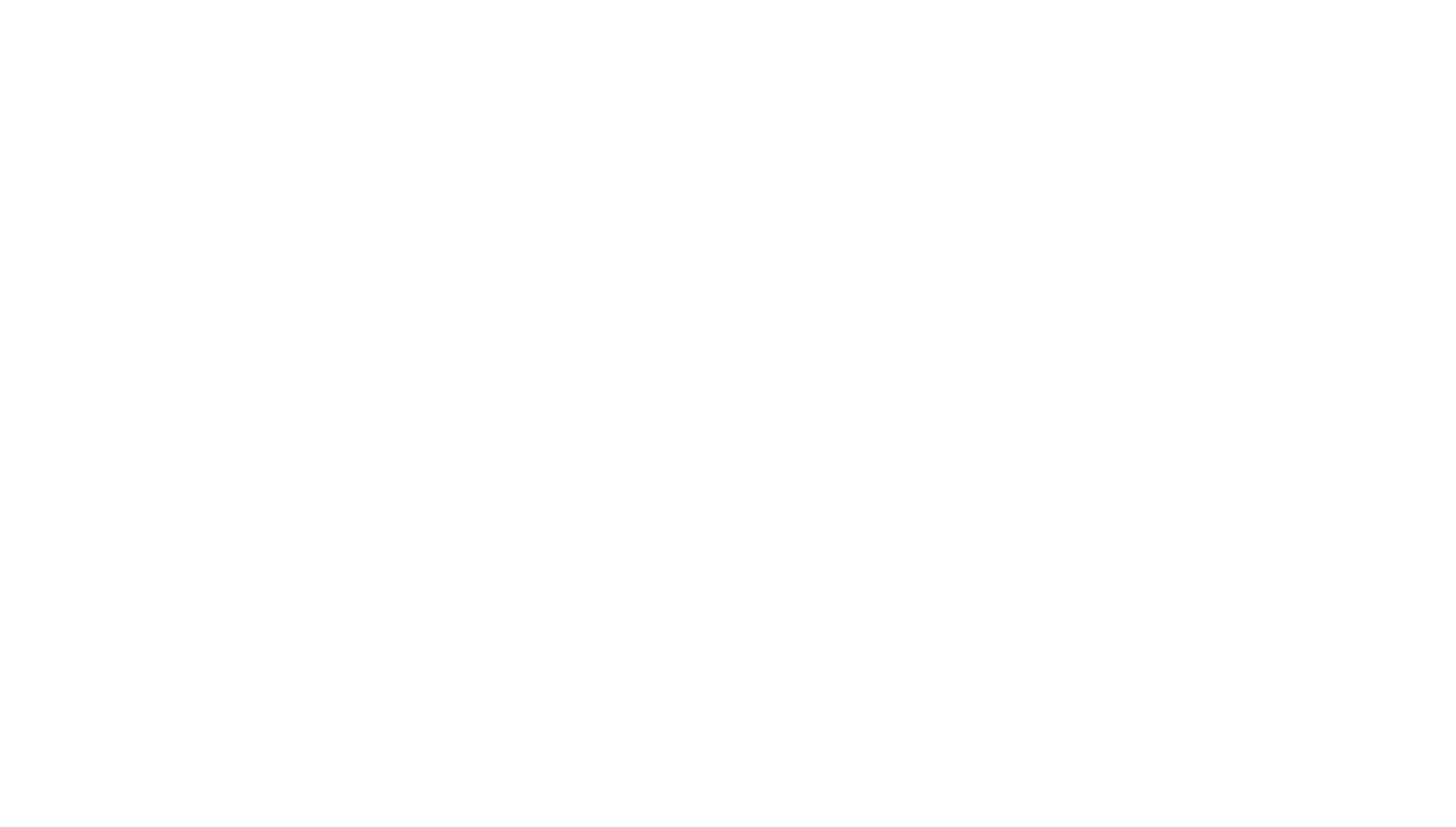scroll, scrollTop: 0, scrollLeft: 0, axis: both 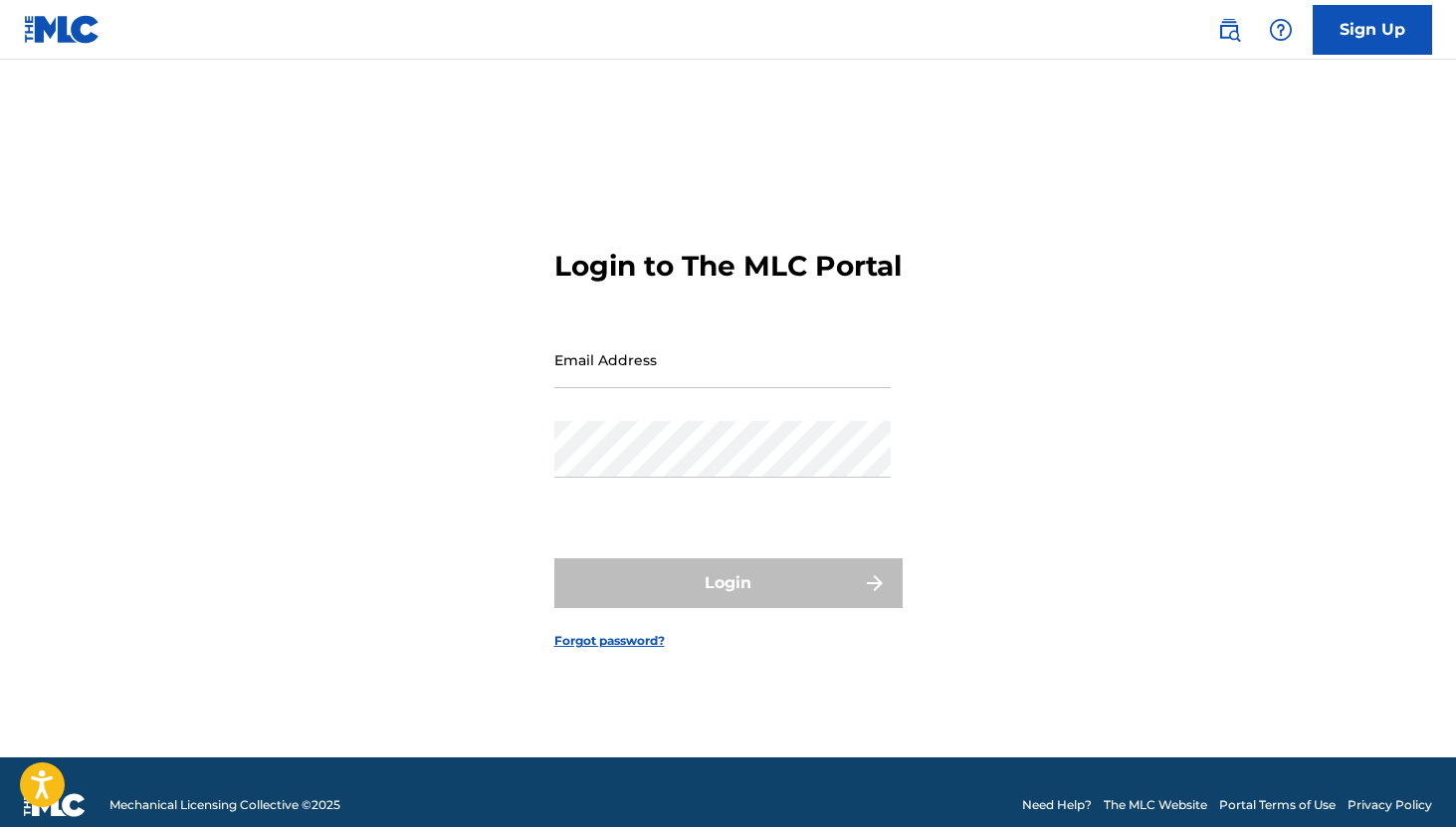click on "Email Address" at bounding box center [723, 359] 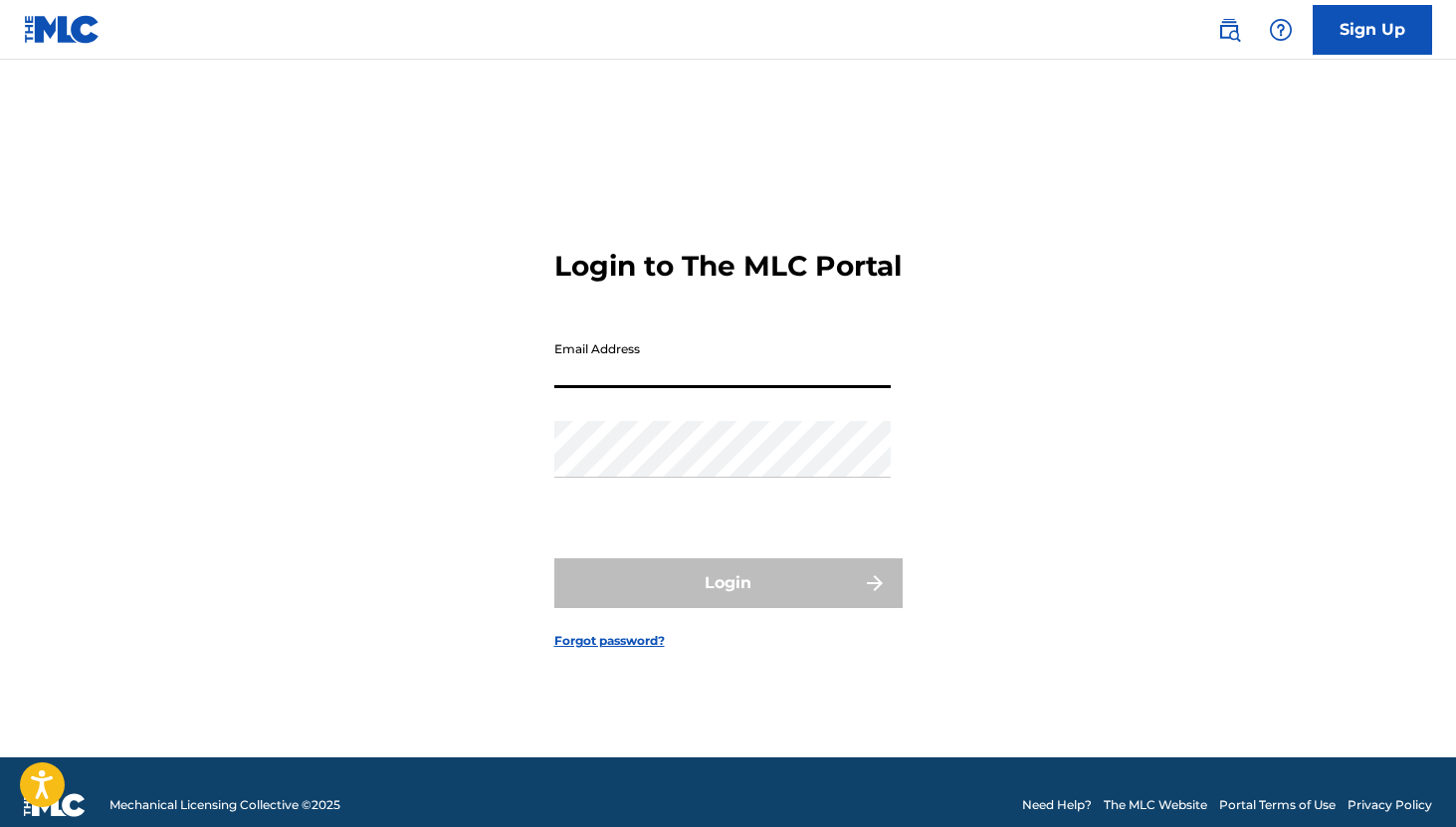 click on "Email Address" at bounding box center [723, 359] 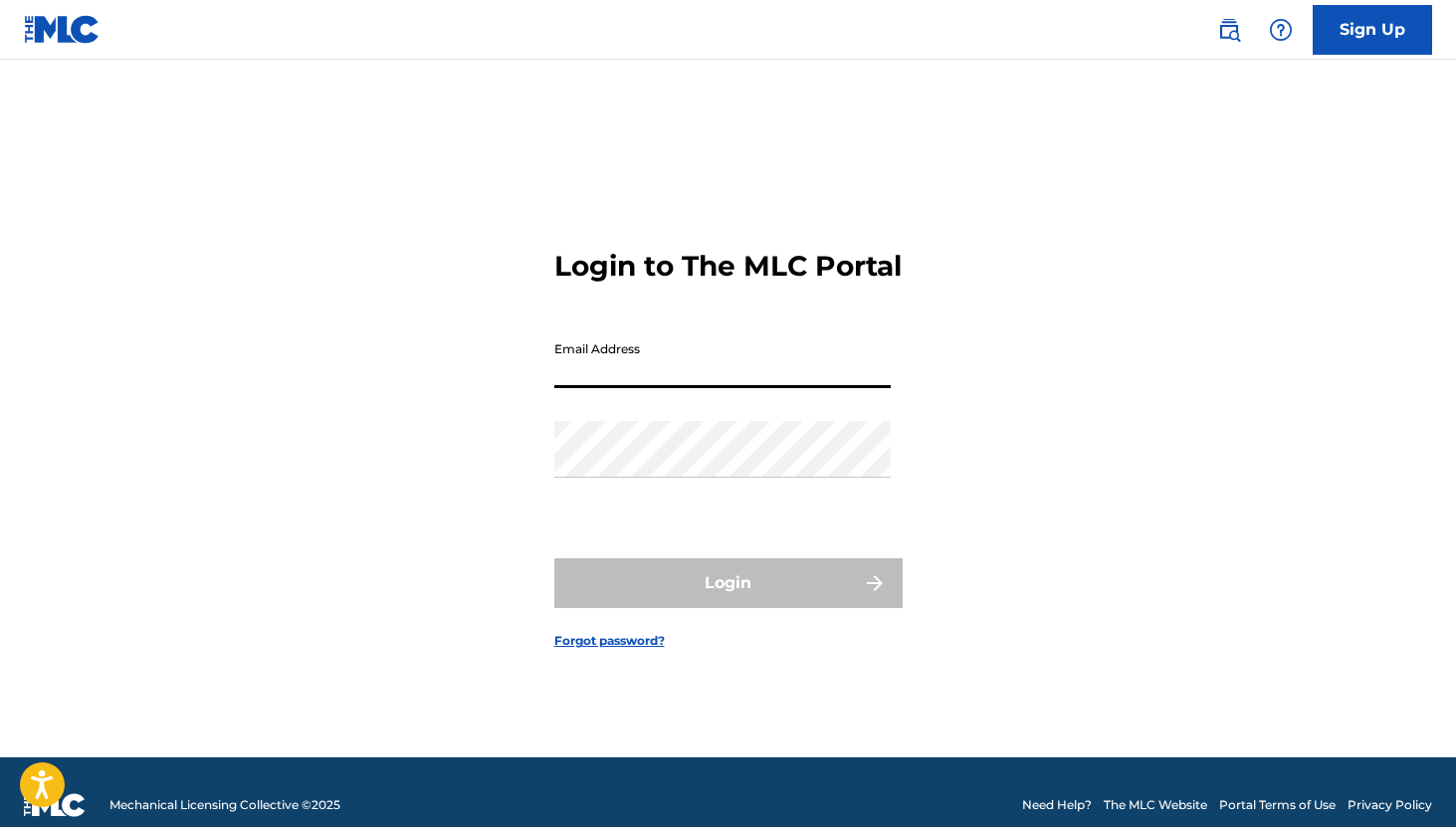 type on "[EMAIL_ADDRESS][DOMAIN_NAME]" 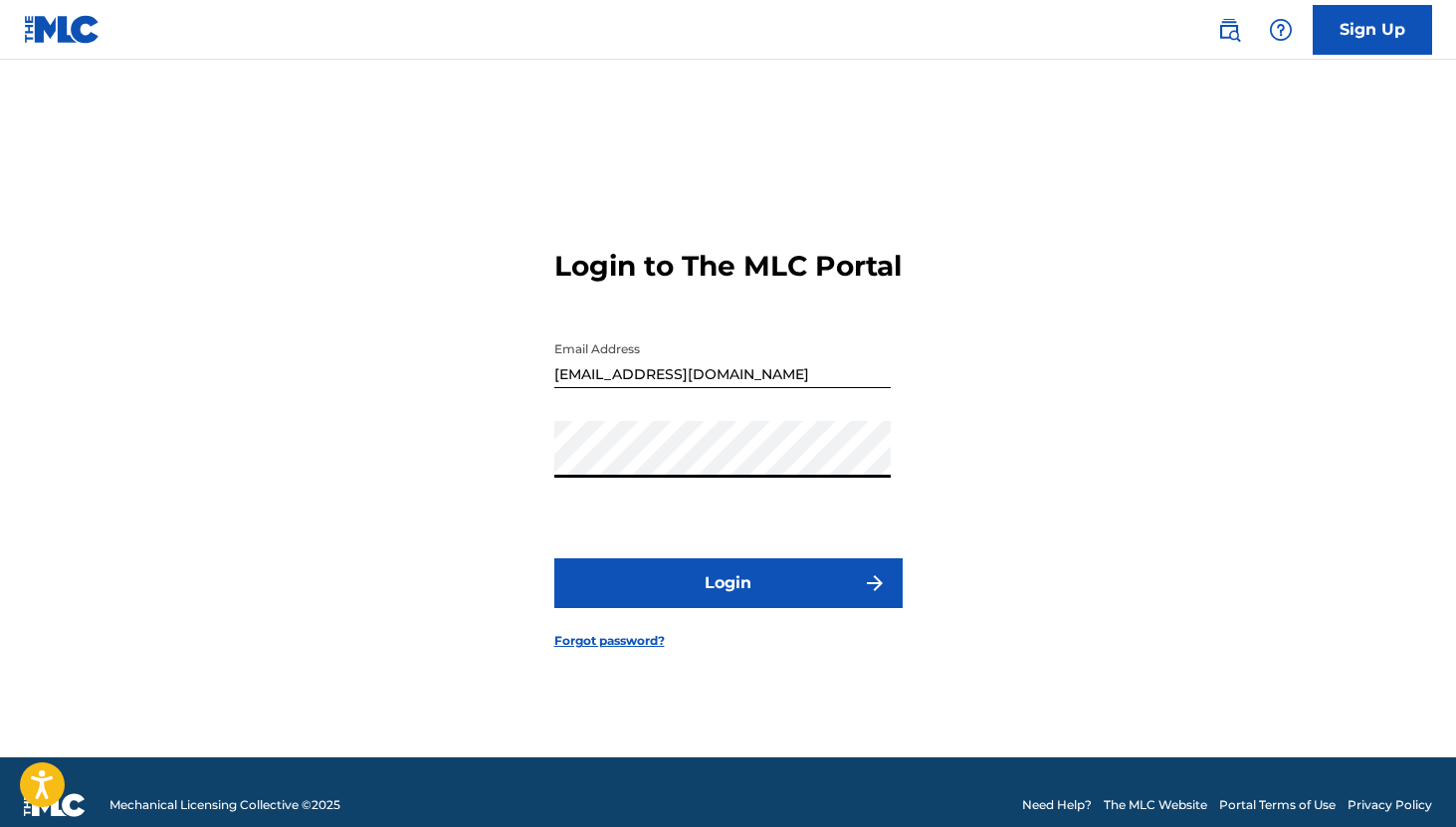 click on "Login" at bounding box center [728, 583] 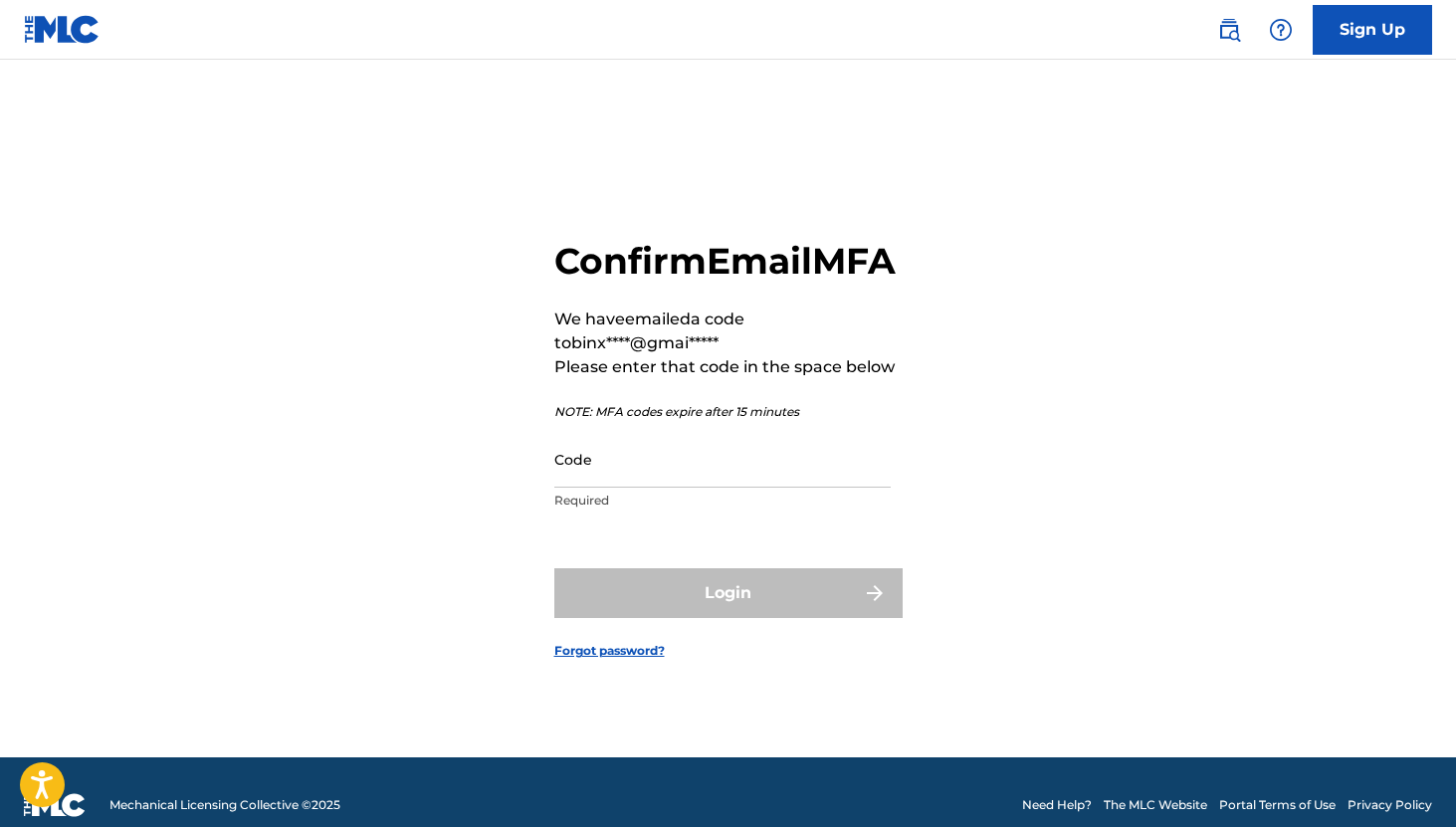 click on "Code" at bounding box center (723, 459) 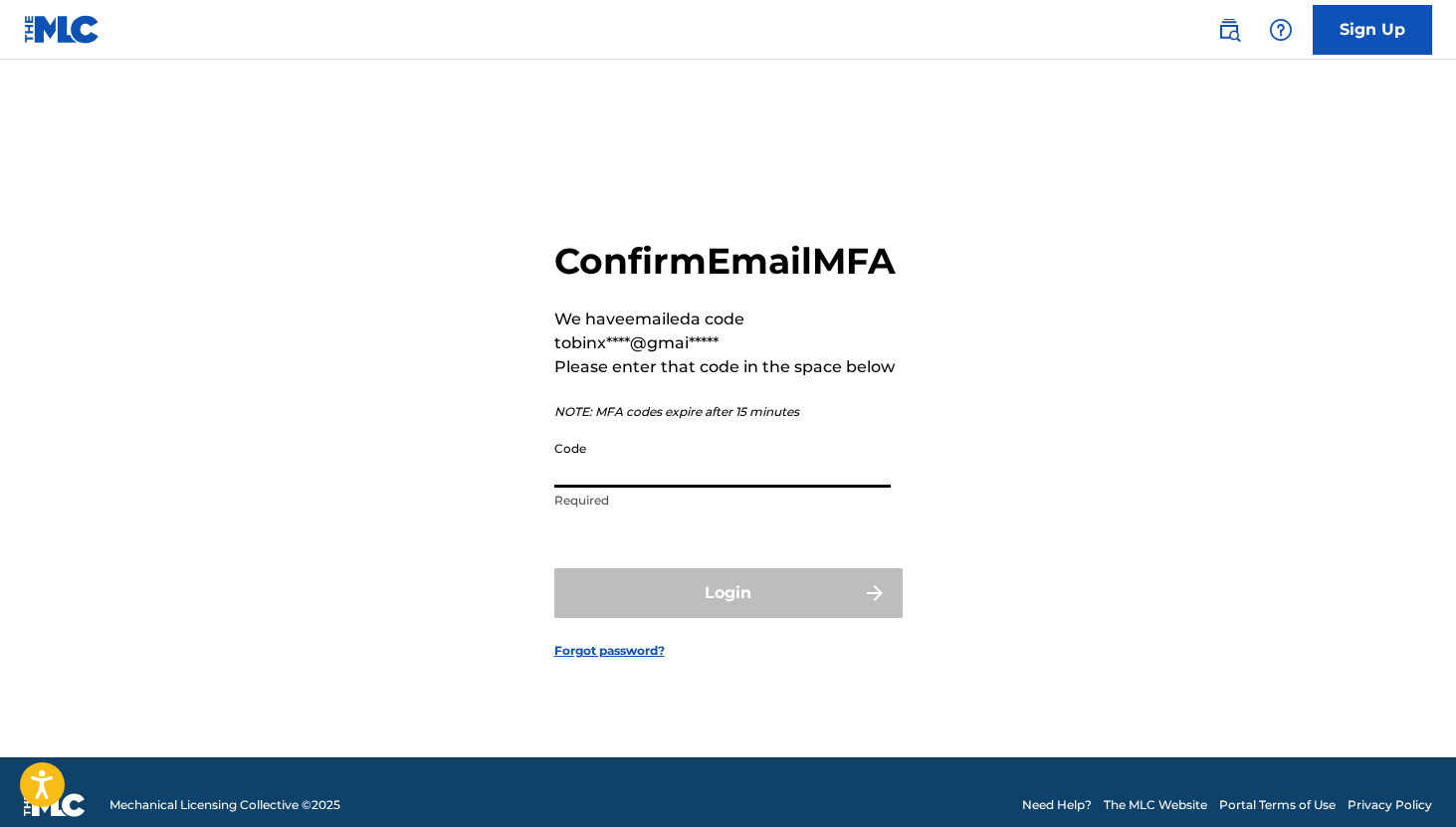 paste on "023483" 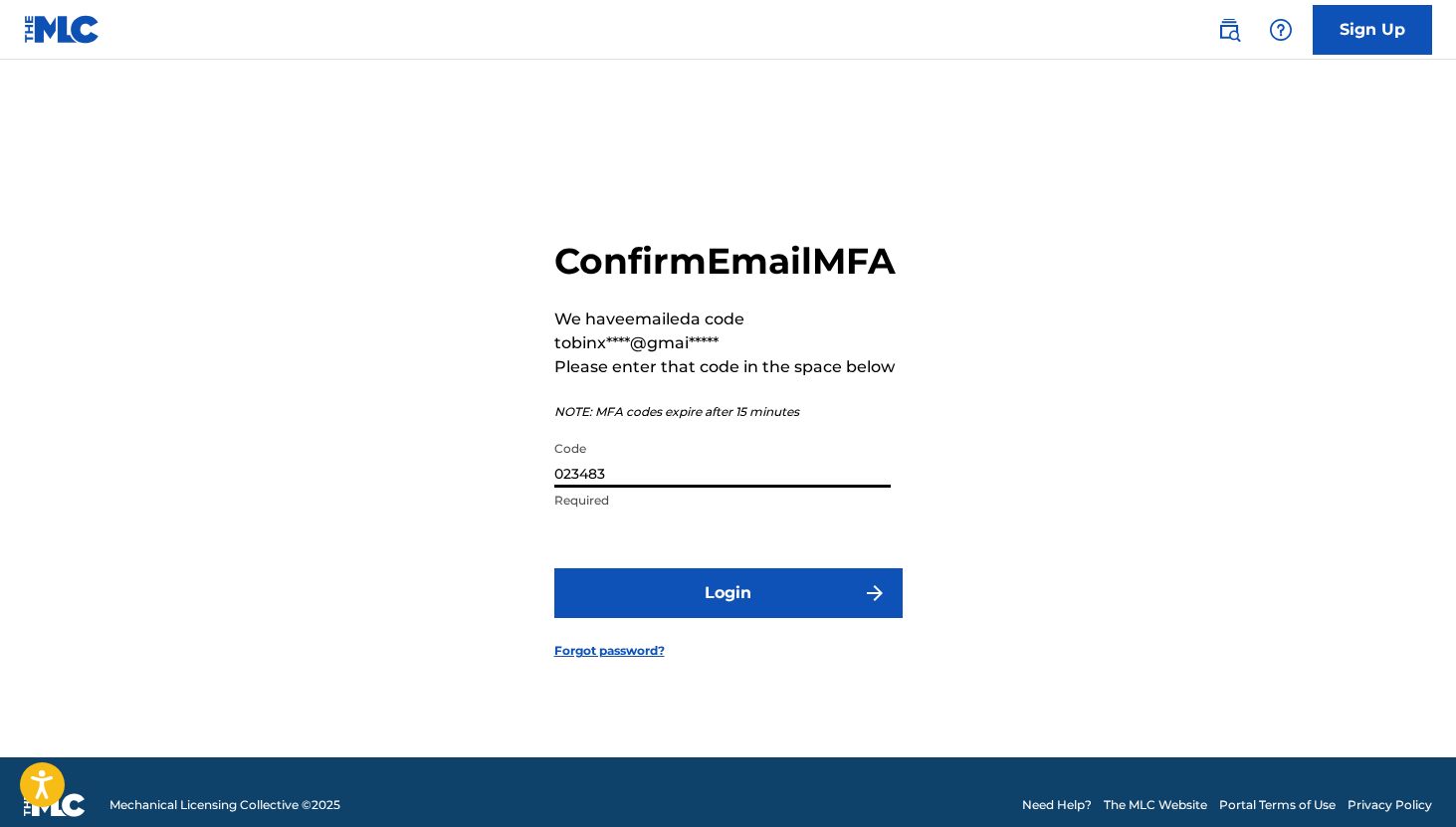 type on "023483" 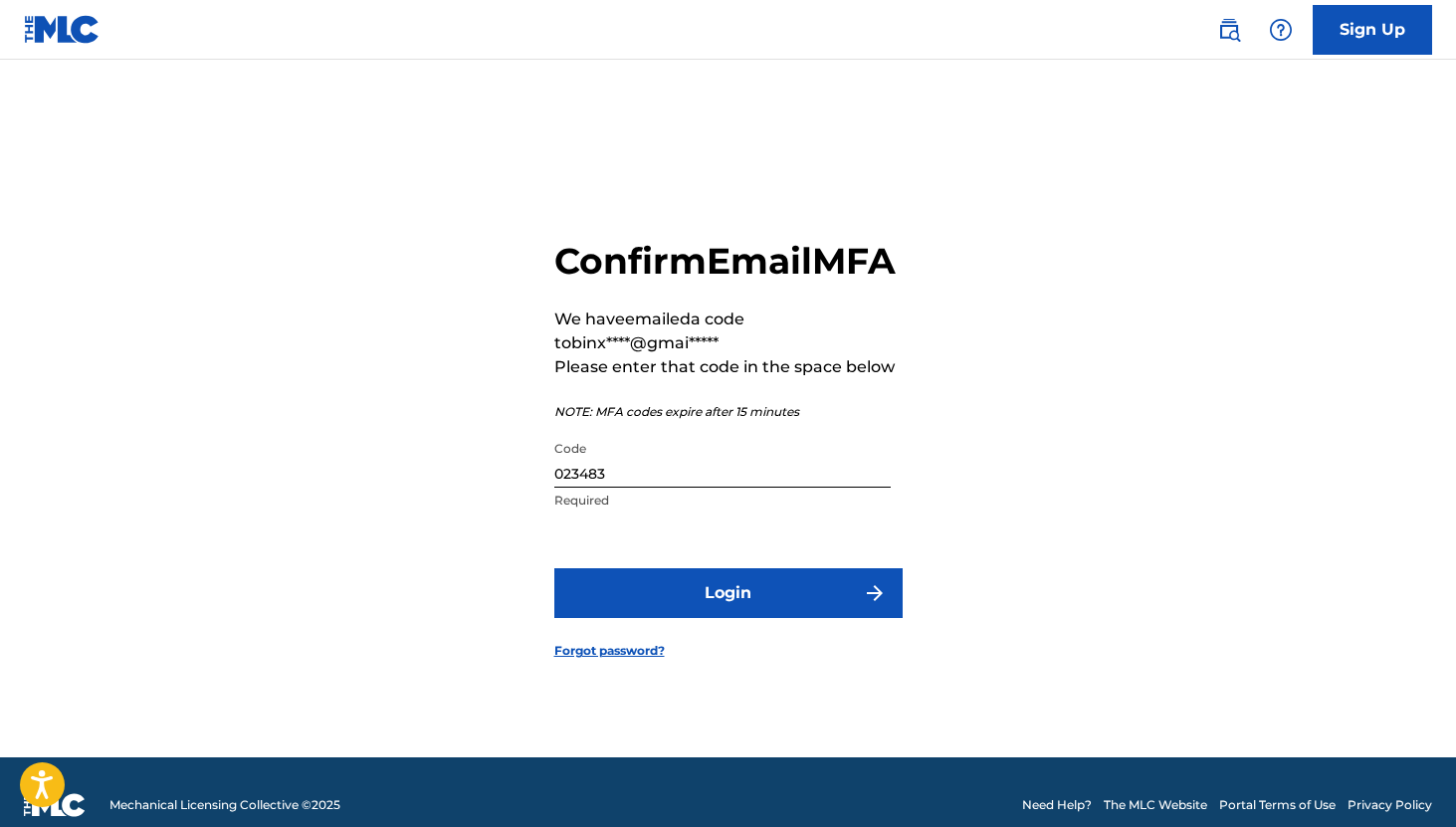 click on "Login" at bounding box center (728, 593) 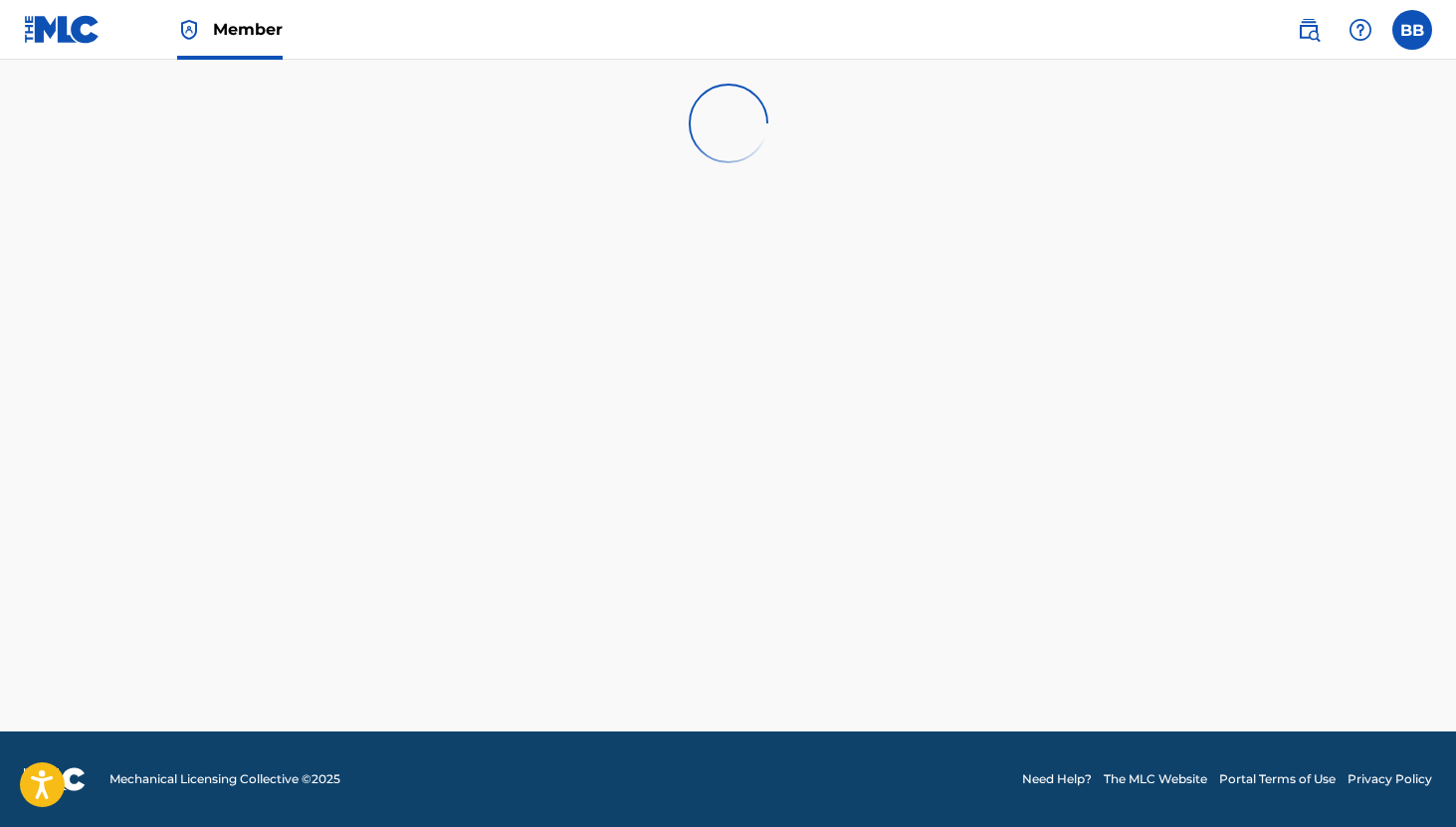 scroll, scrollTop: 0, scrollLeft: 0, axis: both 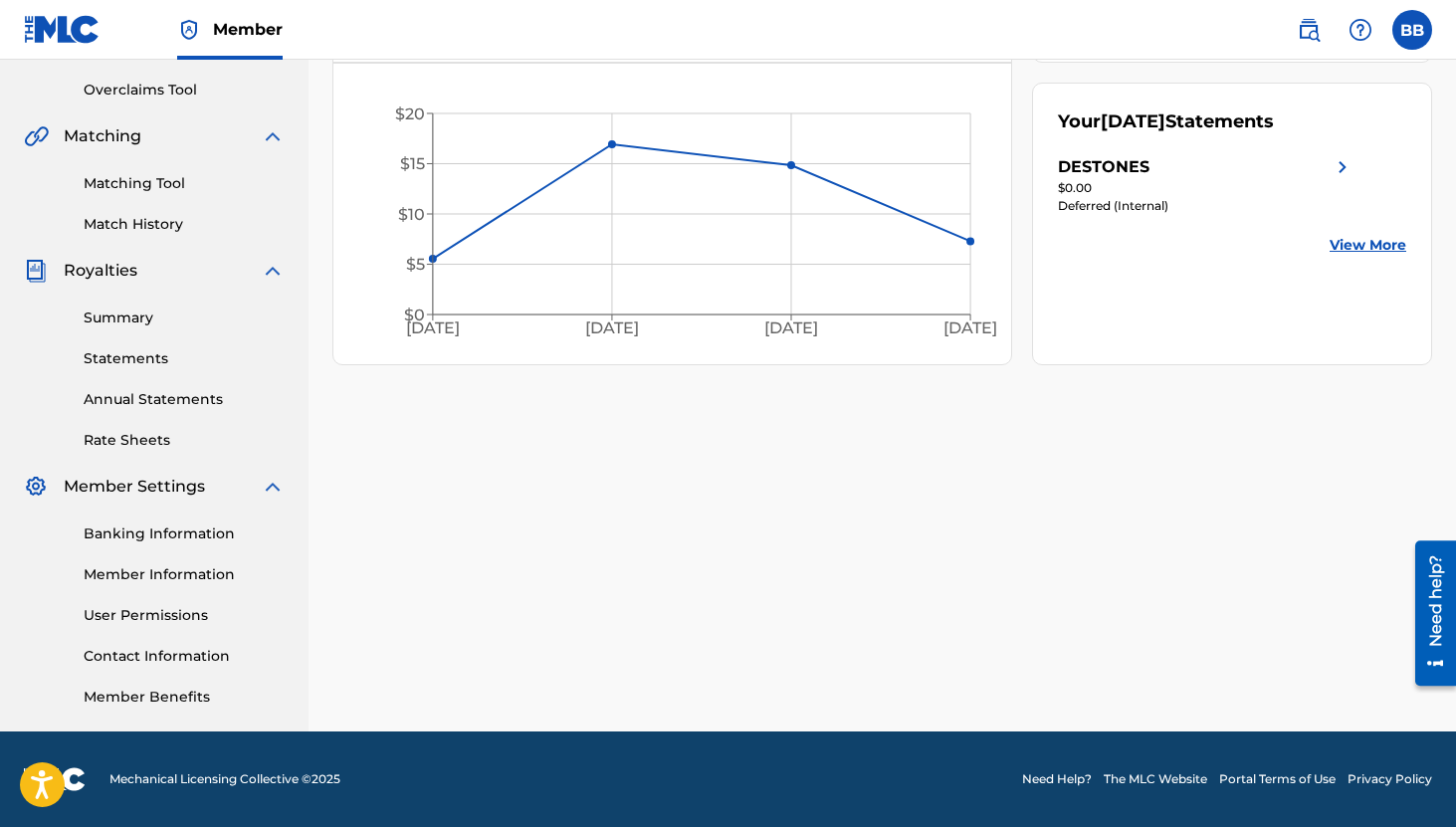 click on "Banking Information Member Information User Permissions Contact Information Member Benefits" at bounding box center [154, 603] 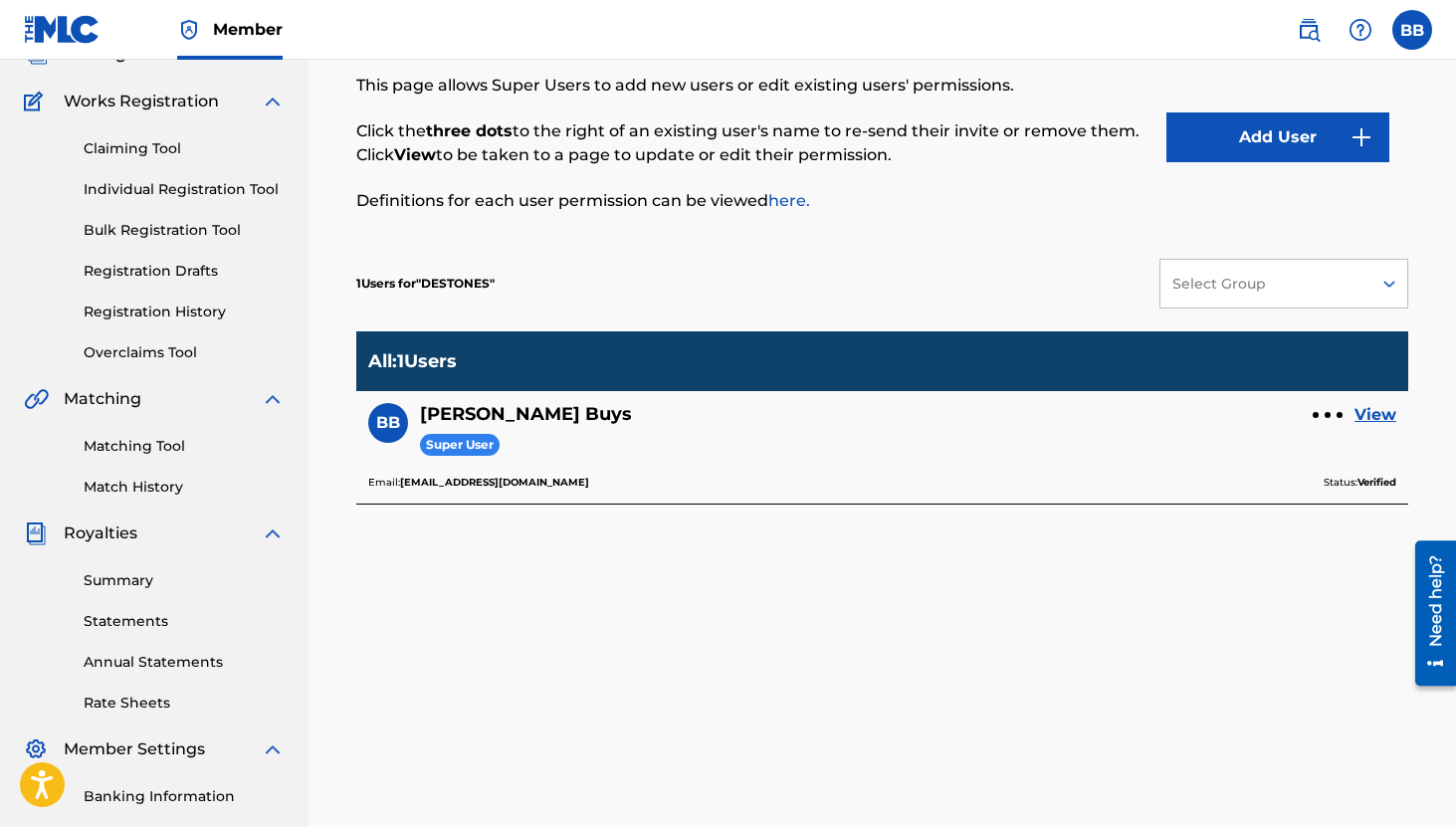 scroll, scrollTop: 146, scrollLeft: 0, axis: vertical 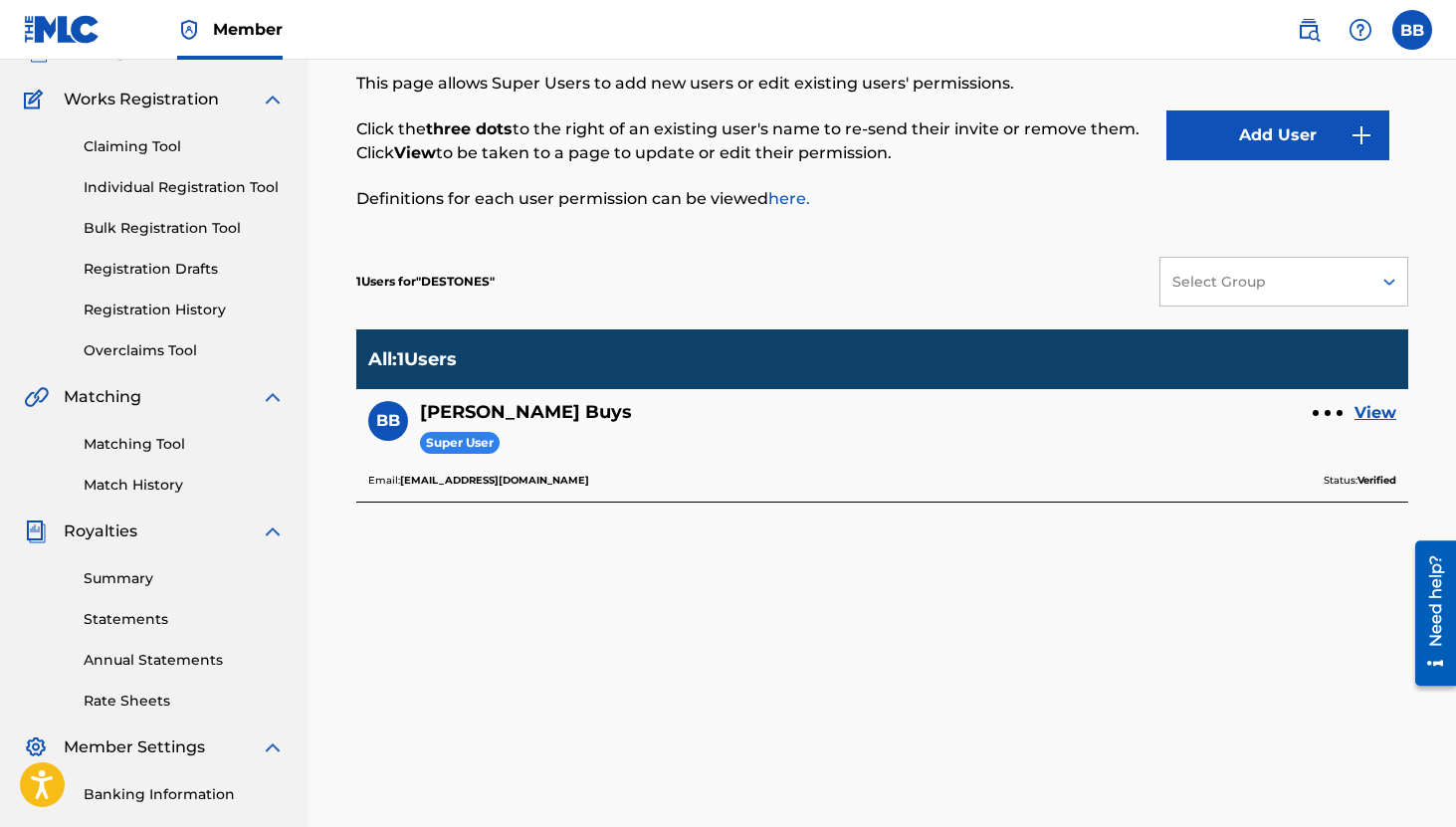 click on "Claiming Tool" at bounding box center (184, 146) 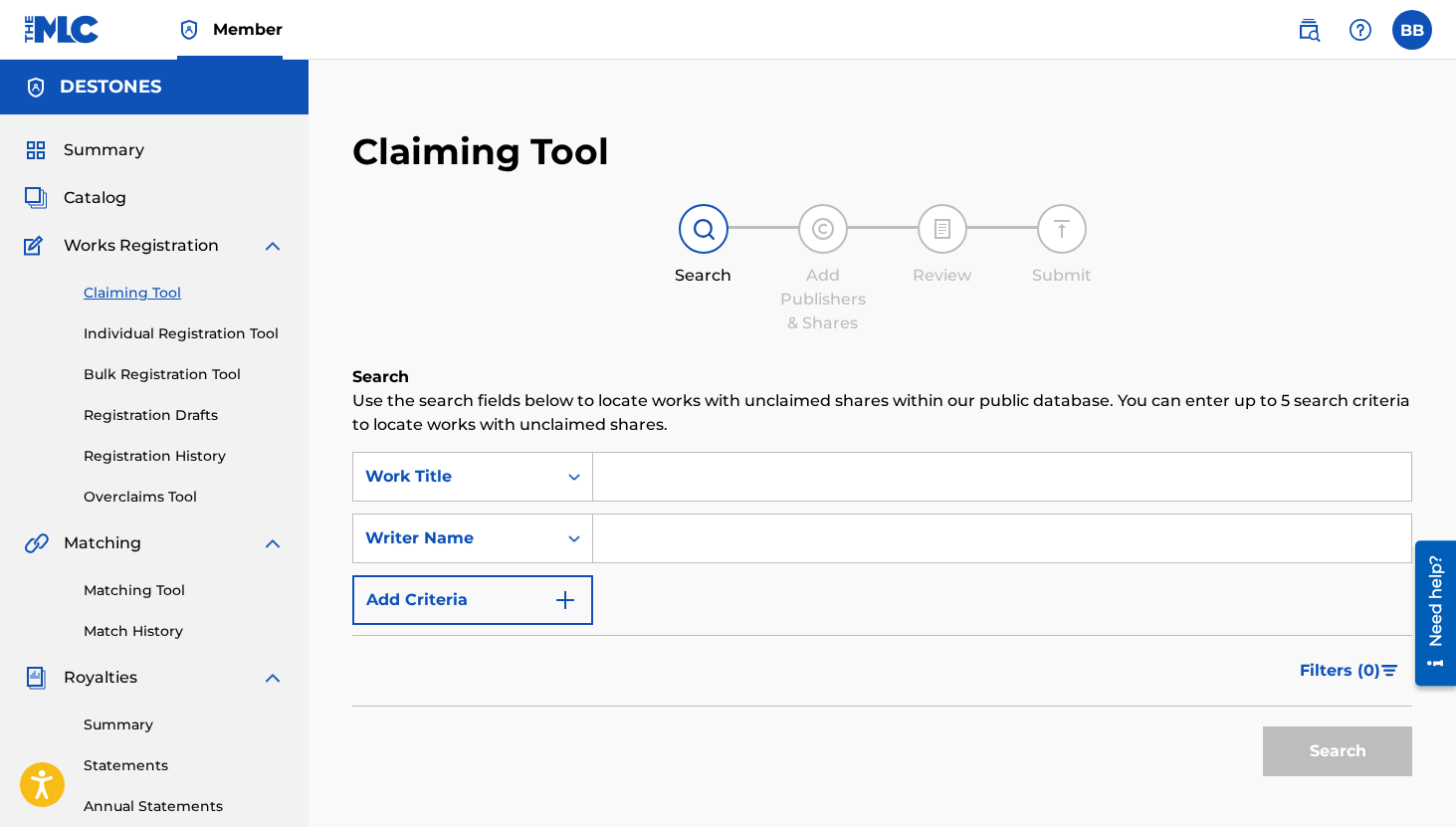 click on "Overclaims Tool" at bounding box center [184, 497] 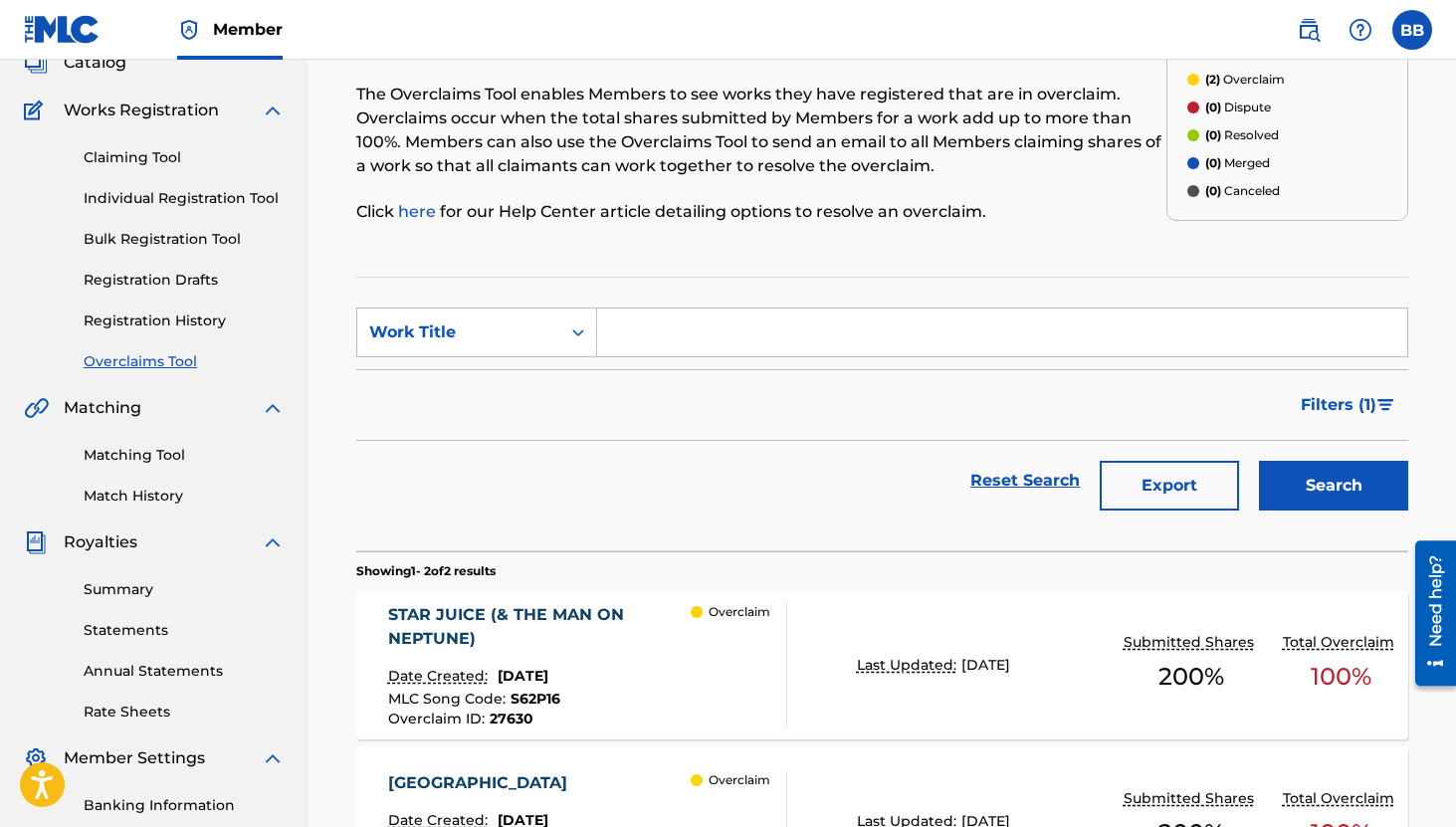 scroll, scrollTop: 407, scrollLeft: 0, axis: vertical 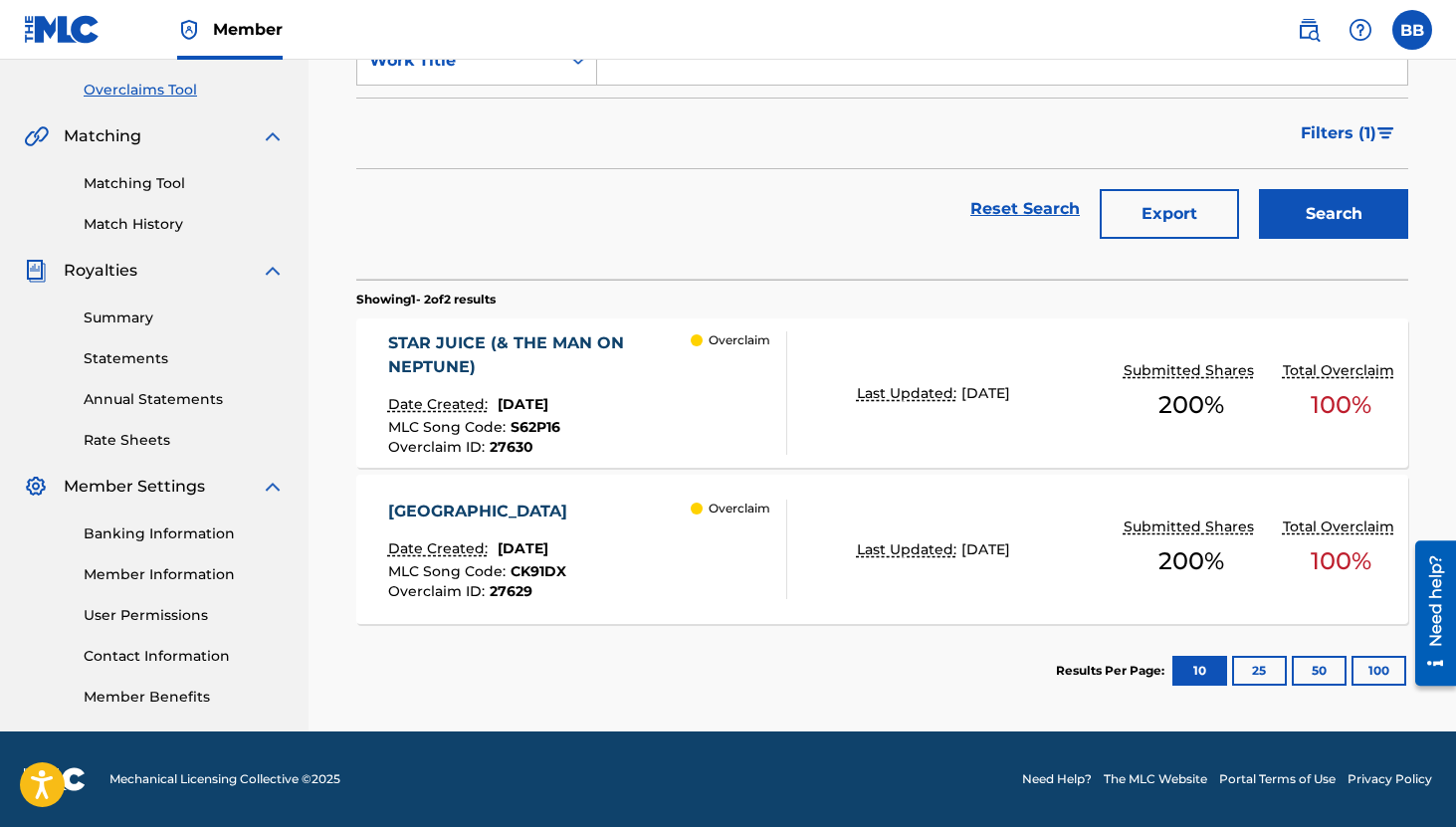 click on "STAR JUICE (& THE MAN ON NEPTUNE)" at bounding box center (539, 355) 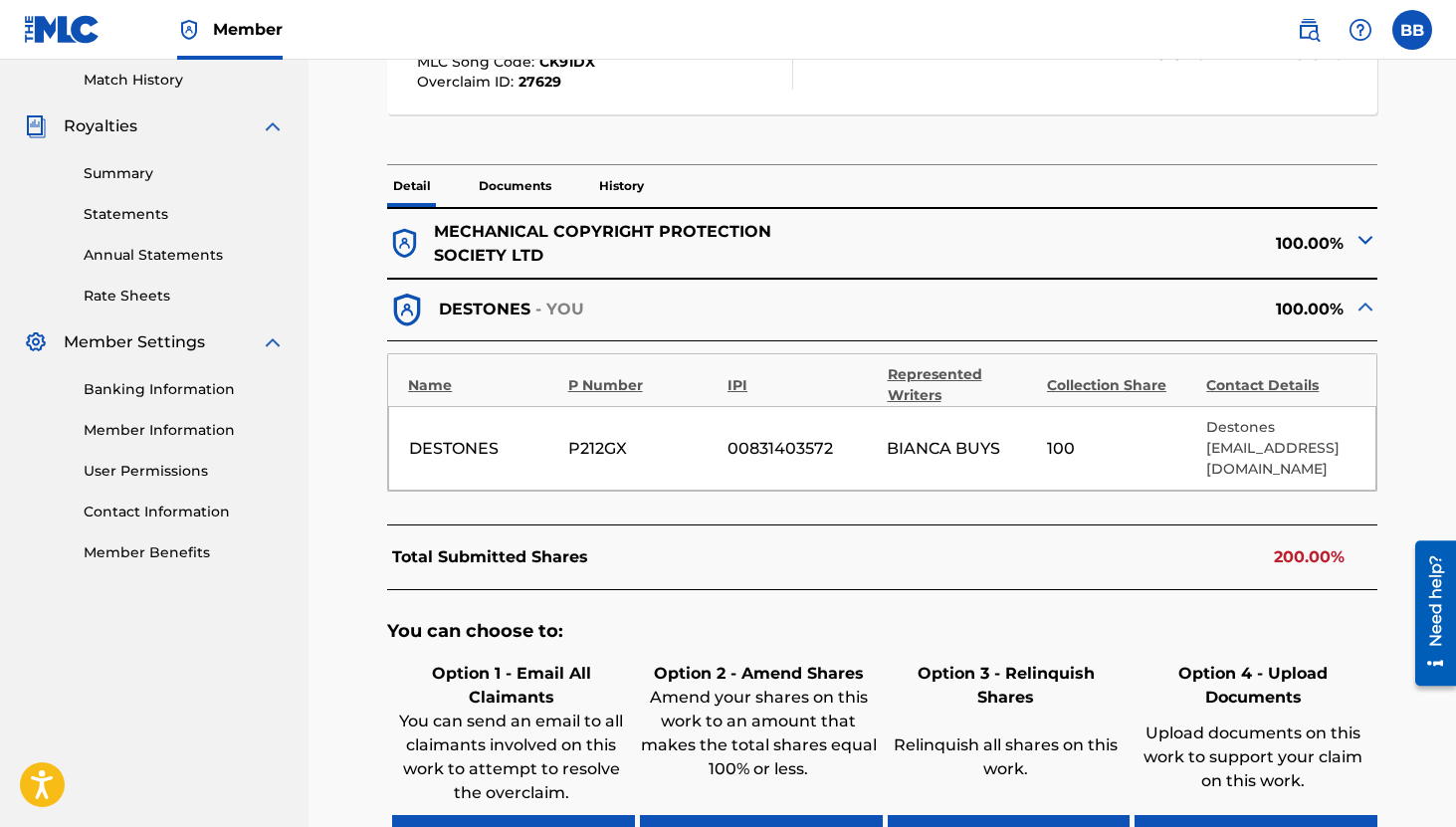 scroll, scrollTop: 542, scrollLeft: 0, axis: vertical 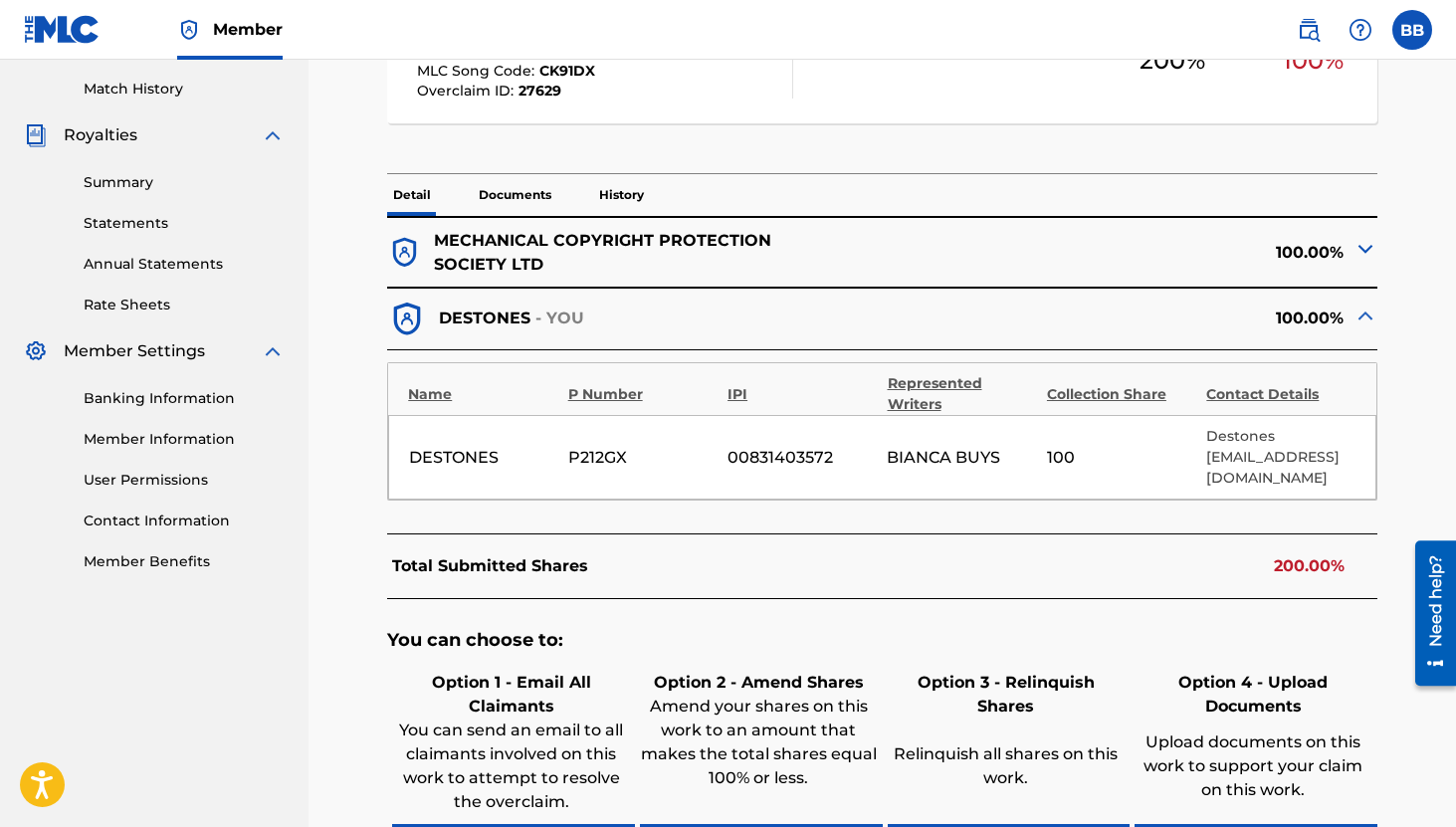 click on "100" at bounding box center (1122, 458) 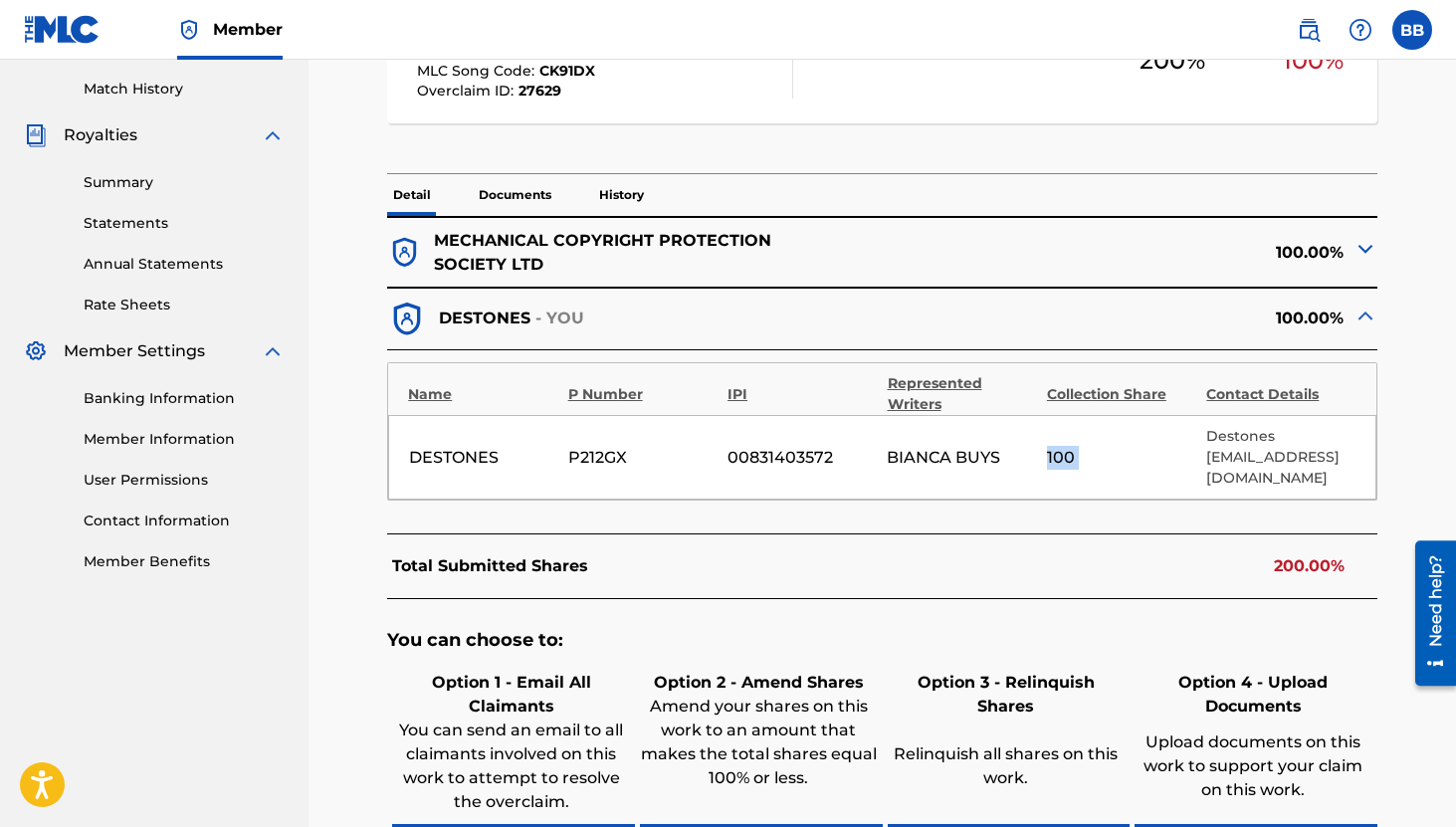 click on "100" at bounding box center [1122, 458] 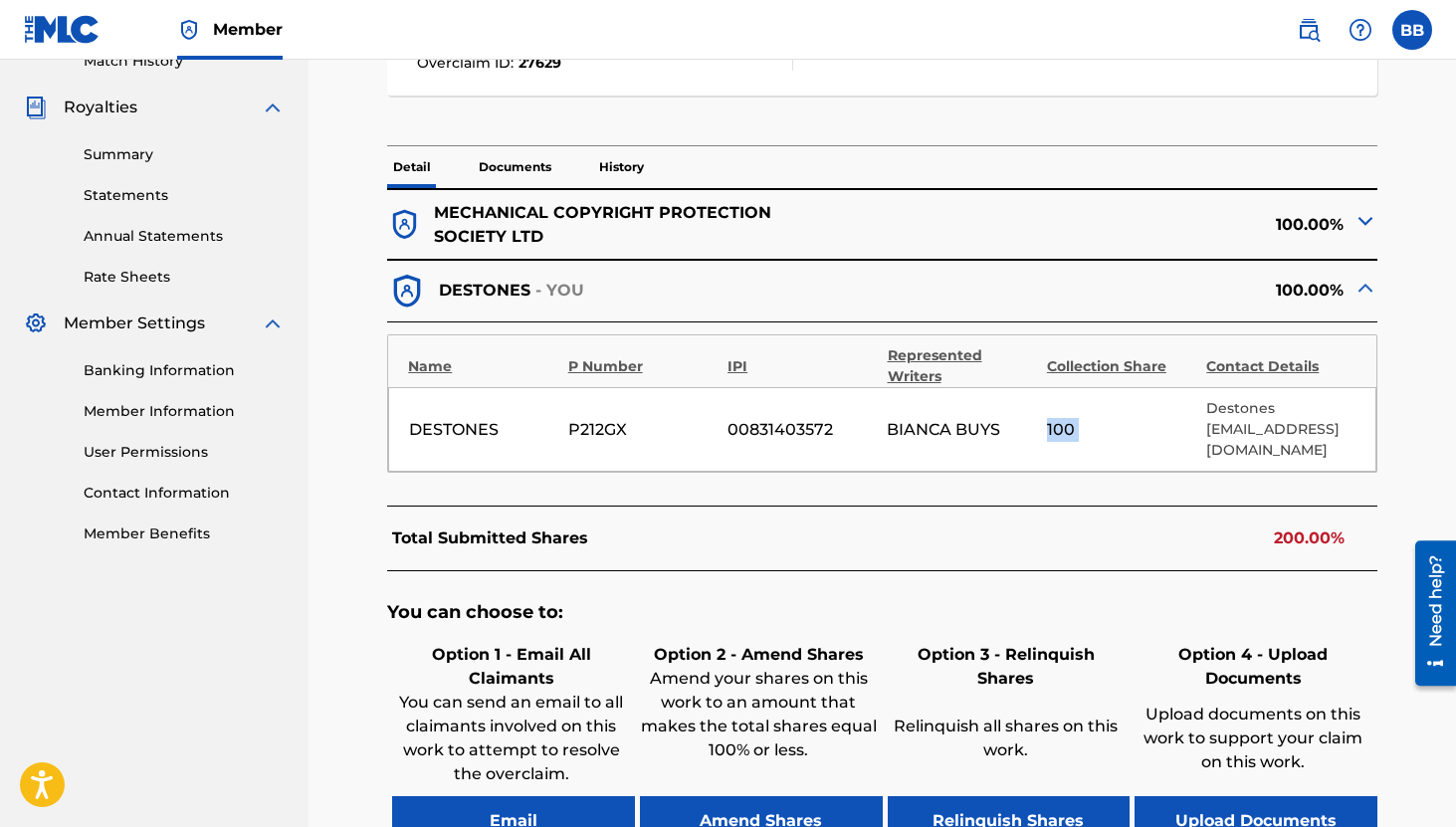 click at bounding box center [1365, 221] 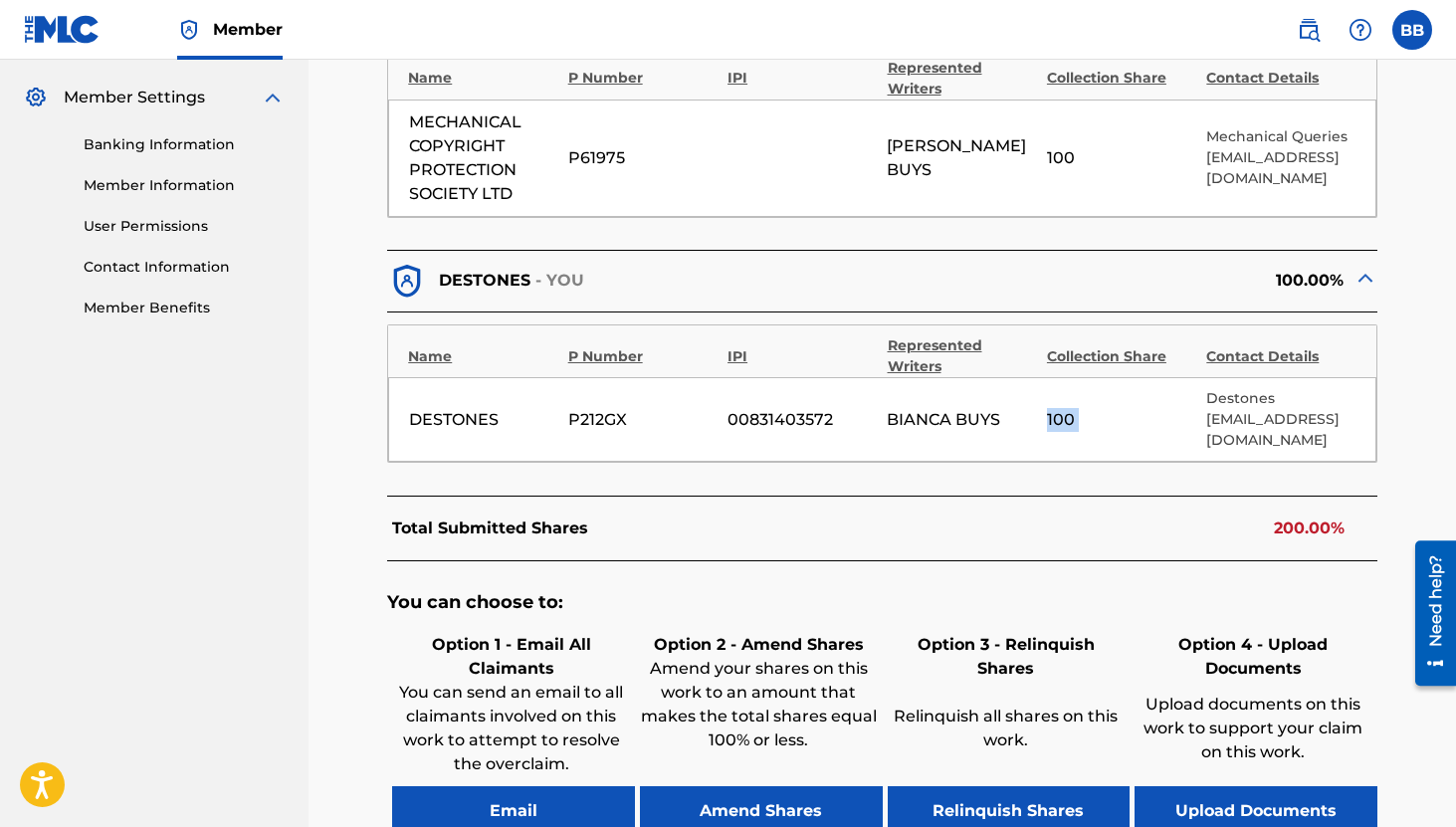 scroll, scrollTop: 981, scrollLeft: 0, axis: vertical 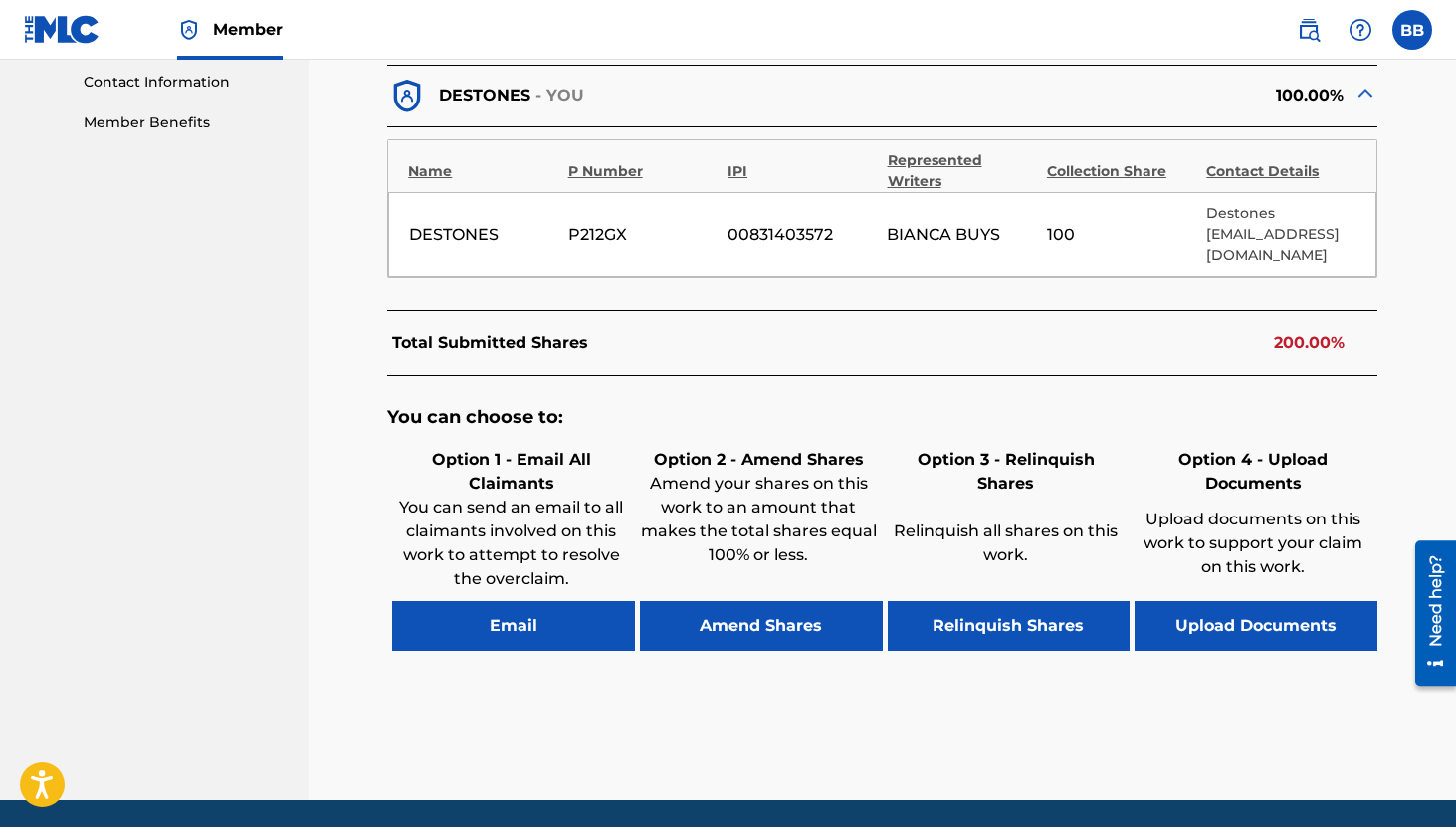 click on "You can choose to: Option 1 - Email All Claimants You can send an email to all claimants involved on this work to attempt to resolve the overclaim. Email Option 2 - Amend Shares Amend your shares on this work to an amount that makes the total shares equal 100% or less. Amend Shares Option 3 - Relinquish Shares Relinquish all shares on this work. Relinquish Shares Option 4 - Upload Documents Upload documents on this work to support your claim on this work. Upload Documents" at bounding box center [882, 538] 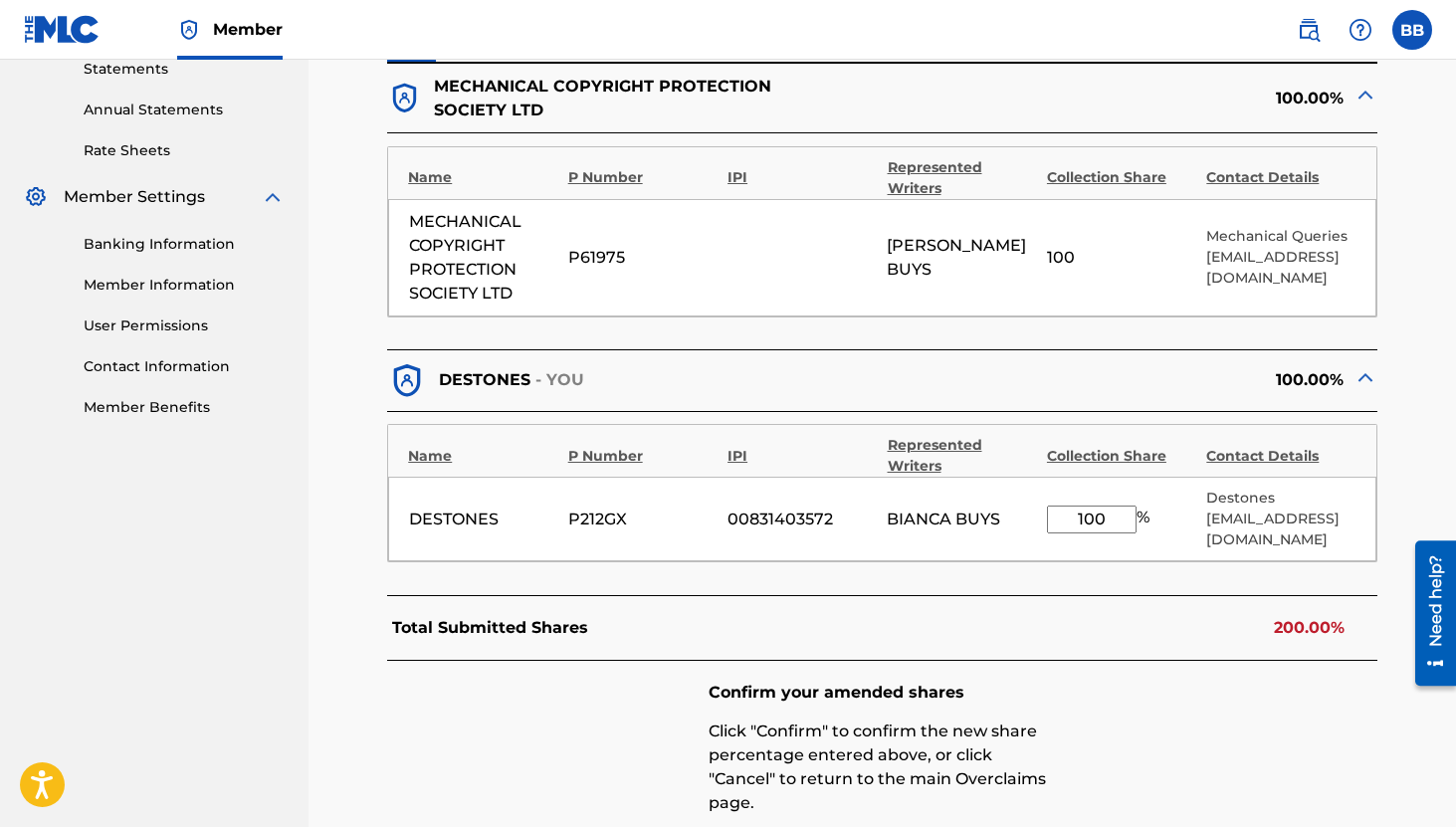 scroll, scrollTop: 688, scrollLeft: 0, axis: vertical 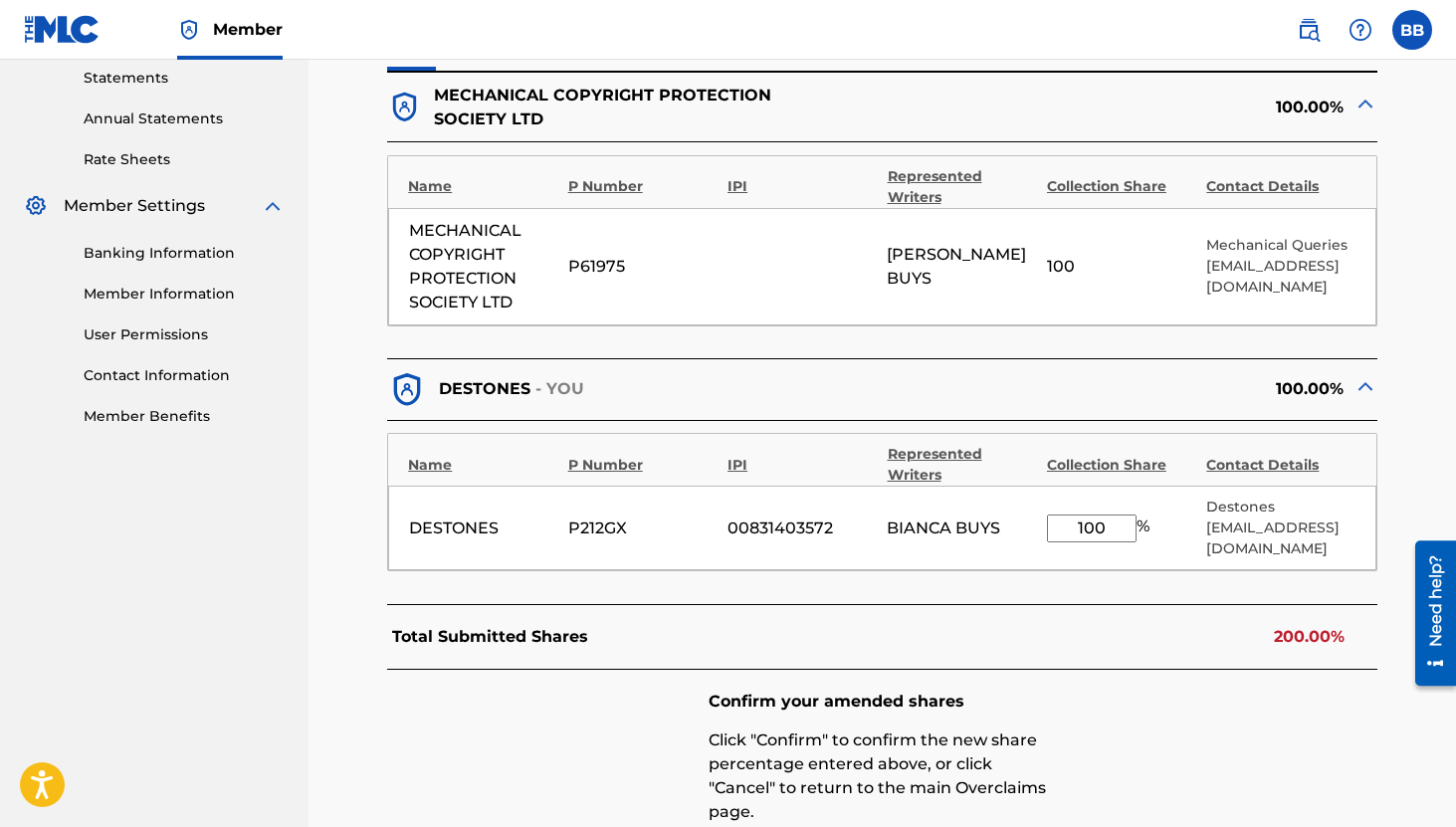 click on "100" at bounding box center (1122, 267) 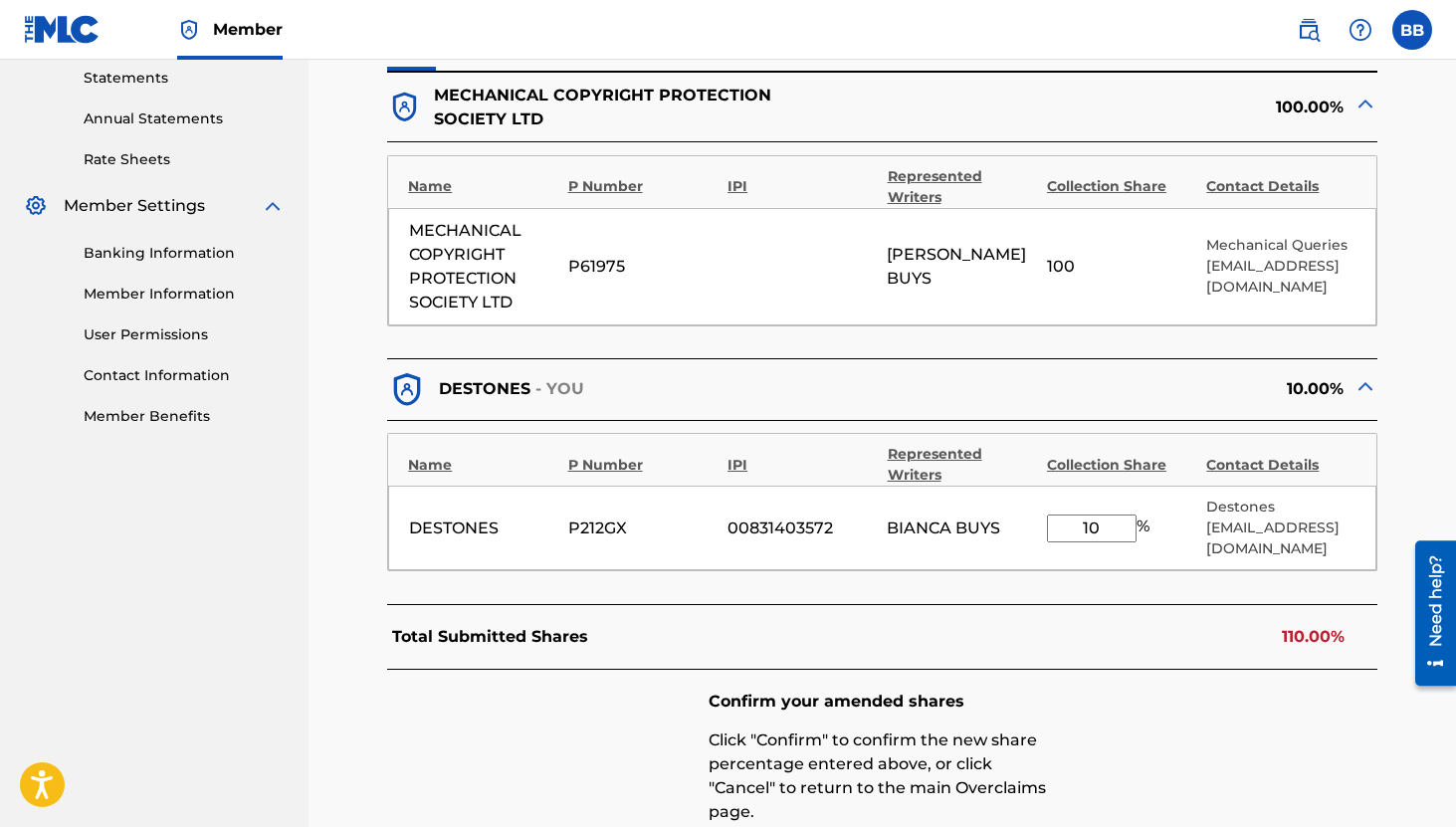 type on "1" 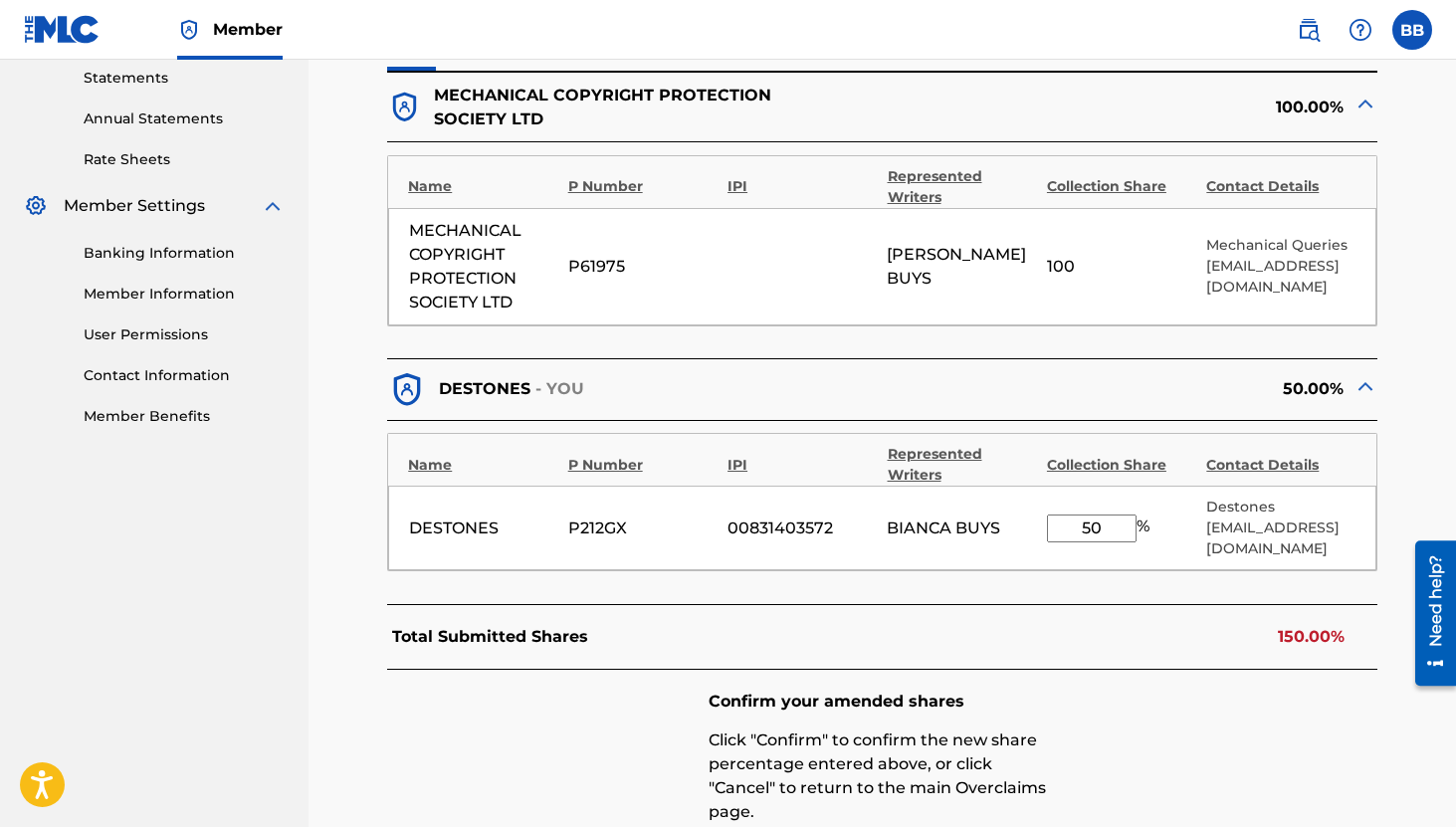 type on "5" 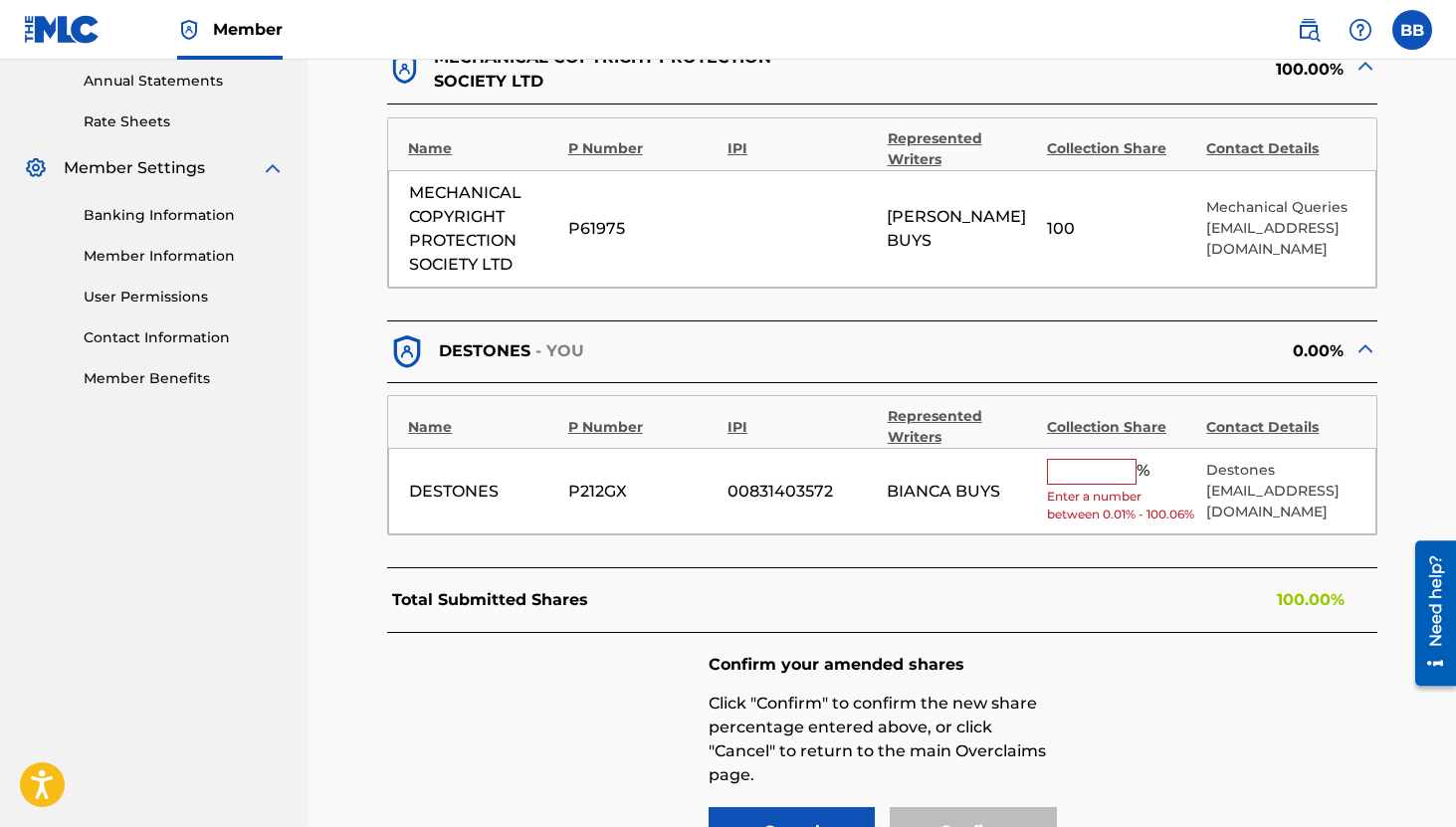 scroll, scrollTop: 724, scrollLeft: 0, axis: vertical 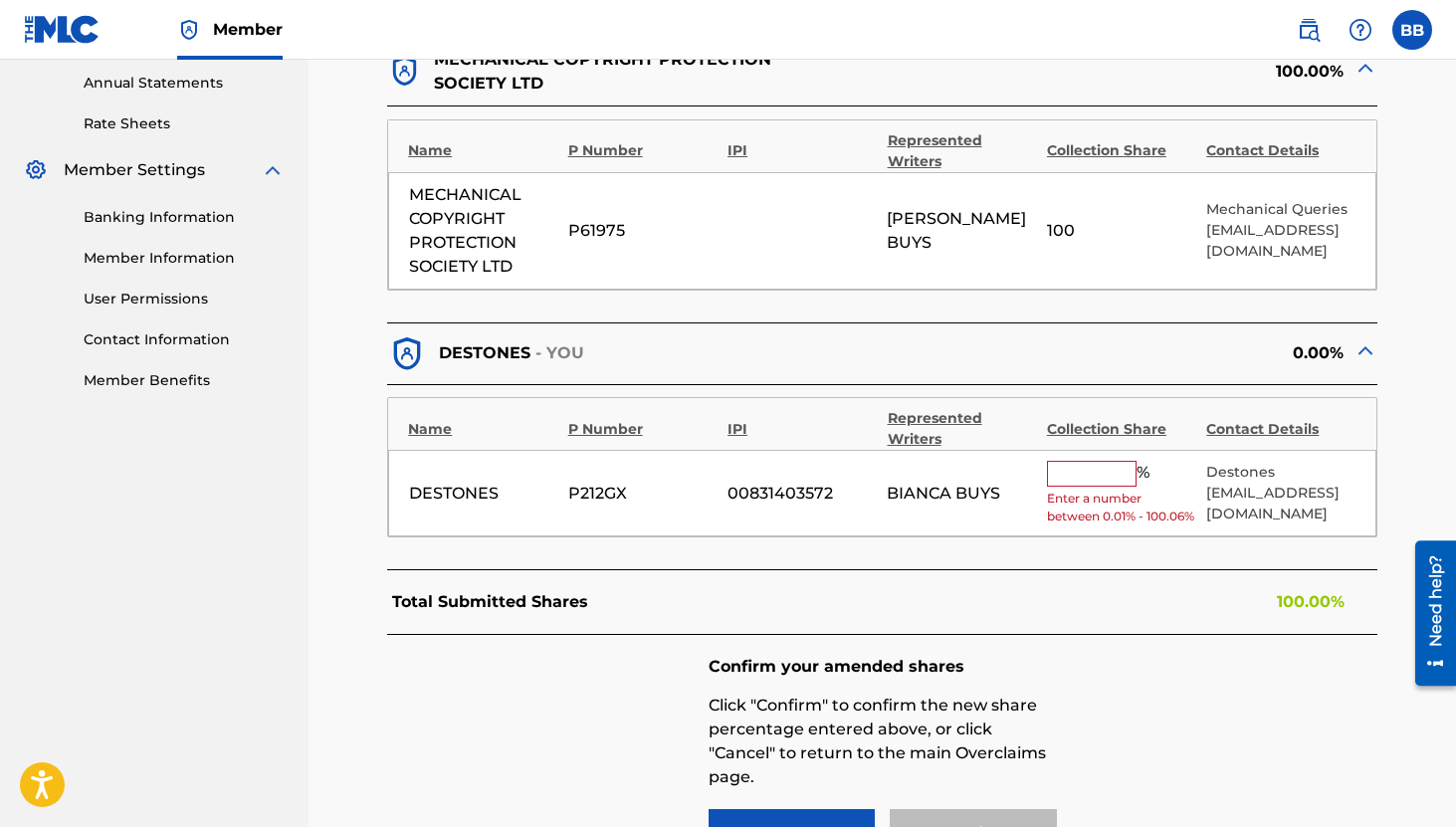 type 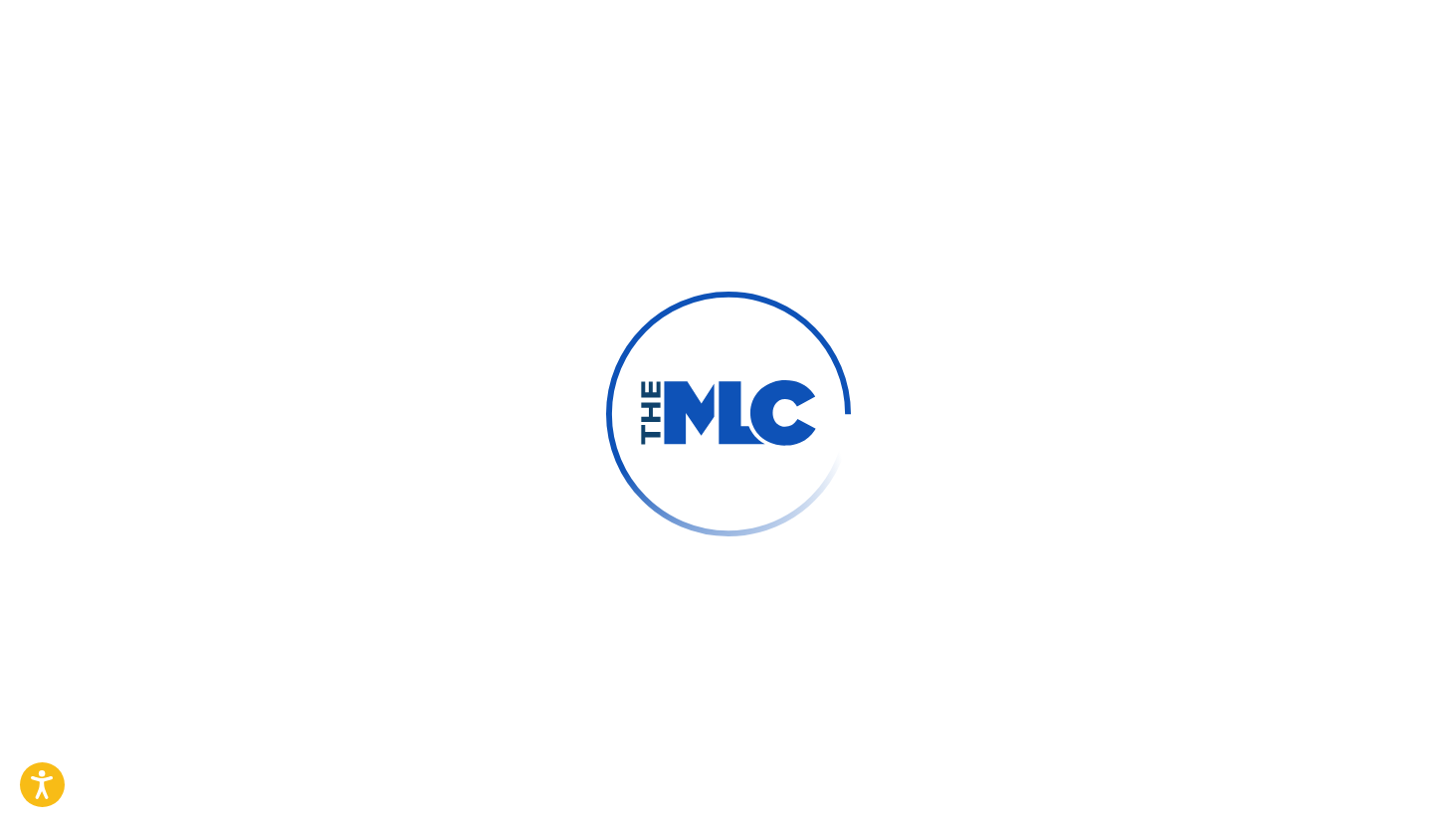 scroll, scrollTop: 0, scrollLeft: 0, axis: both 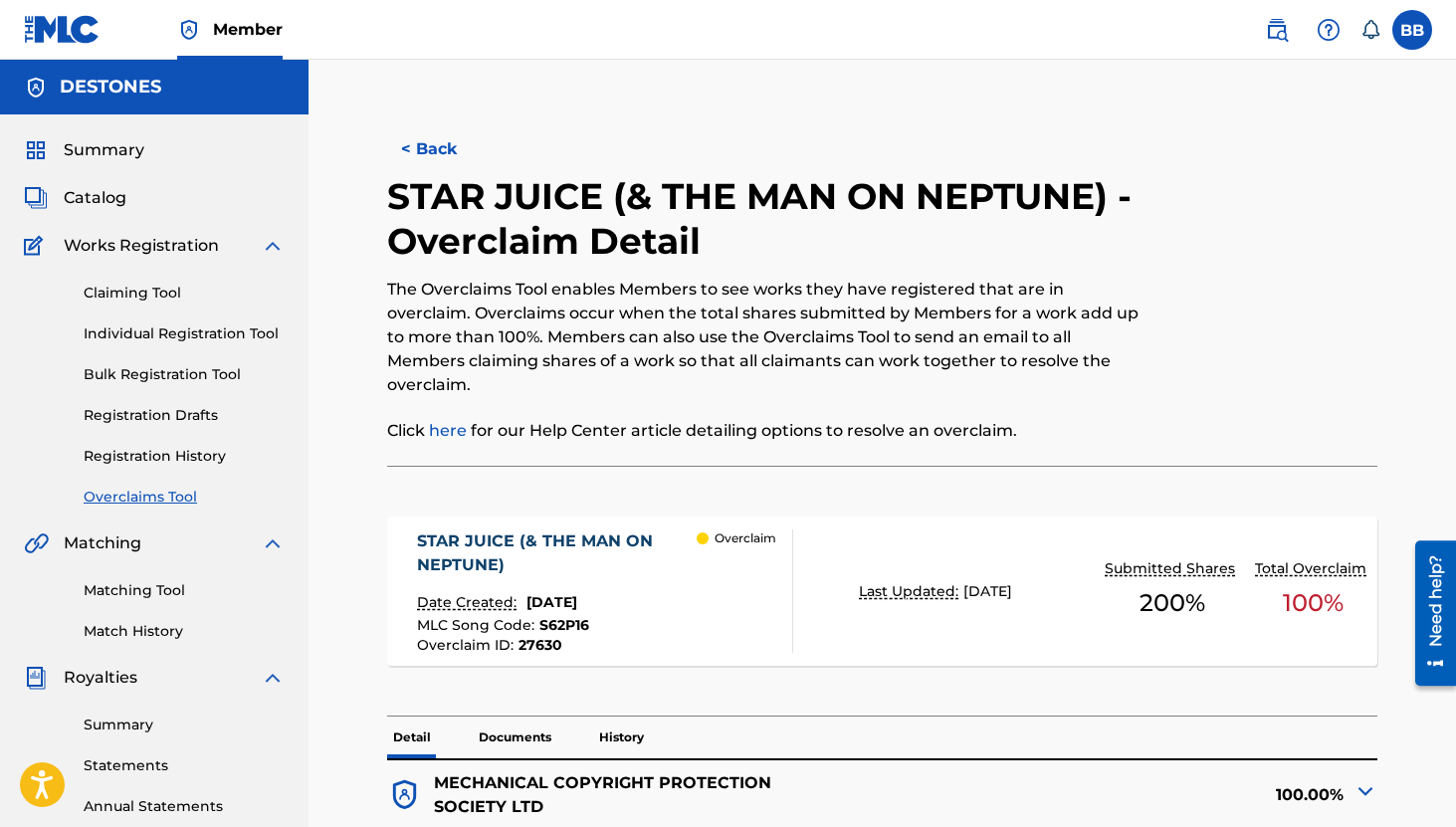 click on "Claiming Tool Individual Registration Tool Bulk Registration Tool Registration Drafts Registration History Overclaims Tool" at bounding box center [154, 382] 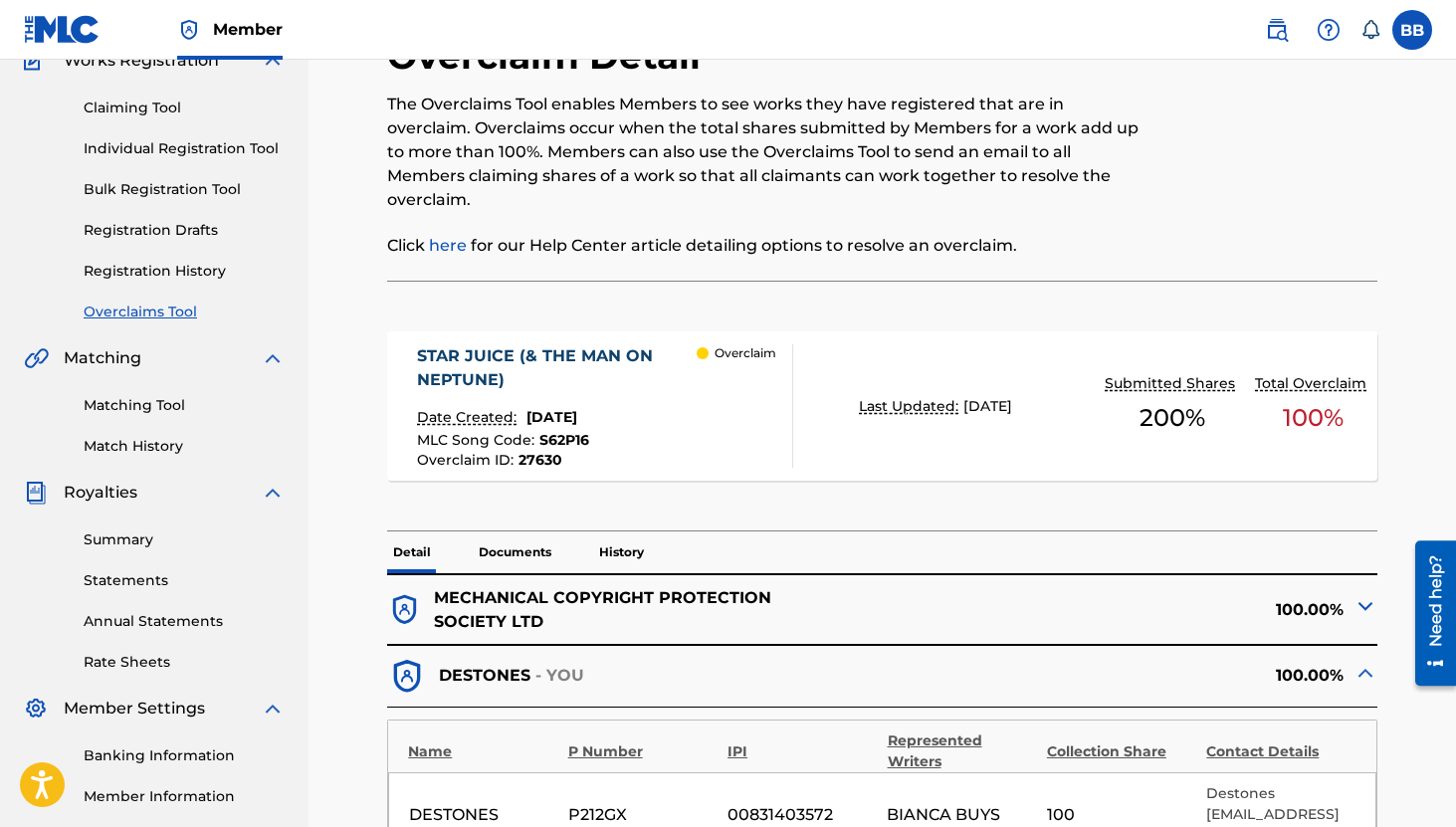 scroll, scrollTop: 184, scrollLeft: 0, axis: vertical 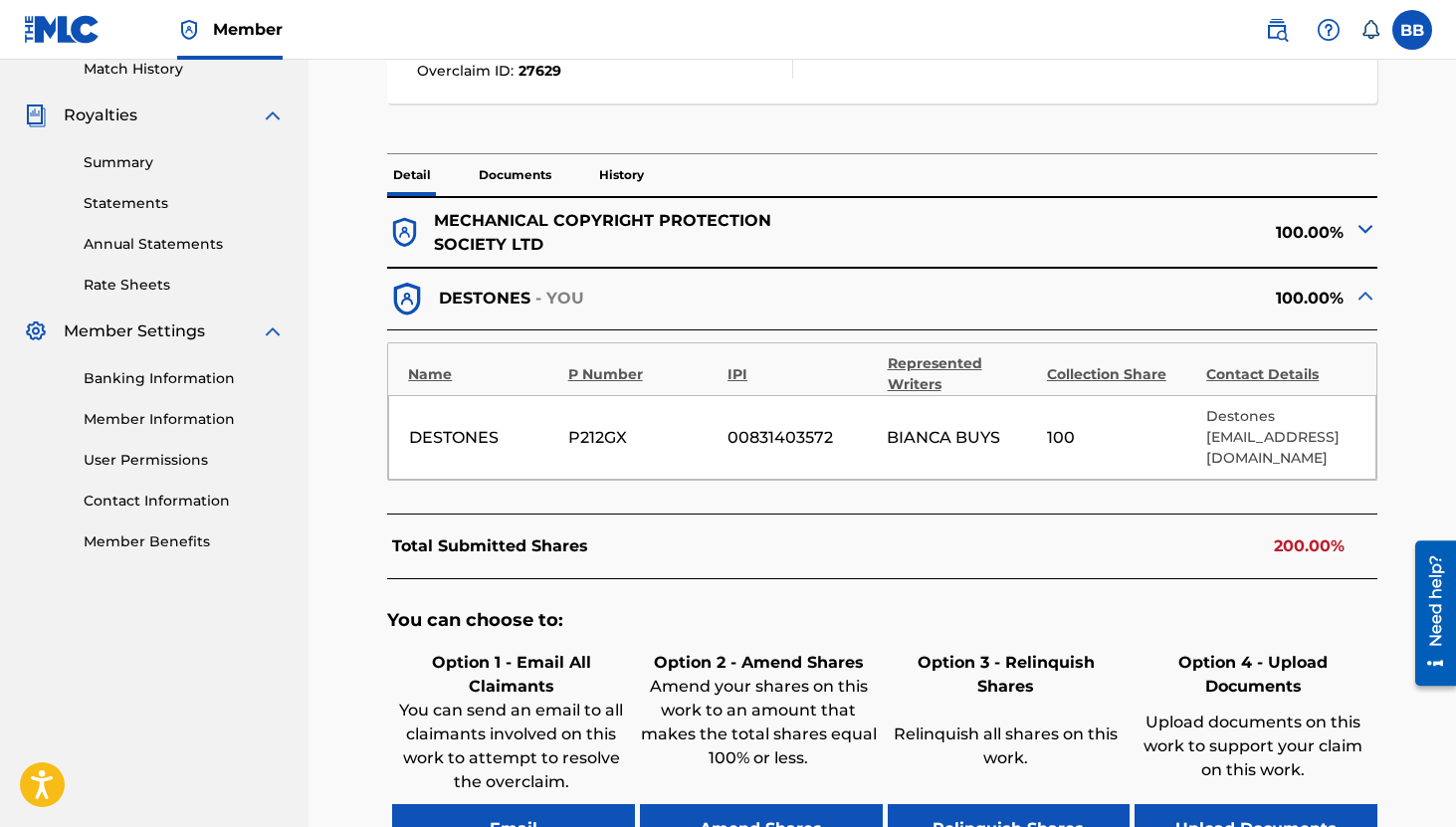 click on "Documents" at bounding box center [515, 175] 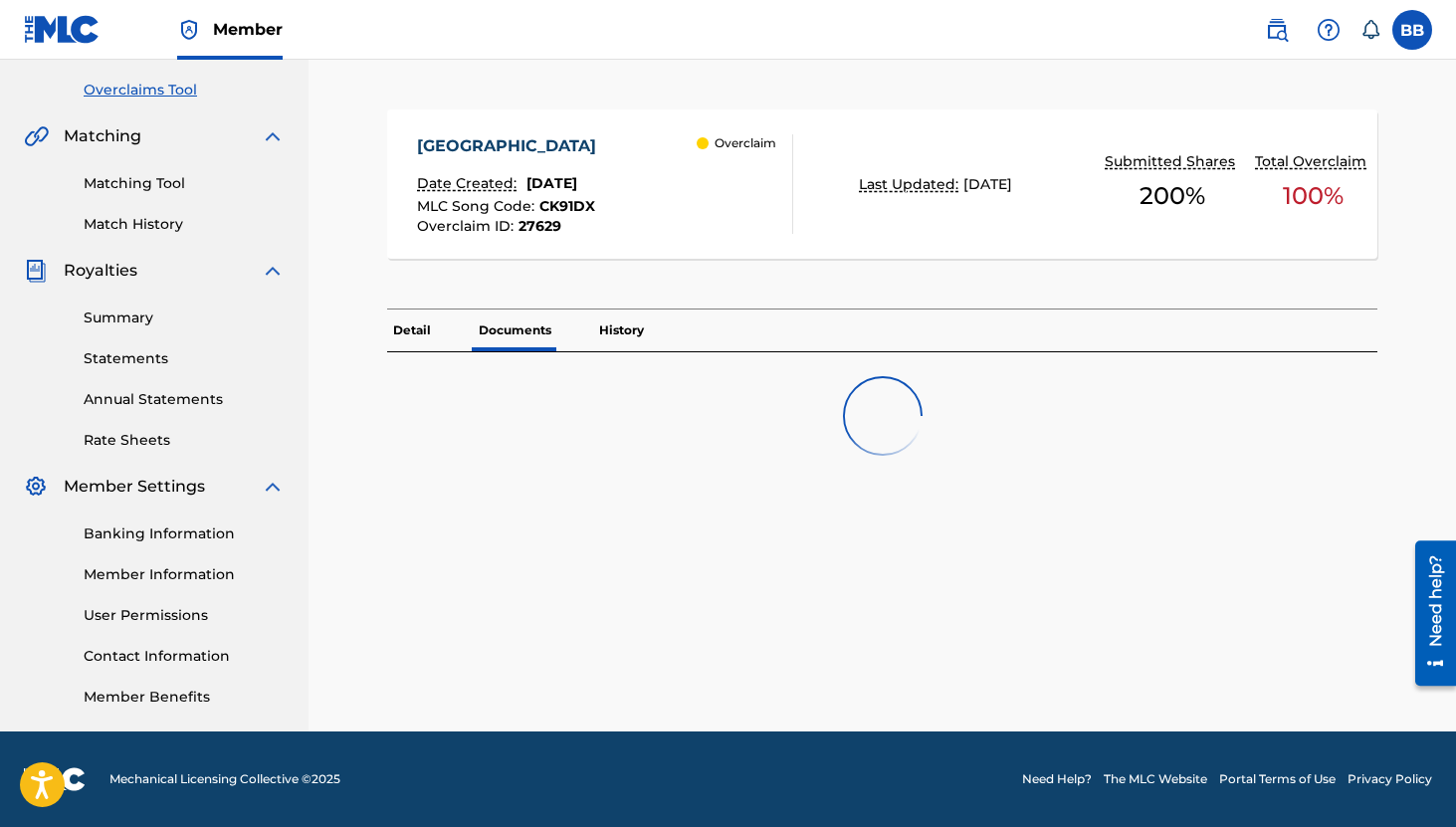 scroll, scrollTop: 407, scrollLeft: 0, axis: vertical 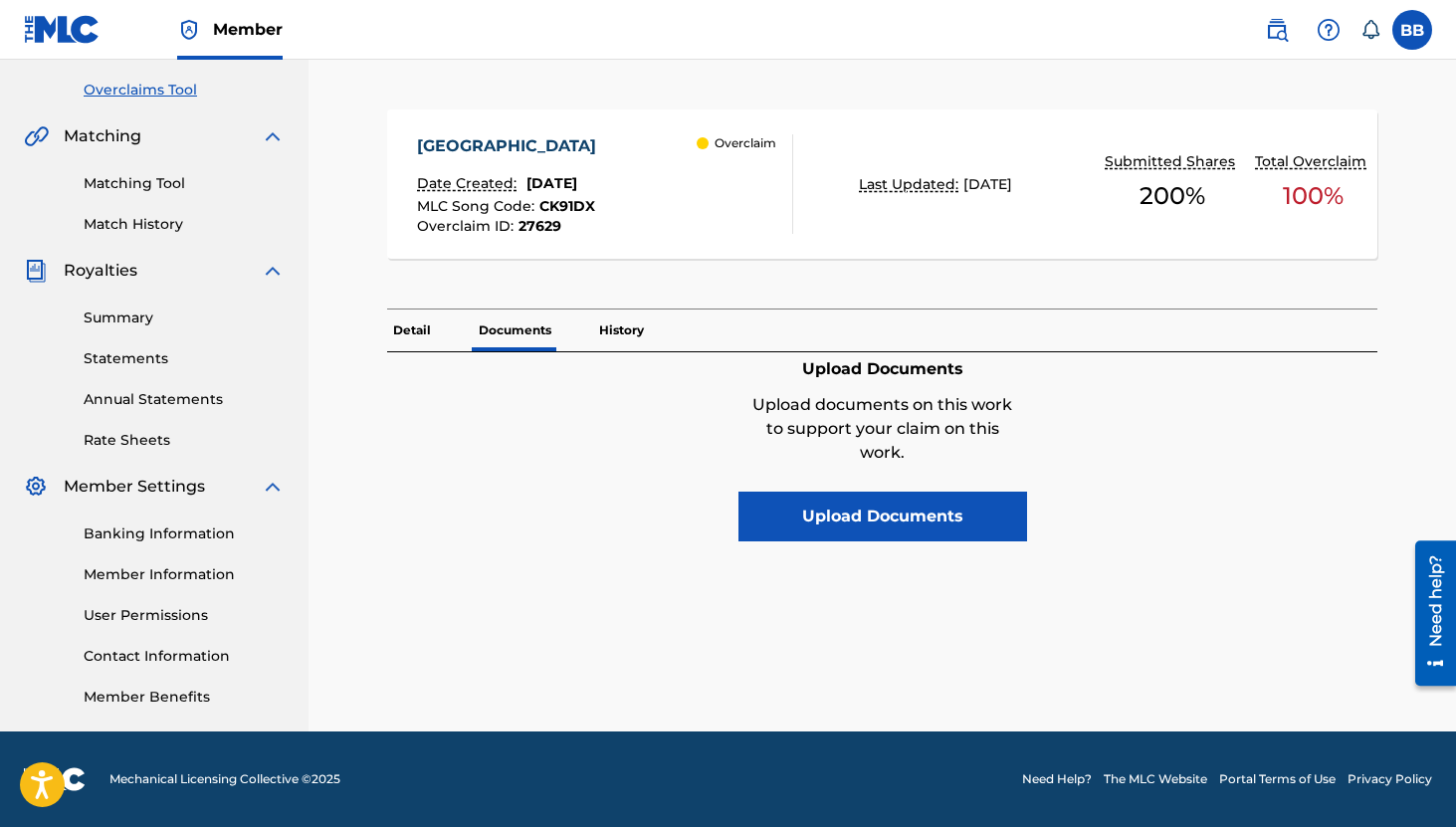click on "History" at bounding box center [621, 330] 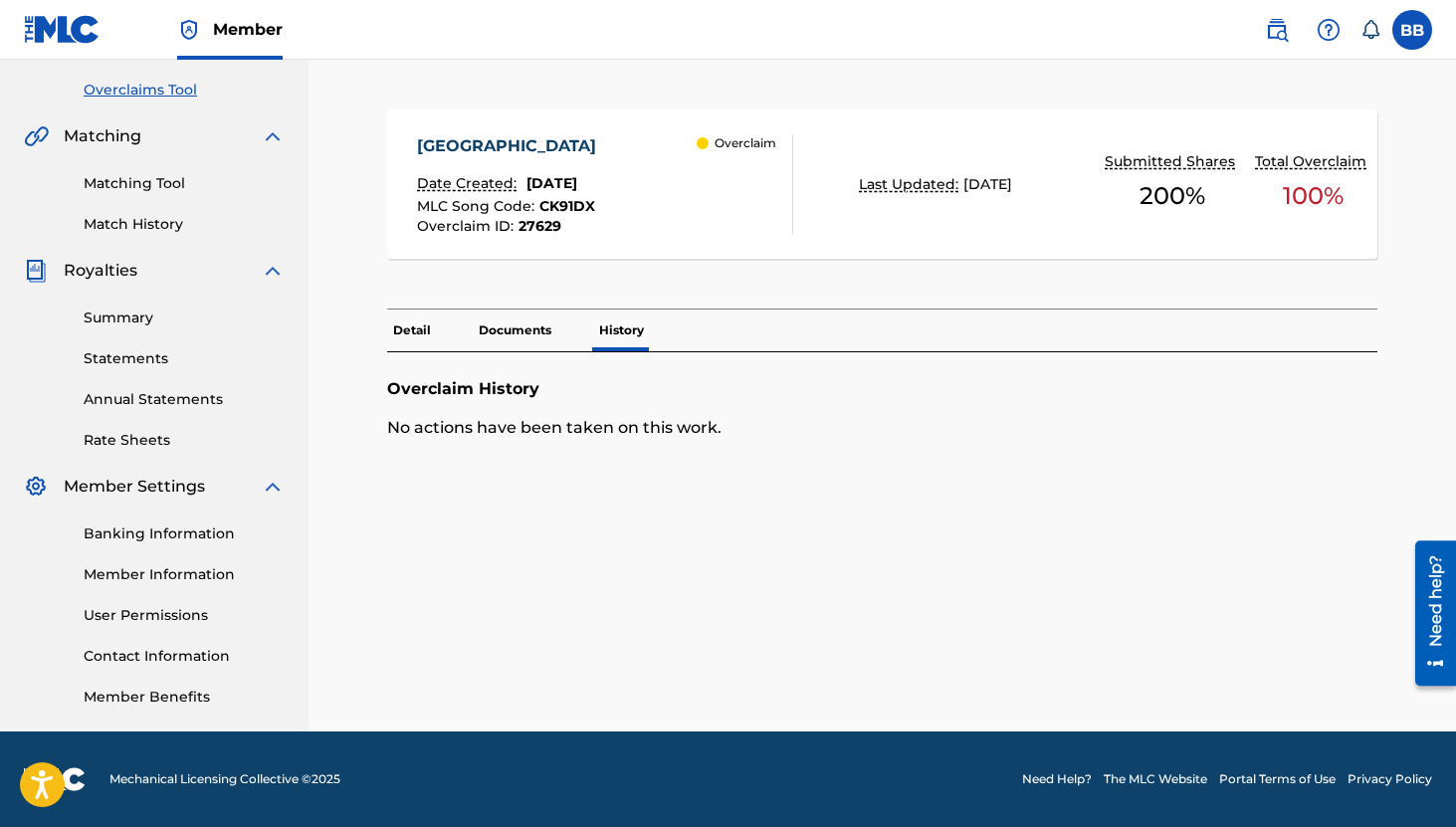 click on "Detail" at bounding box center (412, 330) 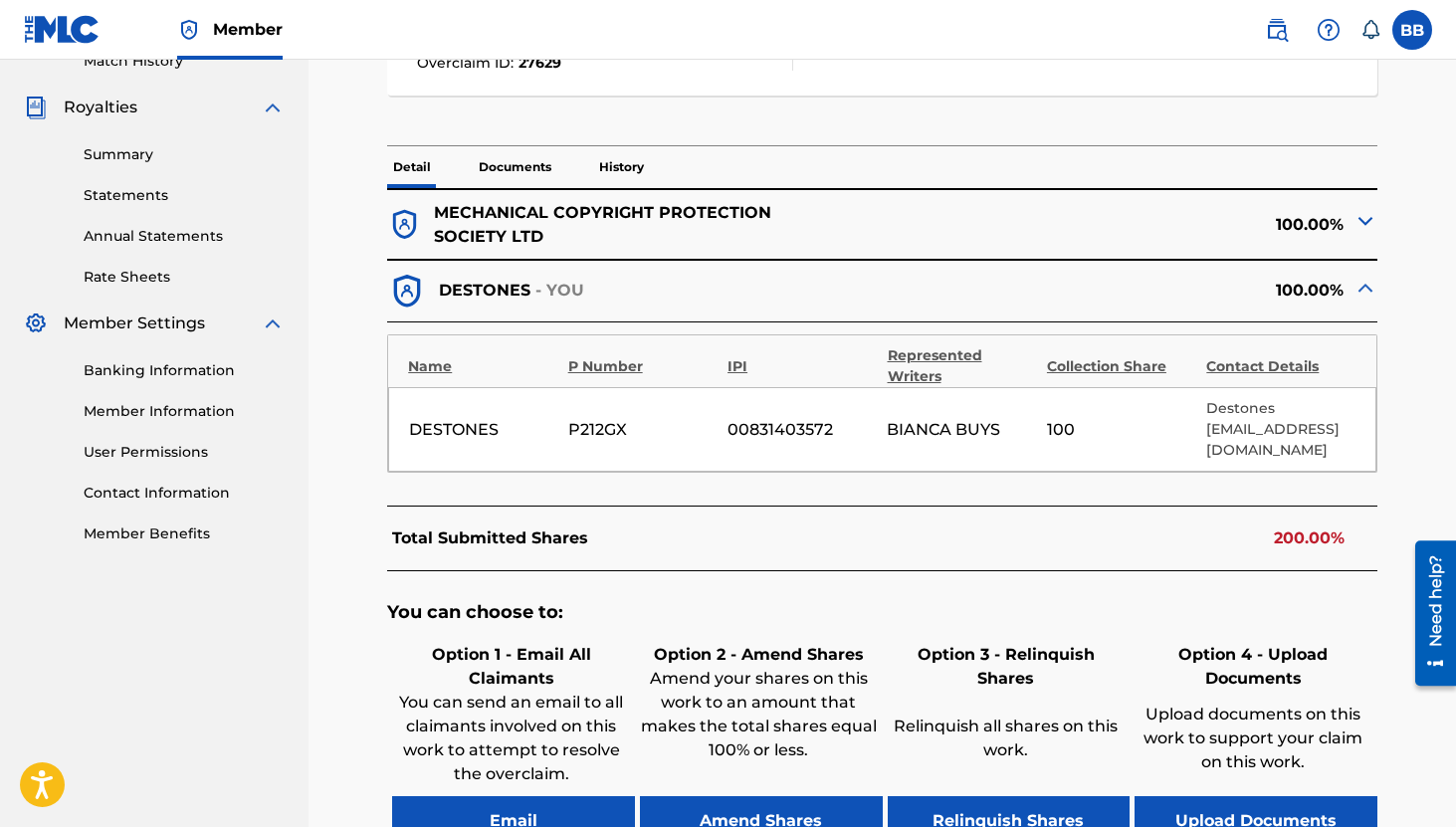 scroll, scrollTop: 753, scrollLeft: 0, axis: vertical 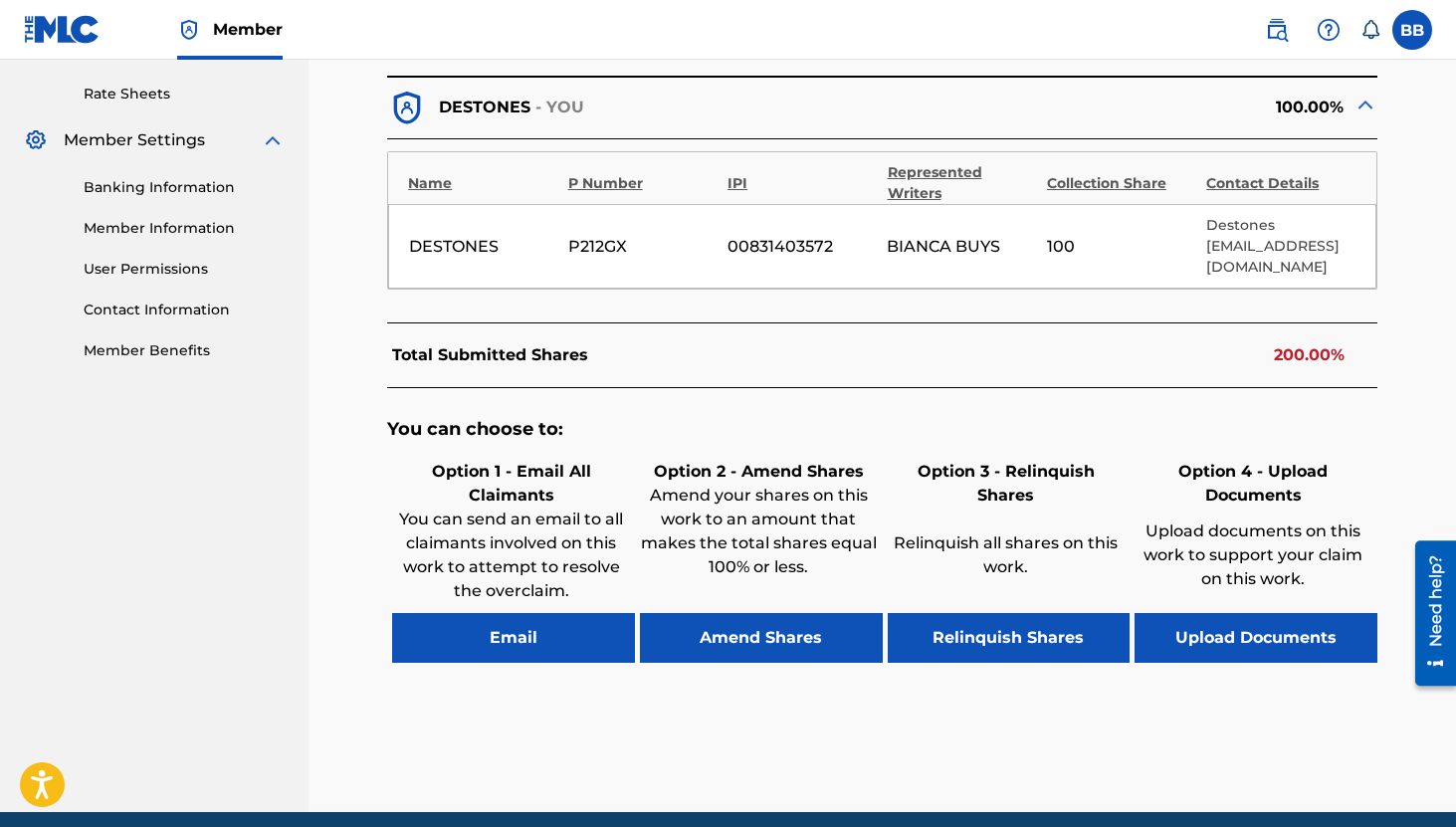 click on "Amend Shares" at bounding box center (761, 638) 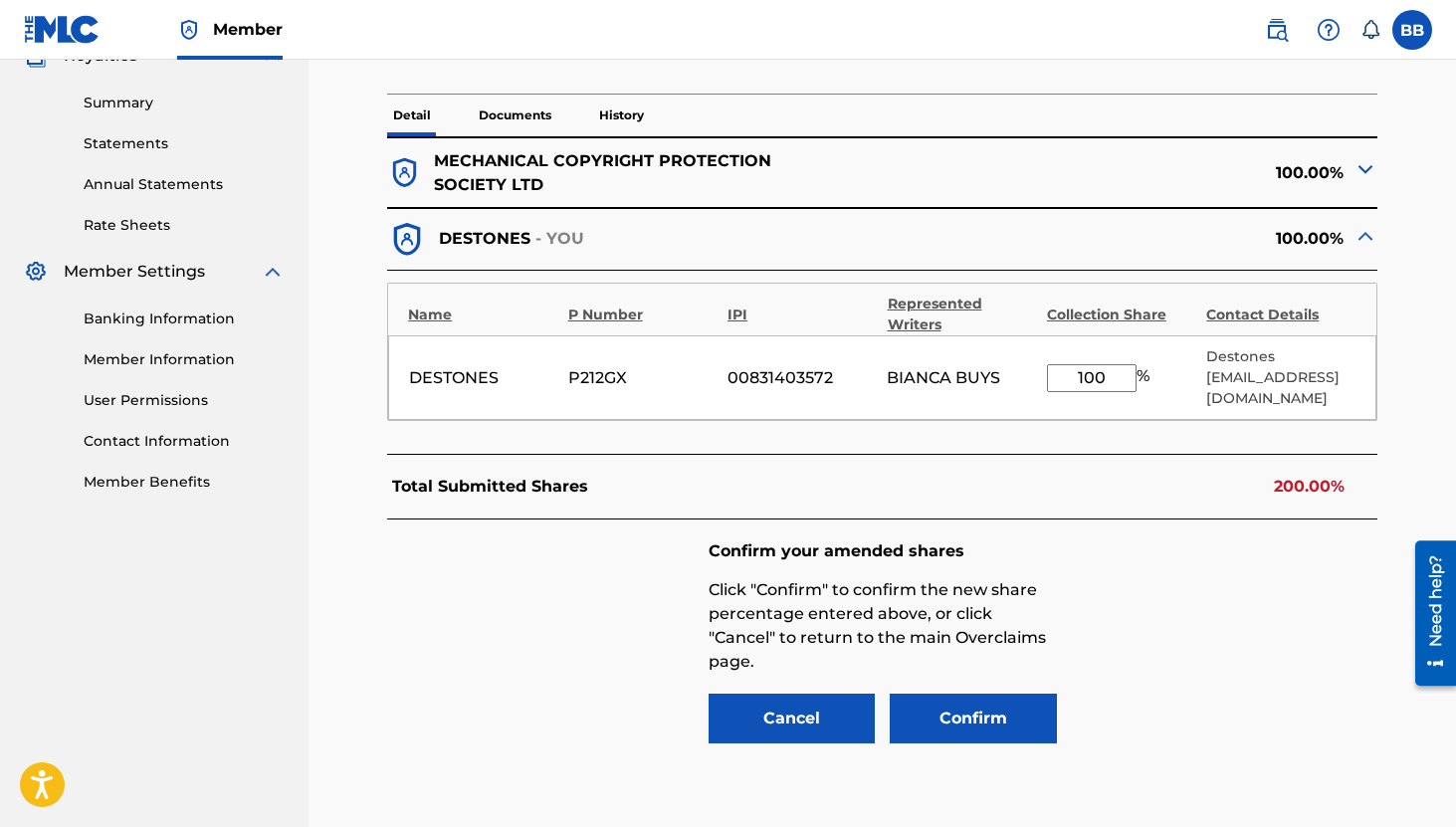 scroll, scrollTop: 619, scrollLeft: 0, axis: vertical 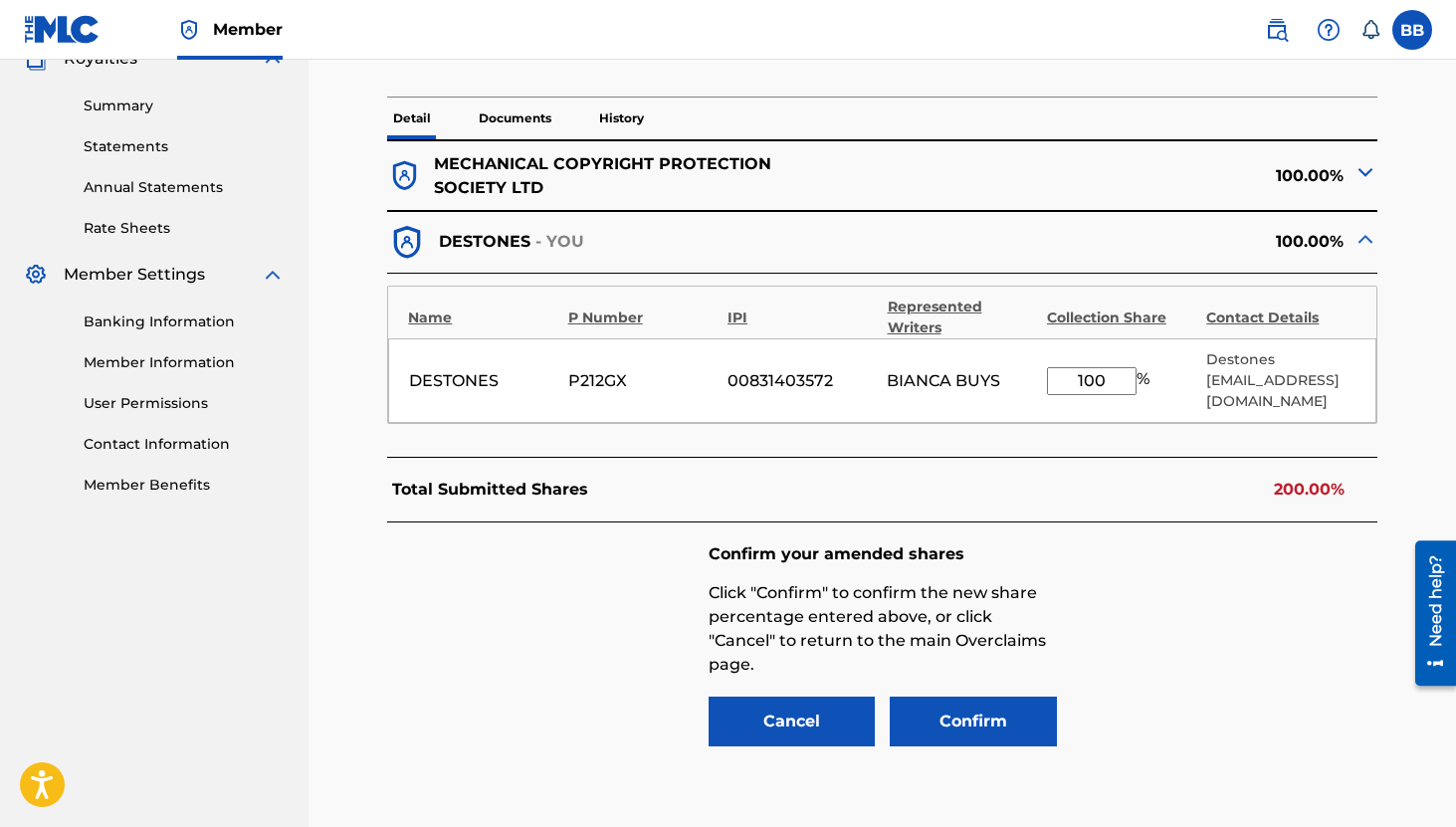 click on "100" at bounding box center (1092, 381) 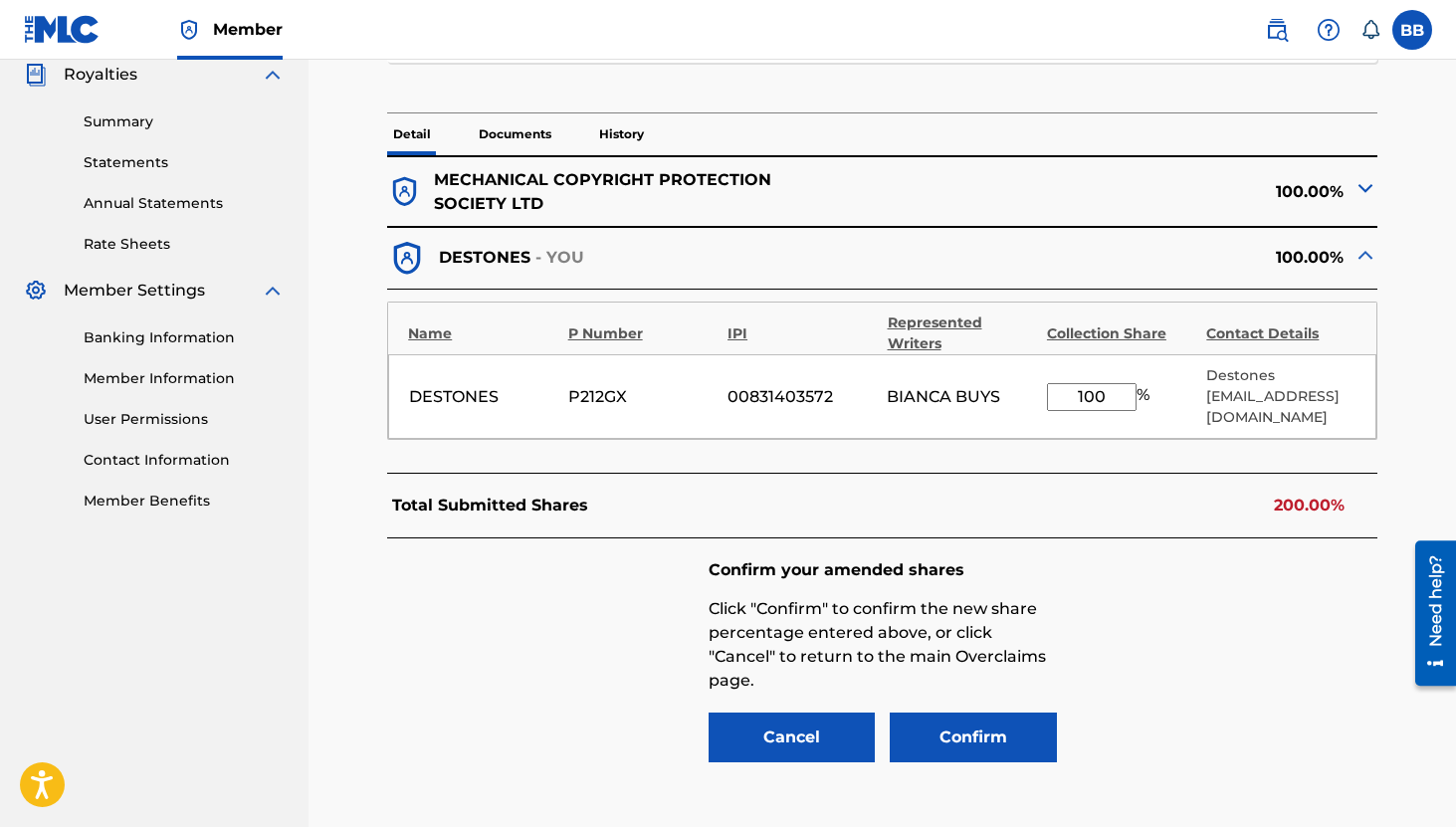 scroll, scrollTop: 601, scrollLeft: 0, axis: vertical 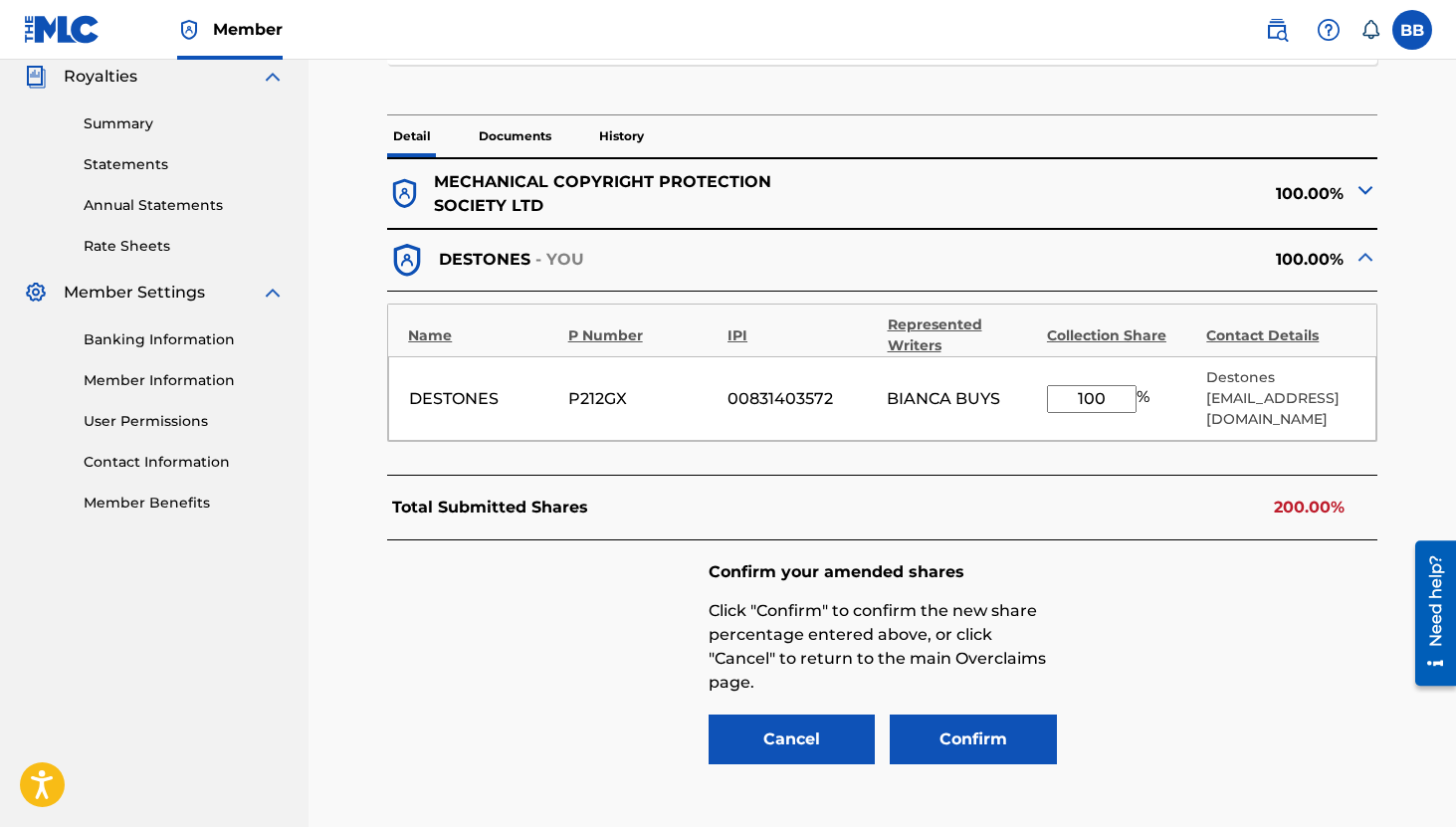 click at bounding box center (1365, 190) 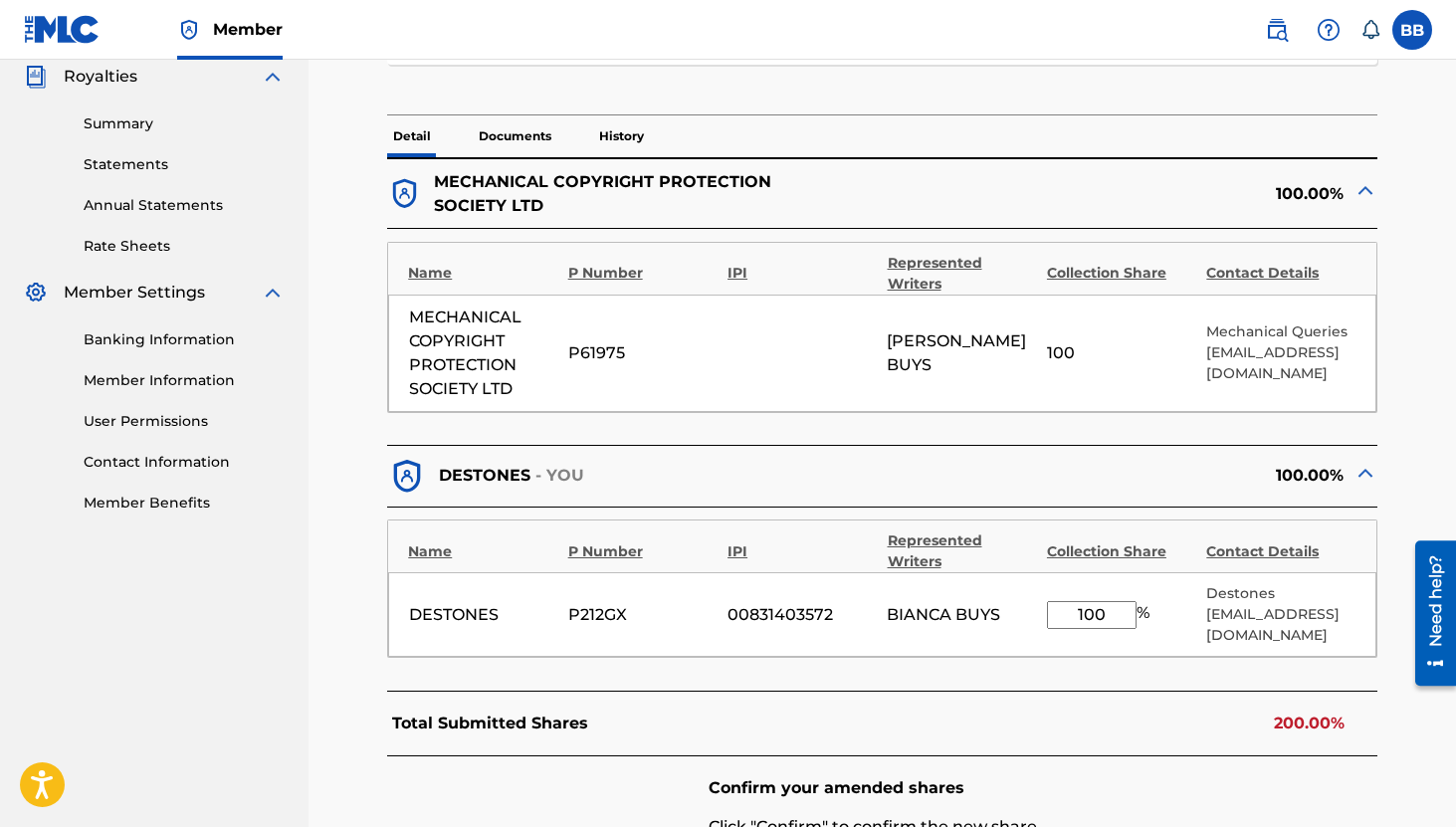 click on "MECHANICAL COPYRIGHT PROTECTION SOCIETY LTD P61975 BIANCA CARMEN   BUYS 100 Mechanical Queries mechanicalqueries@prsformusic.com" at bounding box center [882, 353] 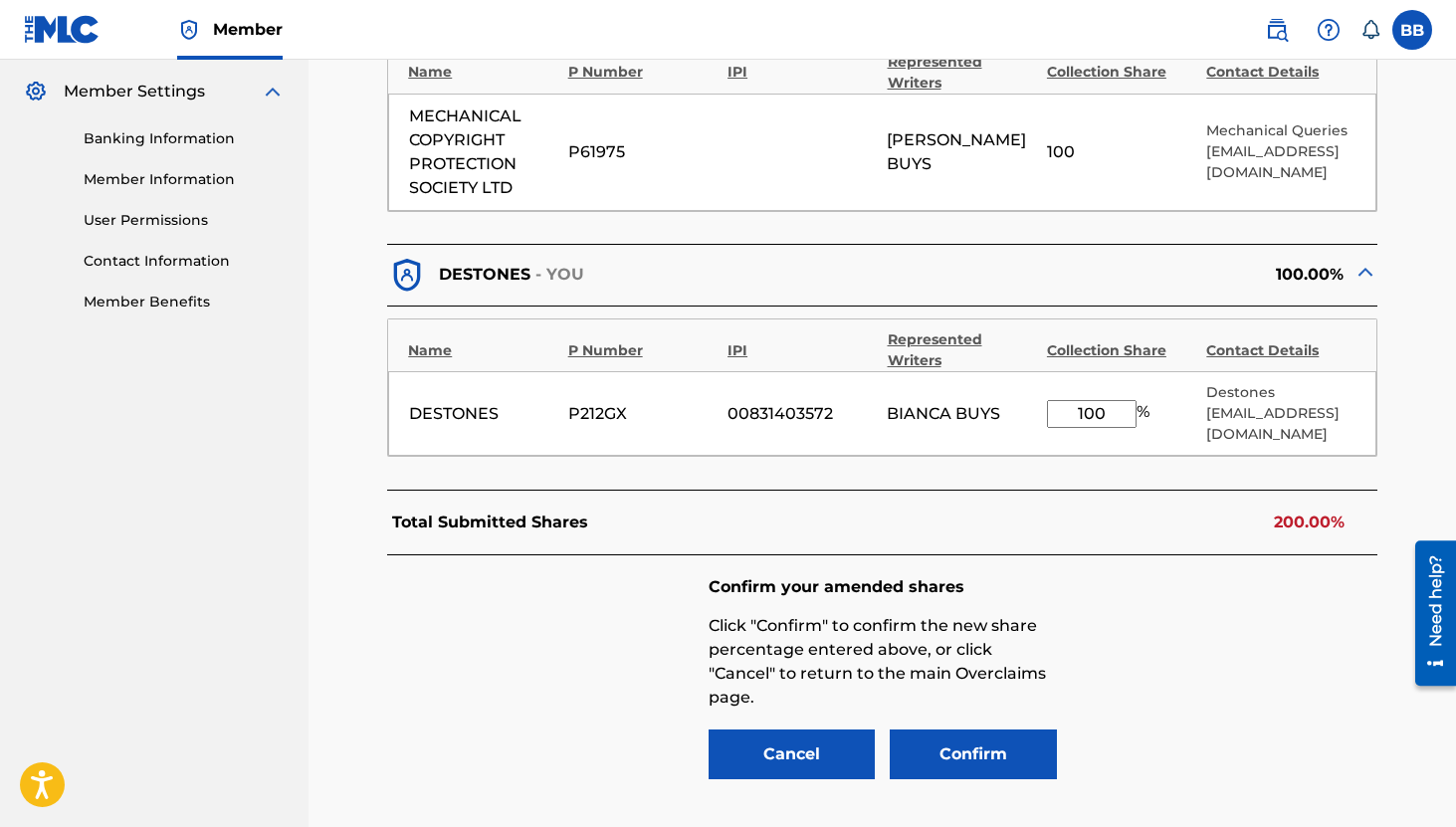 scroll, scrollTop: 803, scrollLeft: 0, axis: vertical 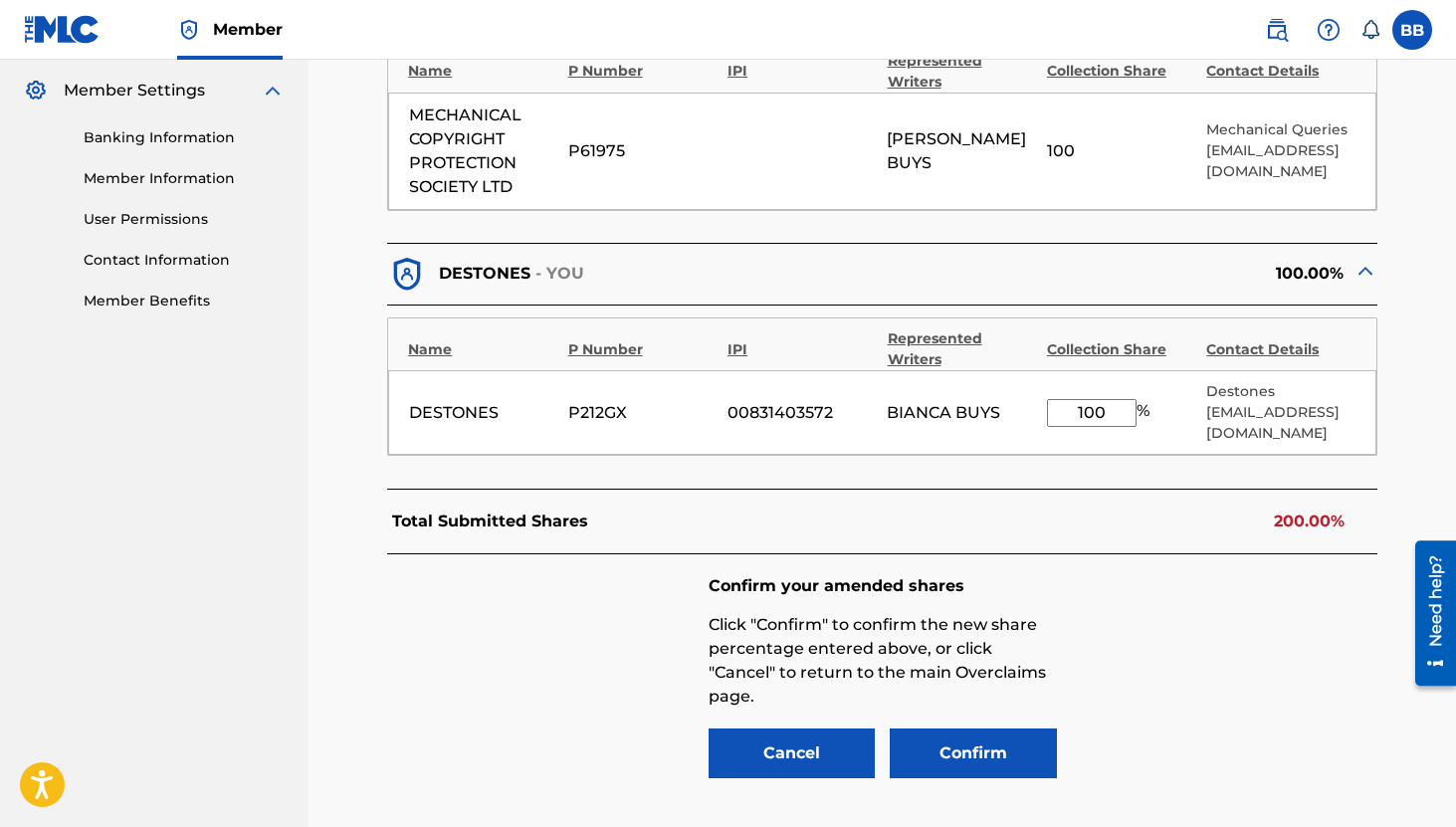 click on "Name P Number IPI Represented Writers Collection Share Contact Details DESTONES P212GX 00831403572 BIANCA   BUYS 100 % Destones binxbuys@gmail.com" at bounding box center [882, 387] 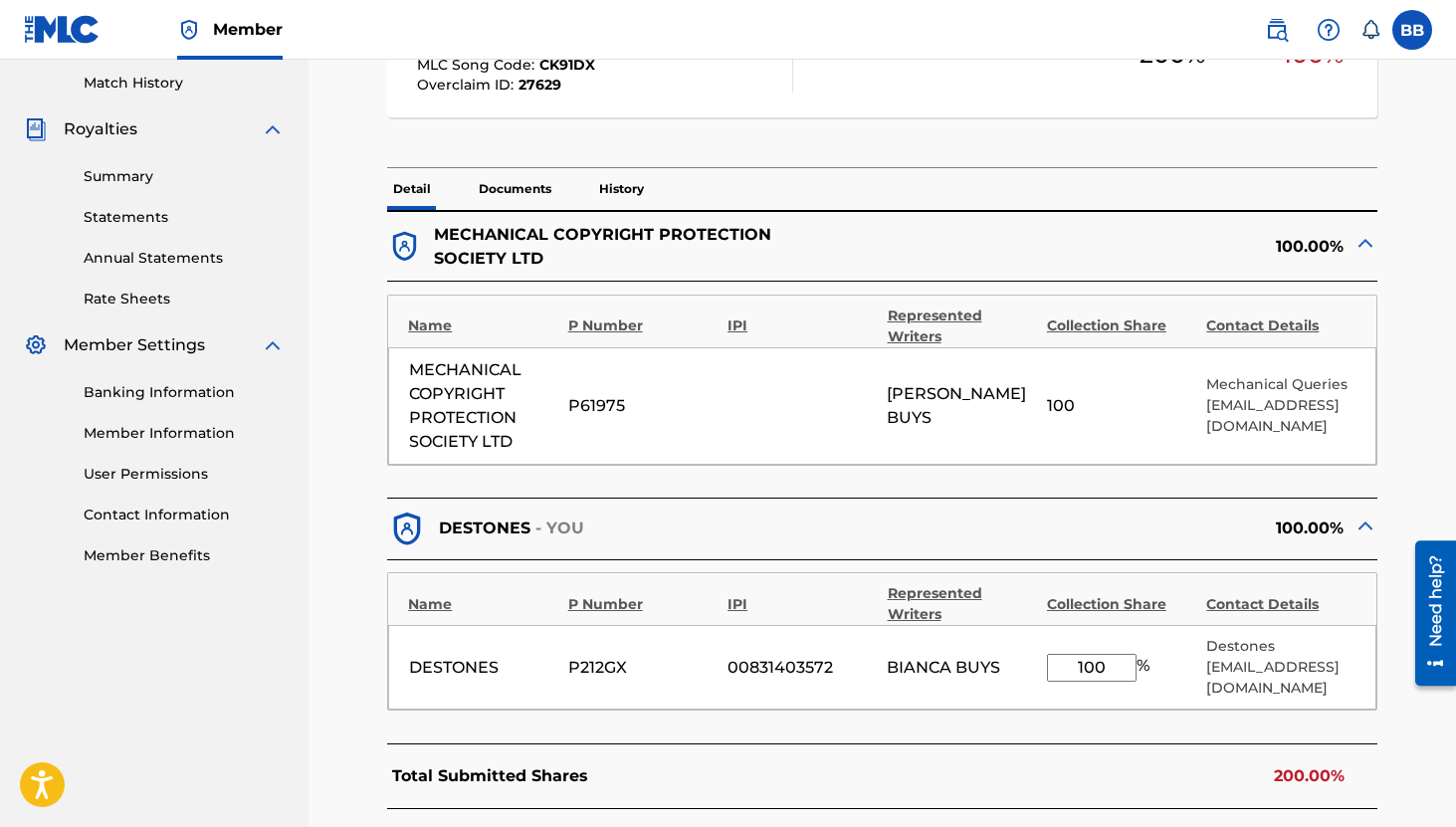 scroll, scrollTop: 556, scrollLeft: 0, axis: vertical 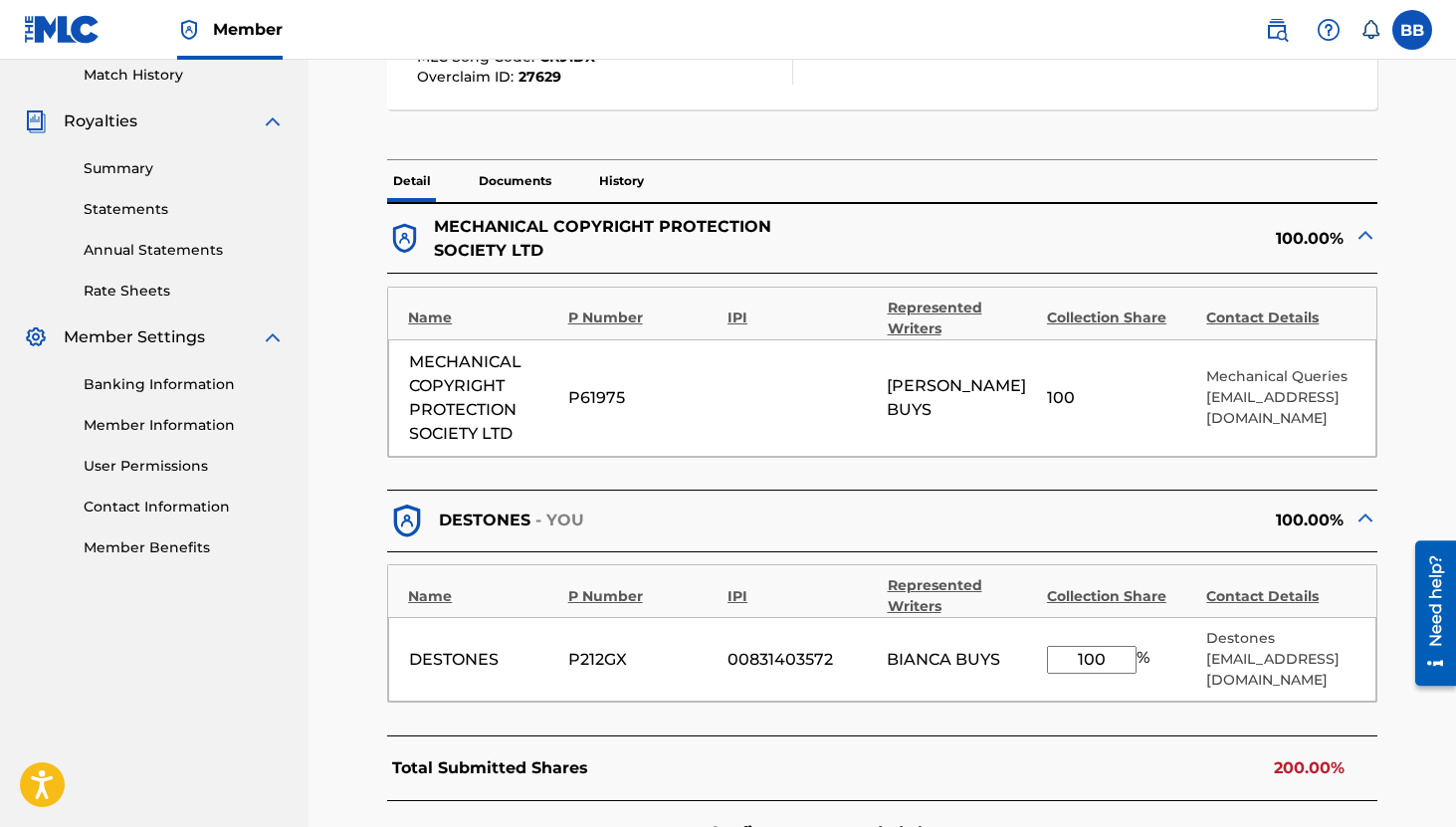 click on "100" at bounding box center (1092, 660) 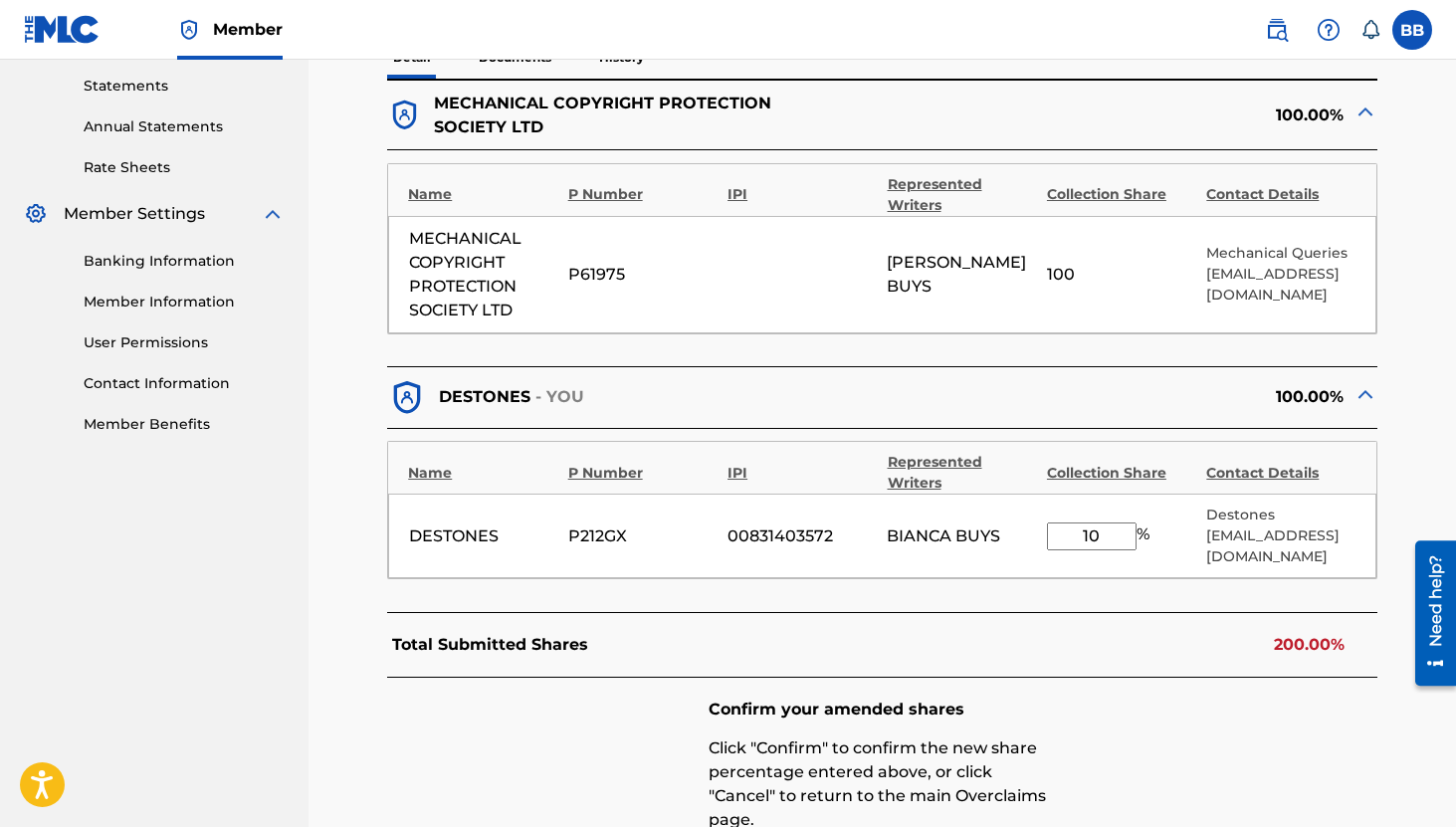 type on "1" 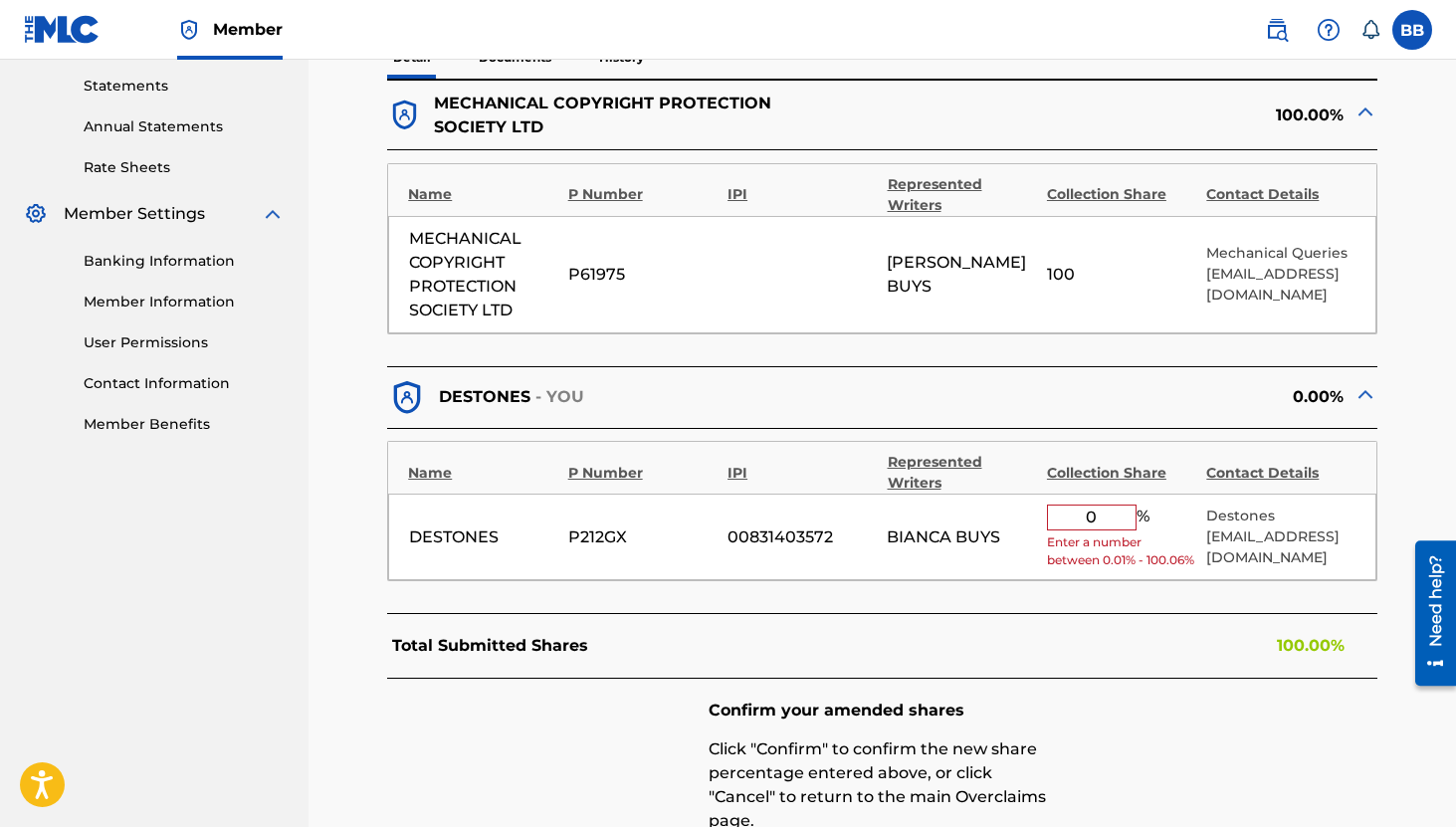 type on "0" 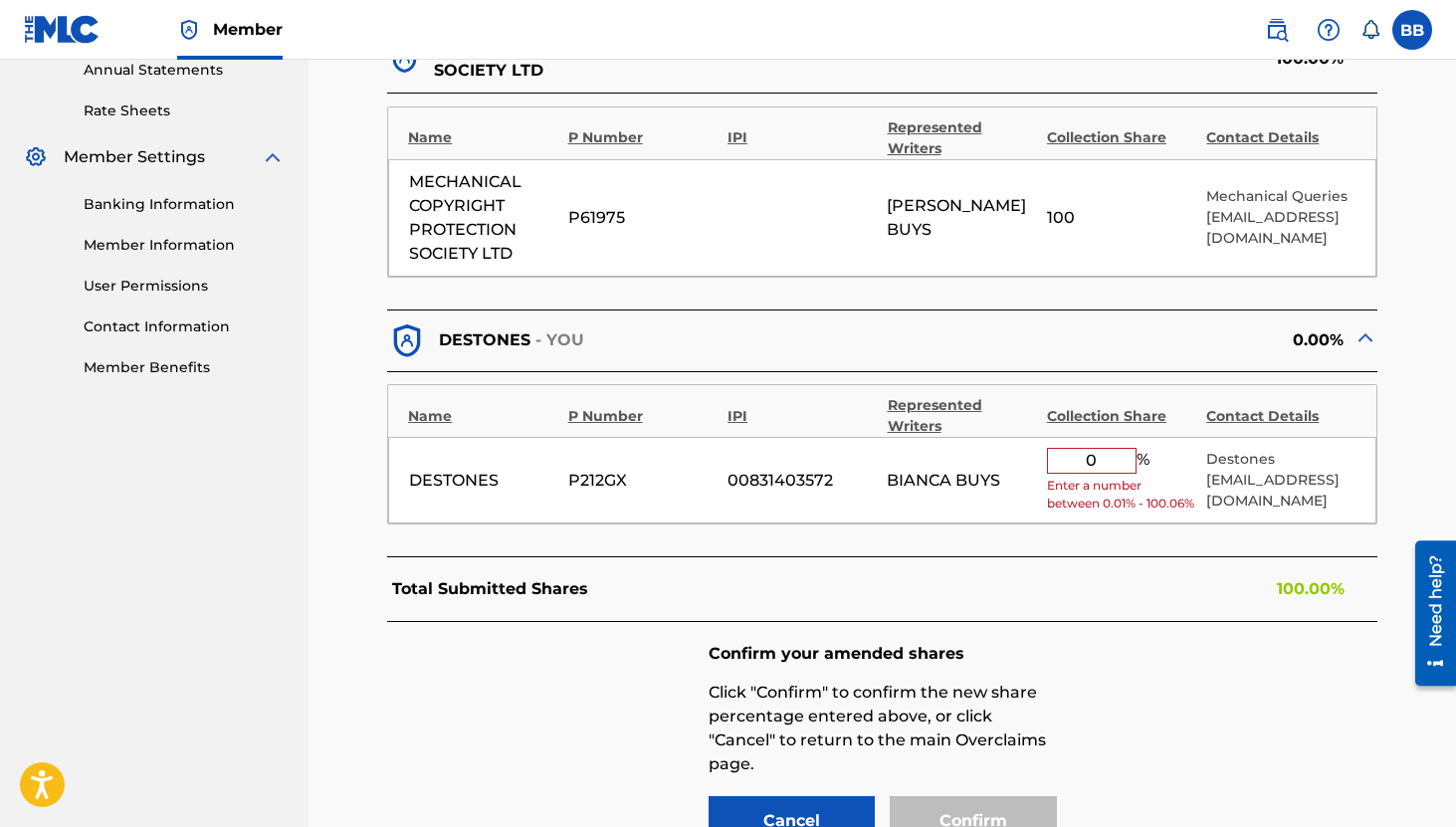scroll, scrollTop: 737, scrollLeft: 0, axis: vertical 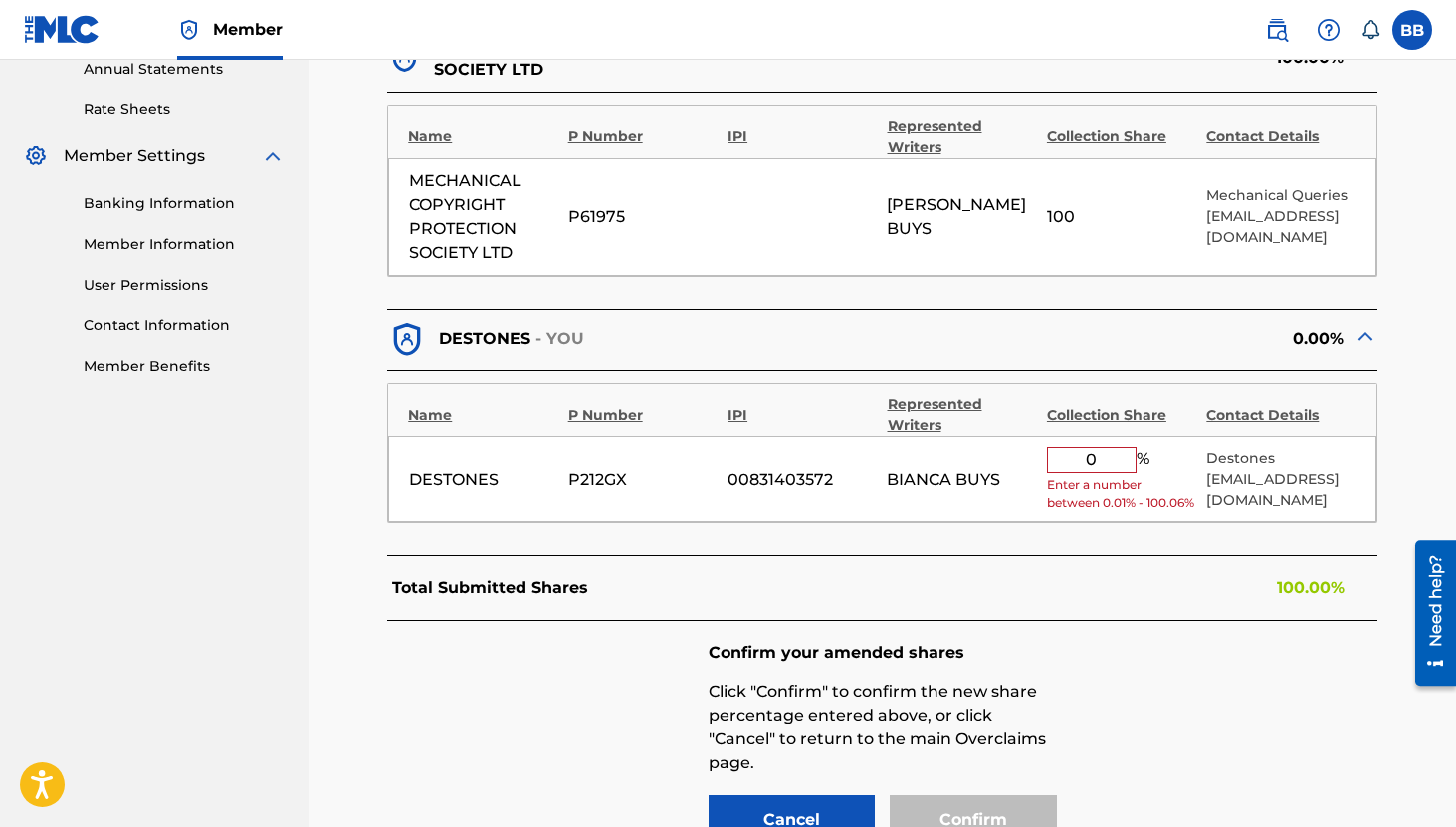 click on "Contact Information" at bounding box center [184, 325] 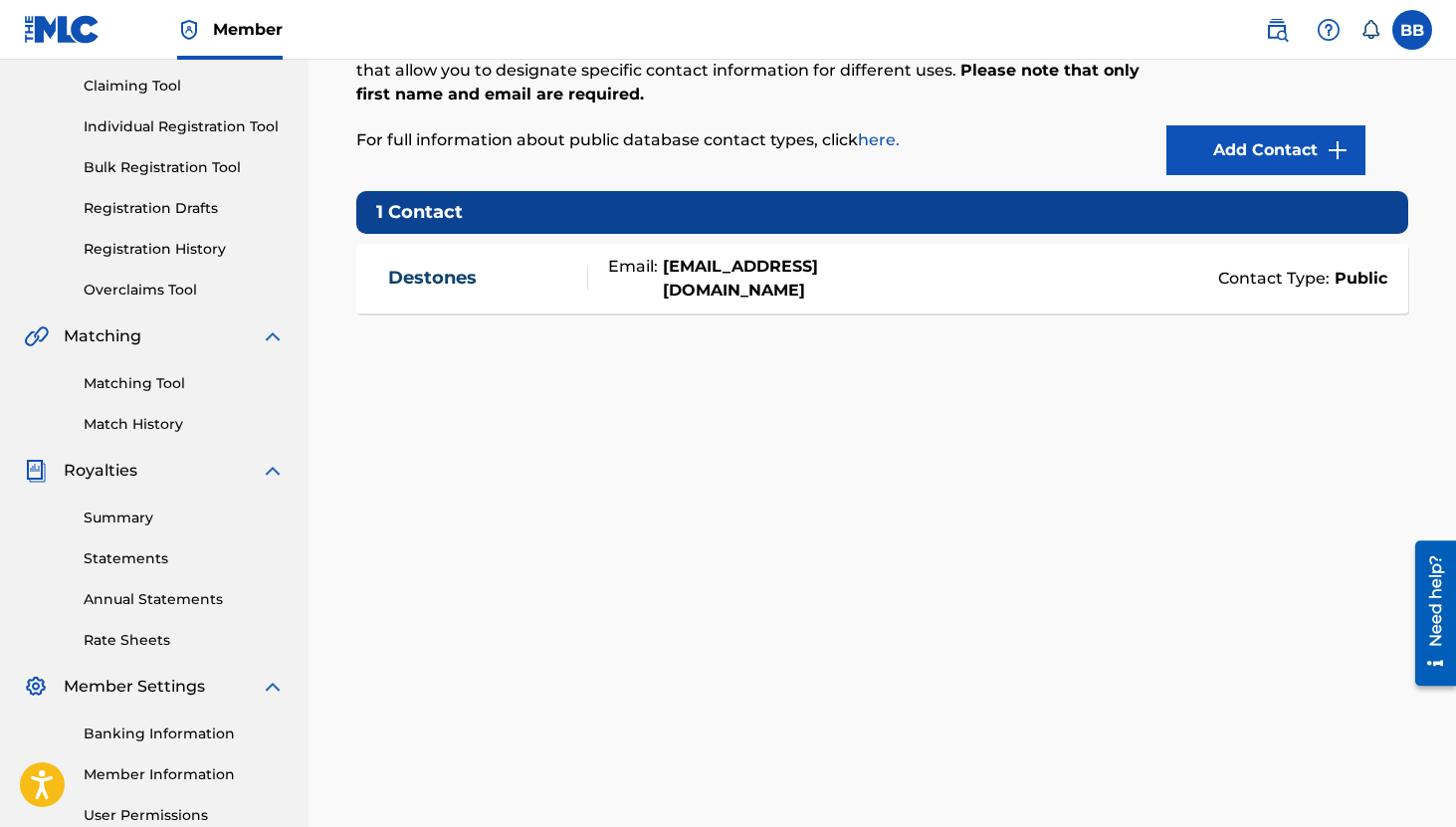 scroll, scrollTop: 407, scrollLeft: 0, axis: vertical 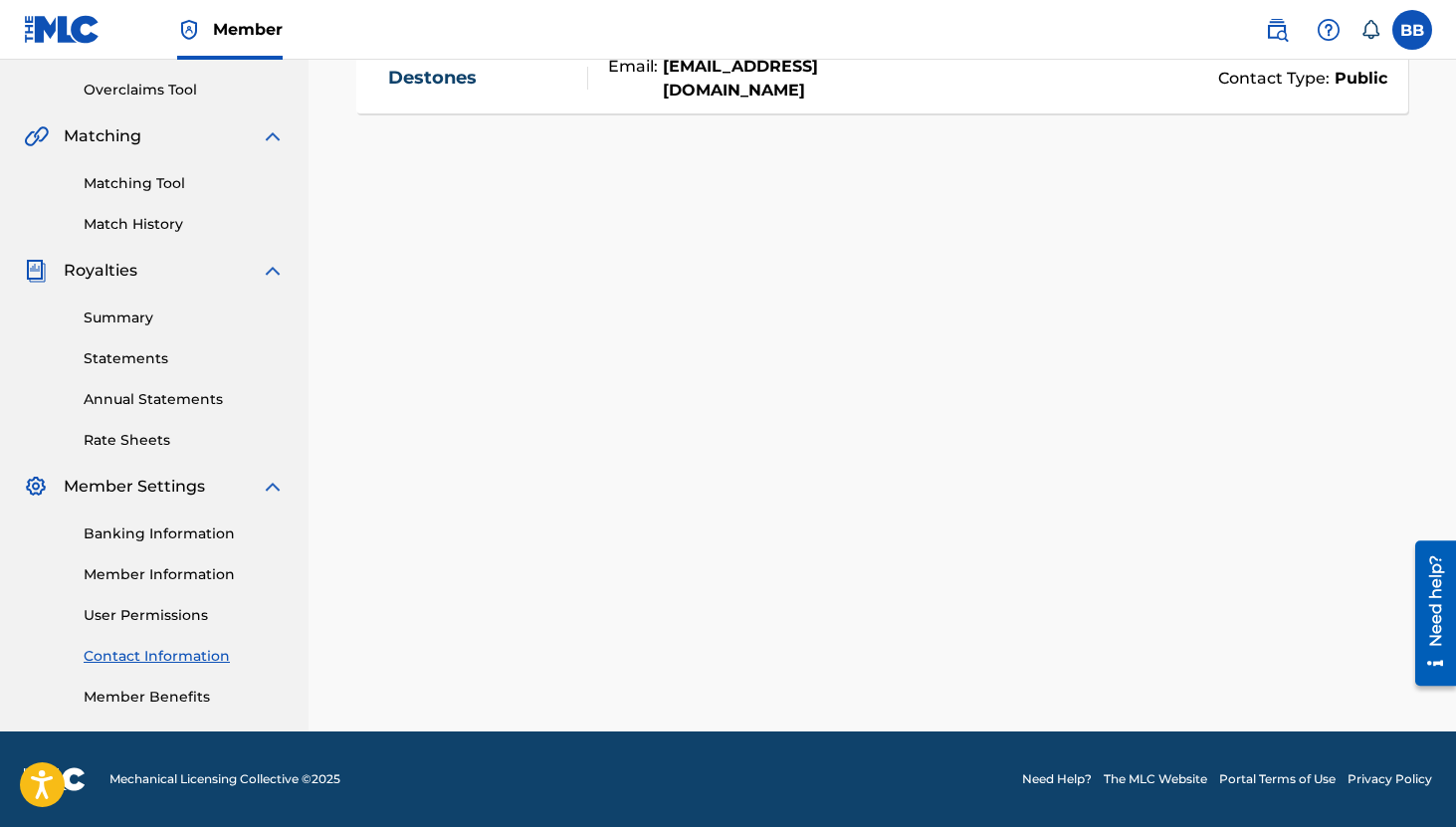 click on "Need Help?" at bounding box center [1057, 779] 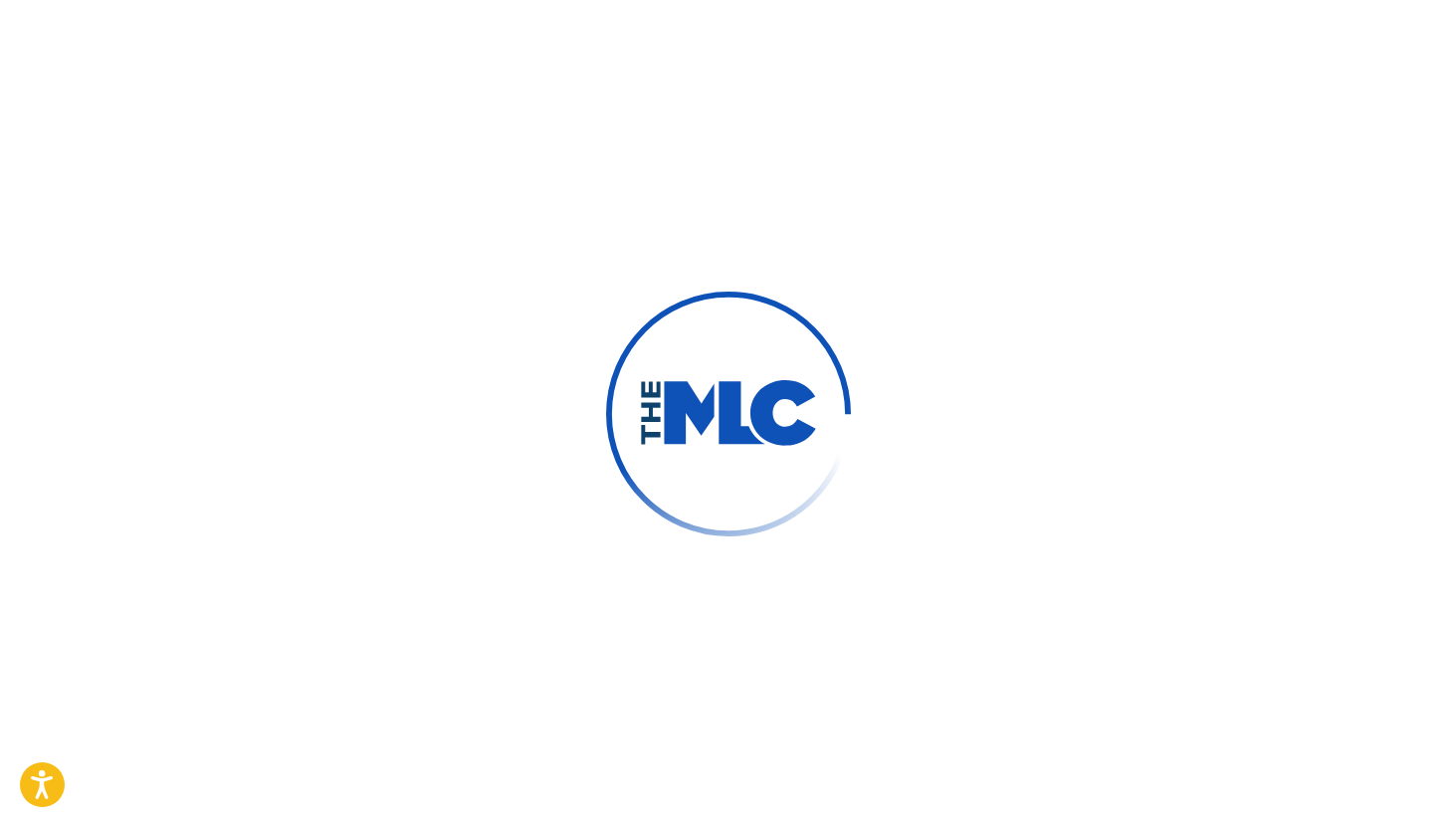 scroll, scrollTop: 0, scrollLeft: 0, axis: both 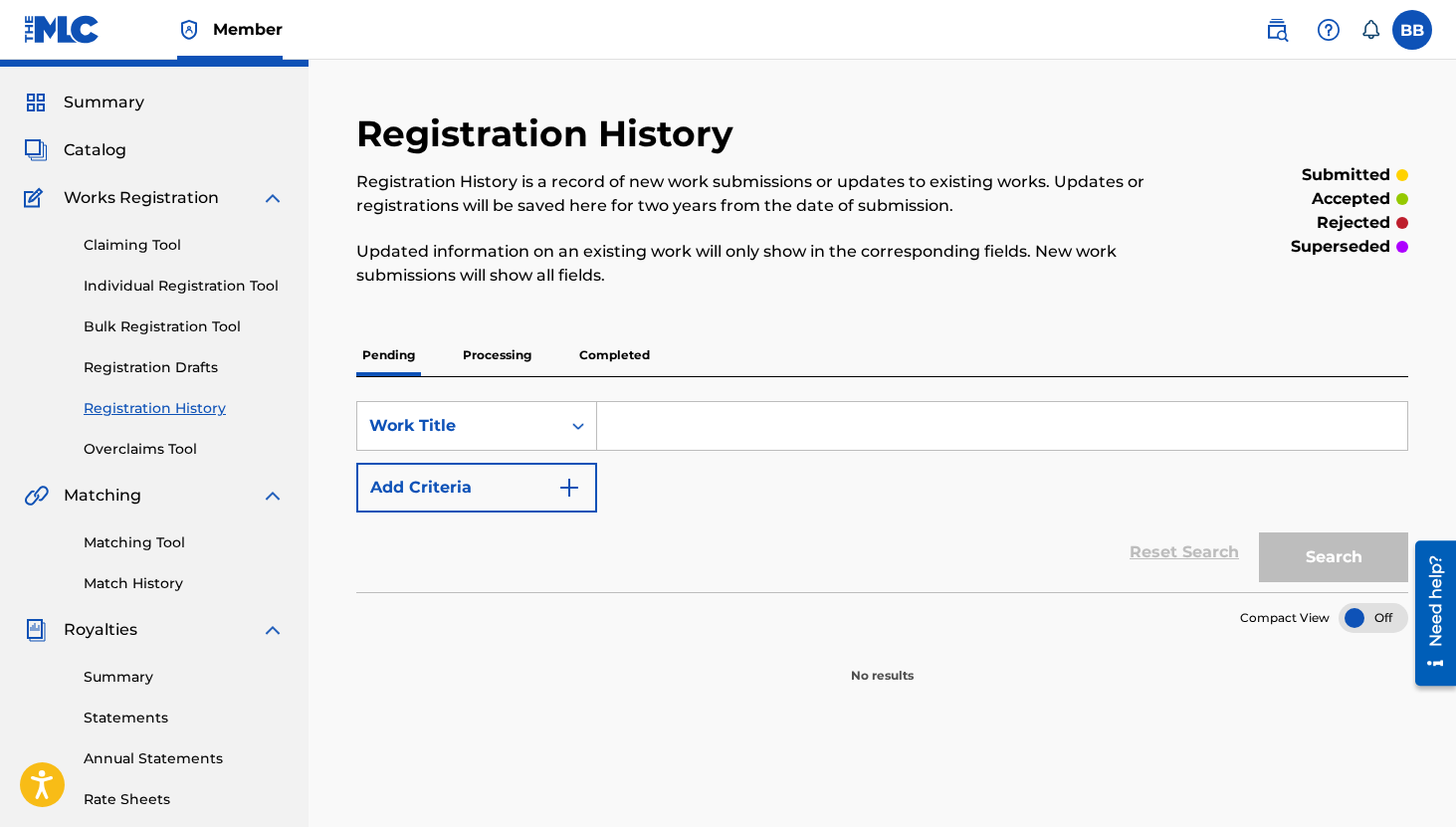 click at bounding box center [1002, 426] 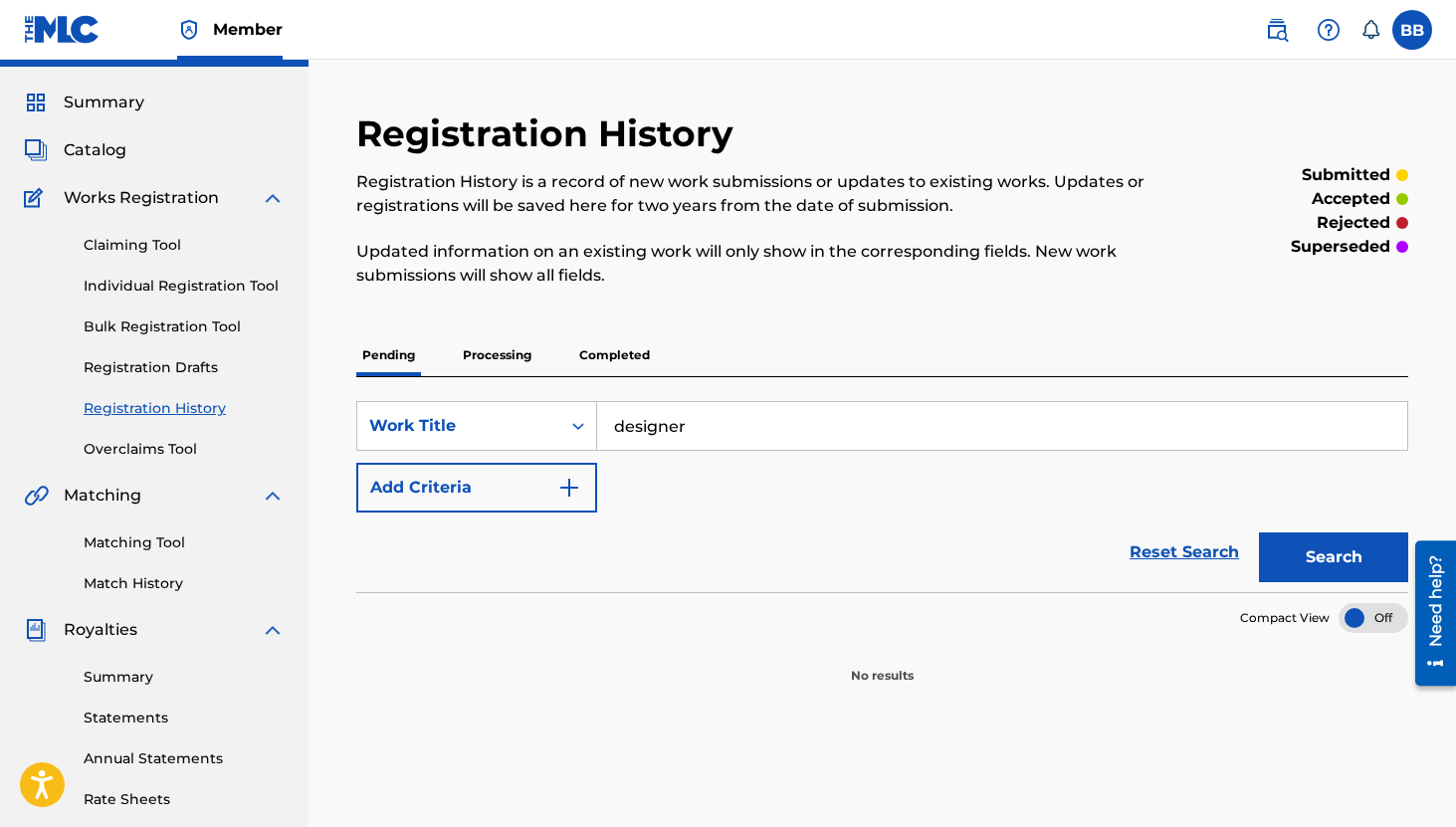 click on "Search" at bounding box center (1334, 557) 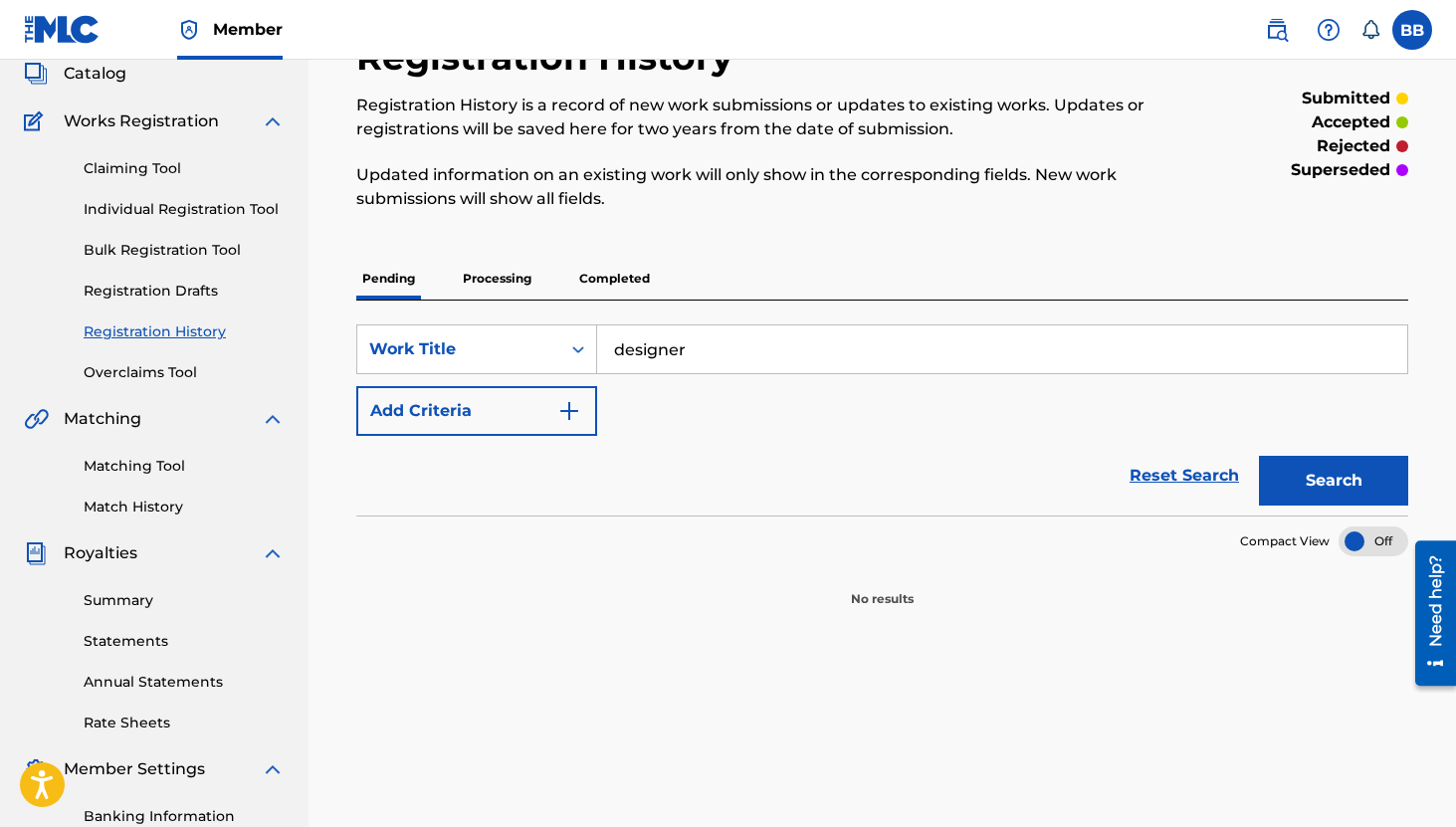 scroll, scrollTop: 140, scrollLeft: 0, axis: vertical 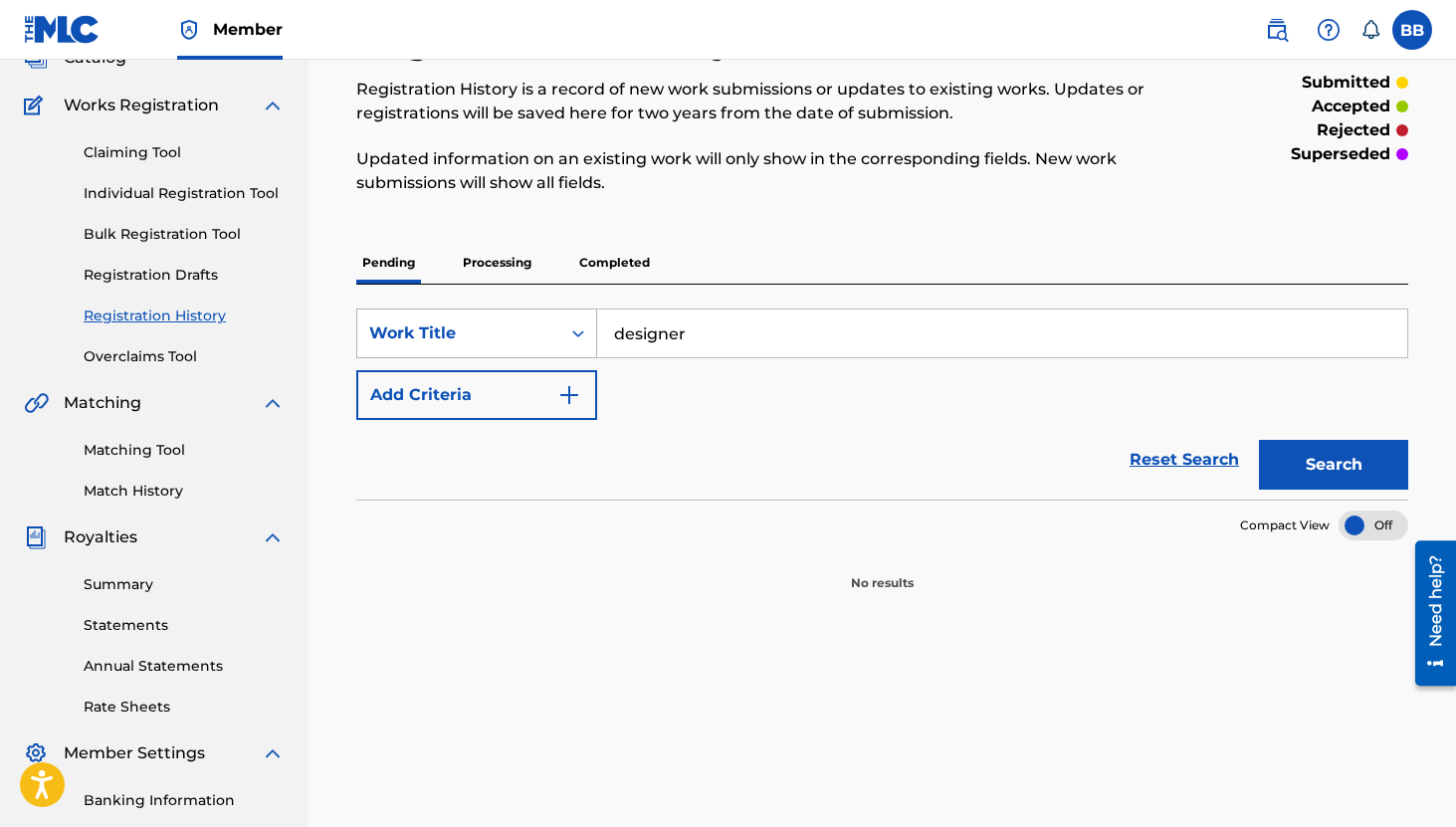 drag, startPoint x: 712, startPoint y: 340, endPoint x: 569, endPoint y: 339, distance: 143.0035 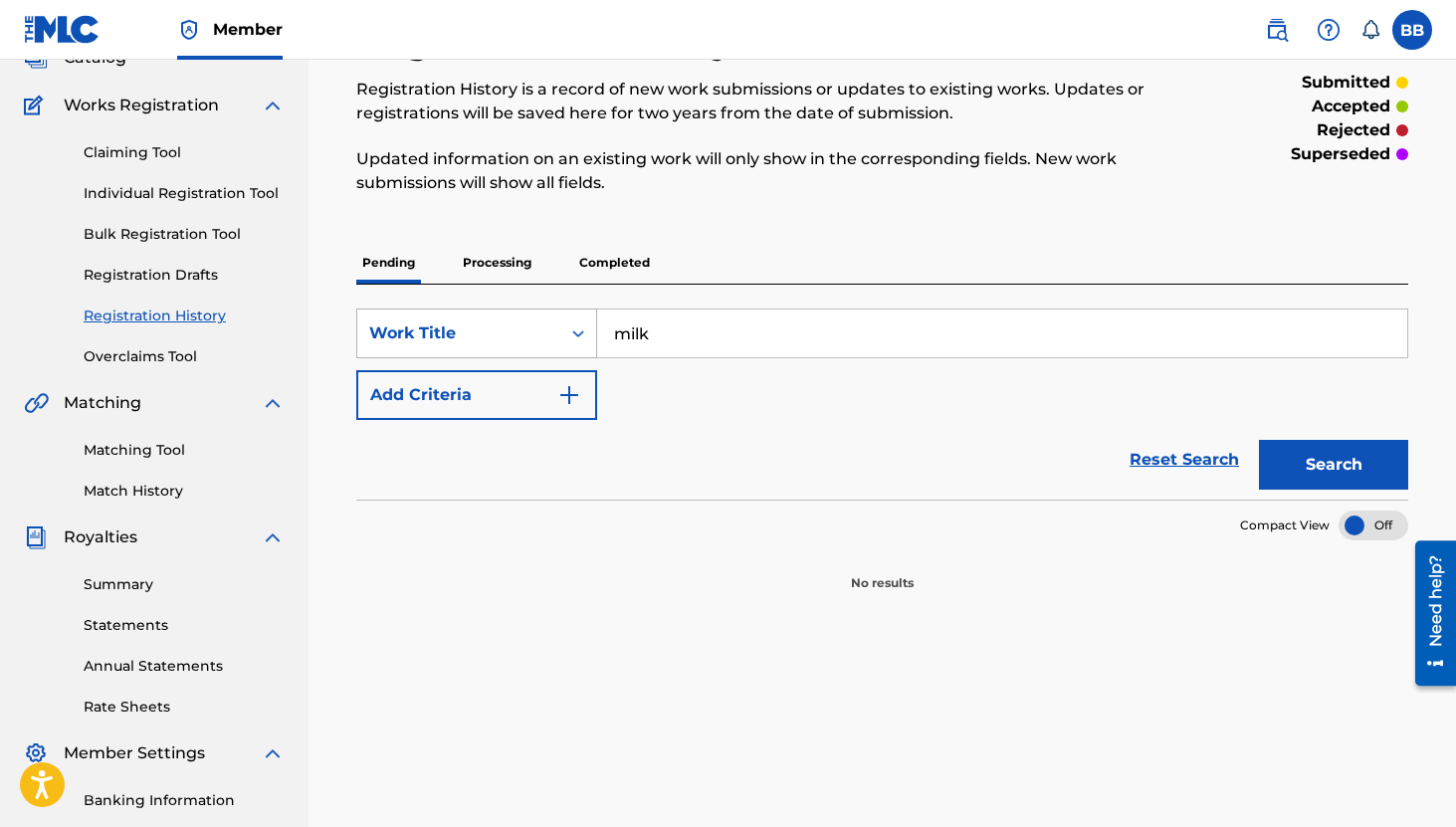 type on "milk" 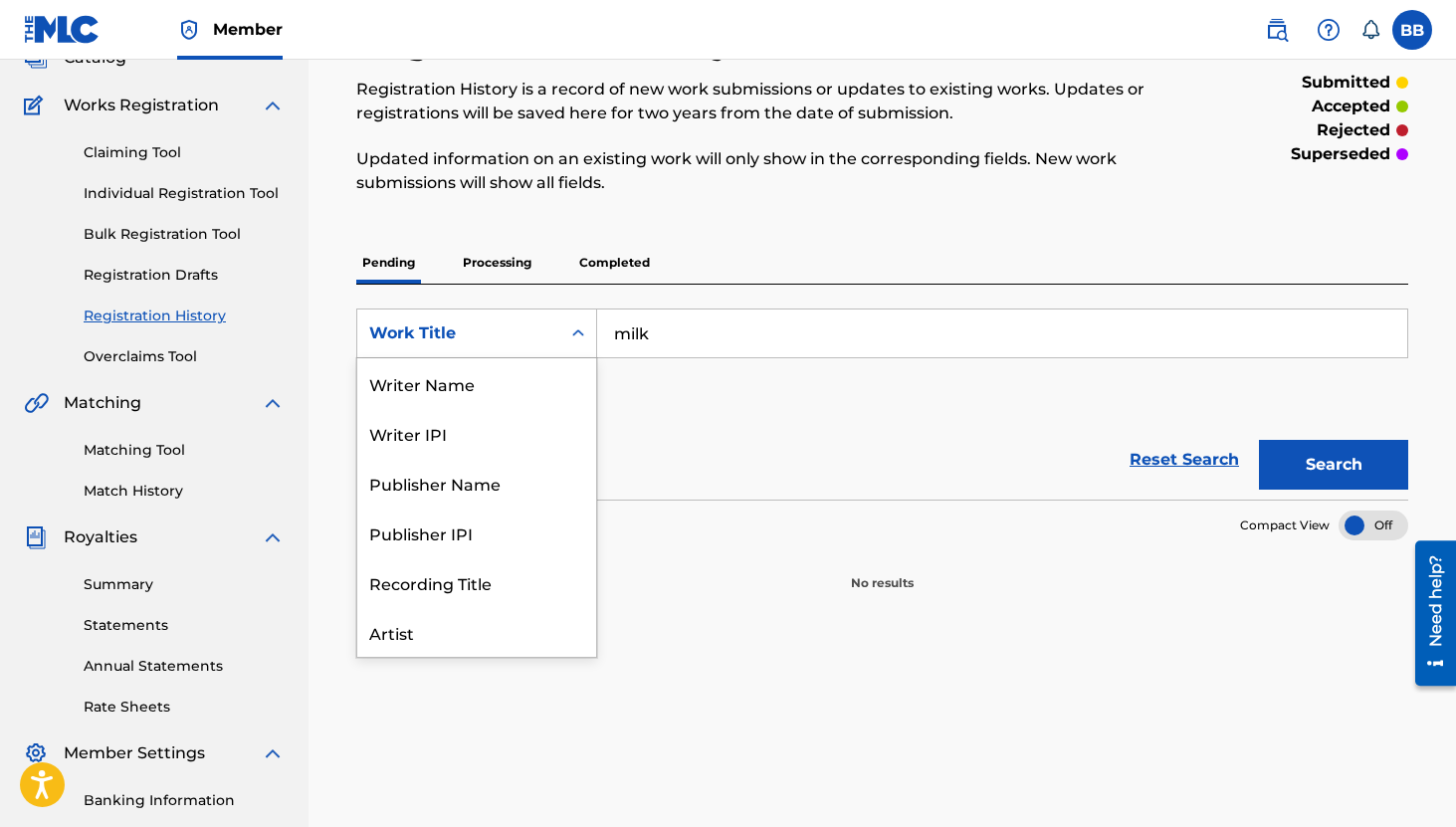 click on "Work Title" at bounding box center [459, 333] 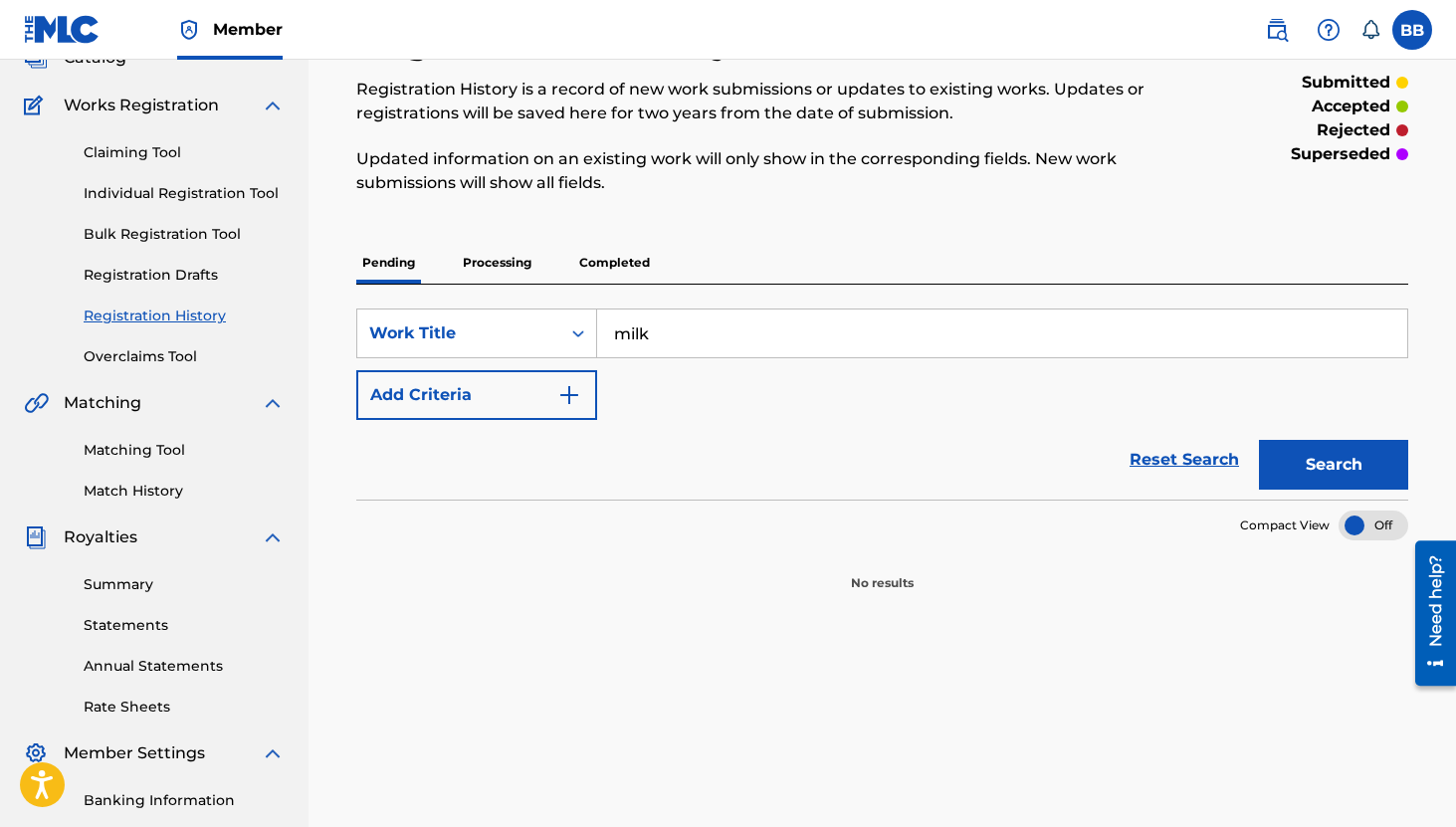 click on "SearchWithCriteria3c2c3692-fc39-4077-9200-d50268a8db65 Work Title milk Add Criteria" at bounding box center (882, 364) 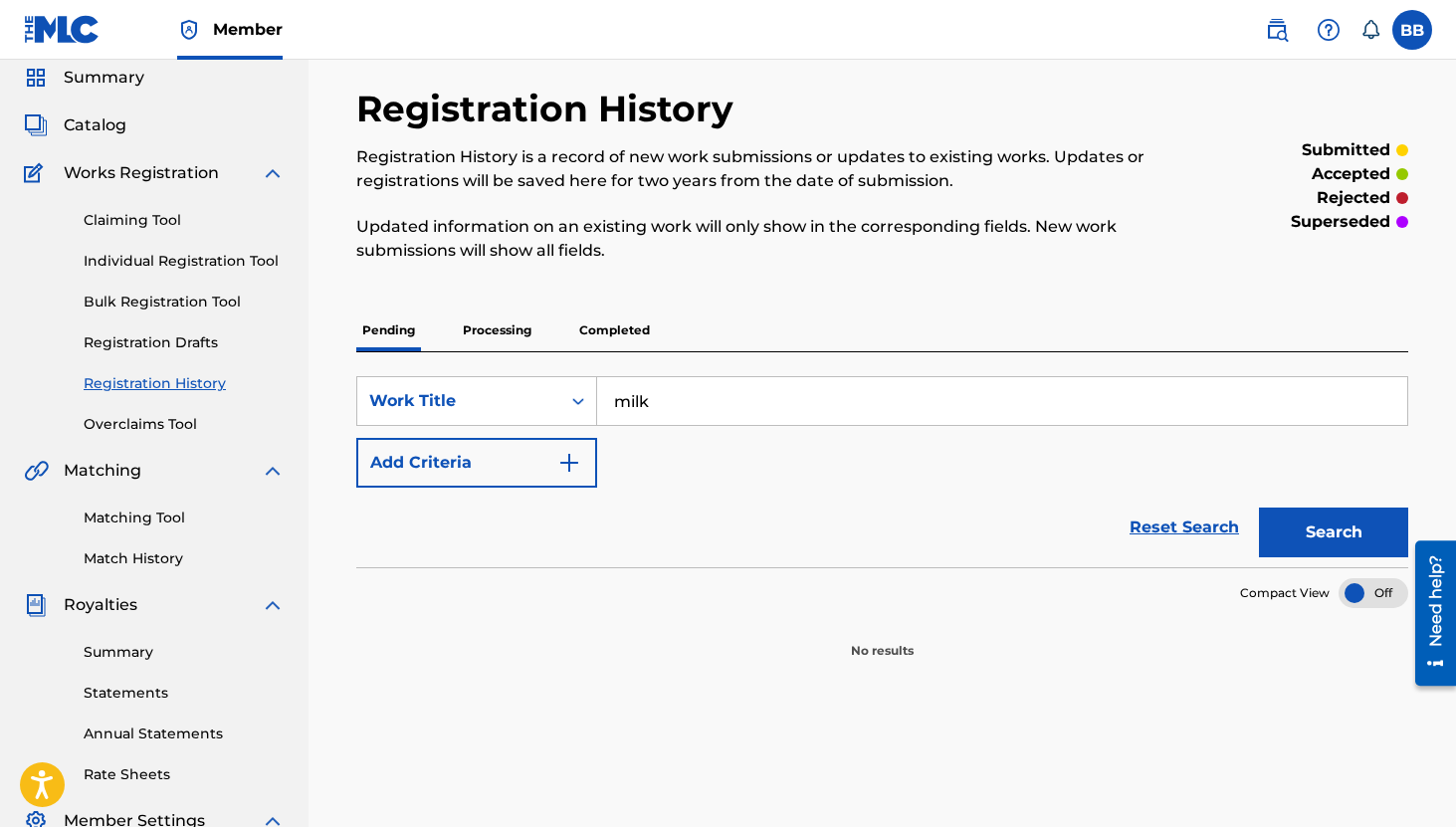 scroll, scrollTop: 86, scrollLeft: 0, axis: vertical 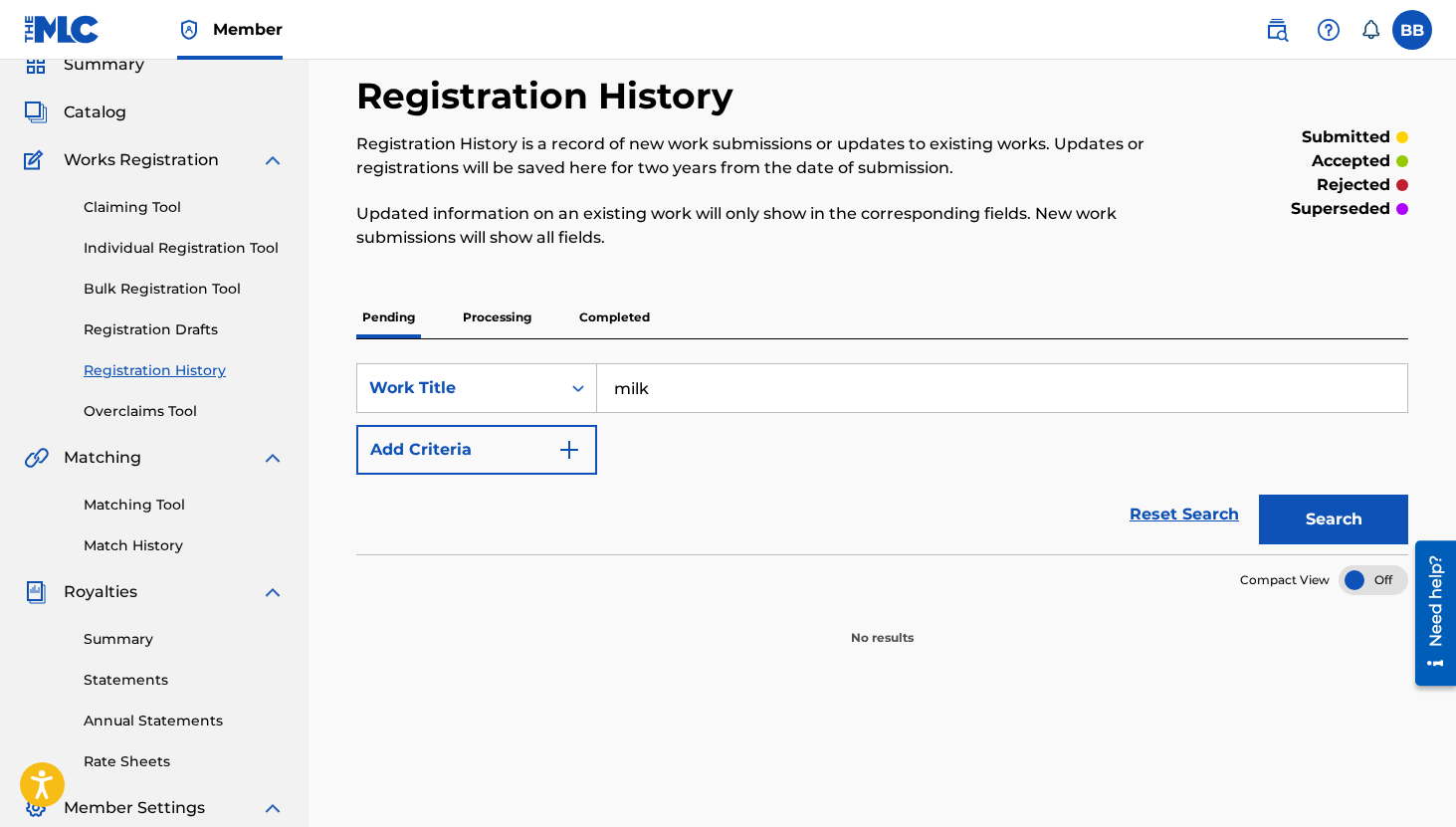 click on "Catalog" at bounding box center (95, 112) 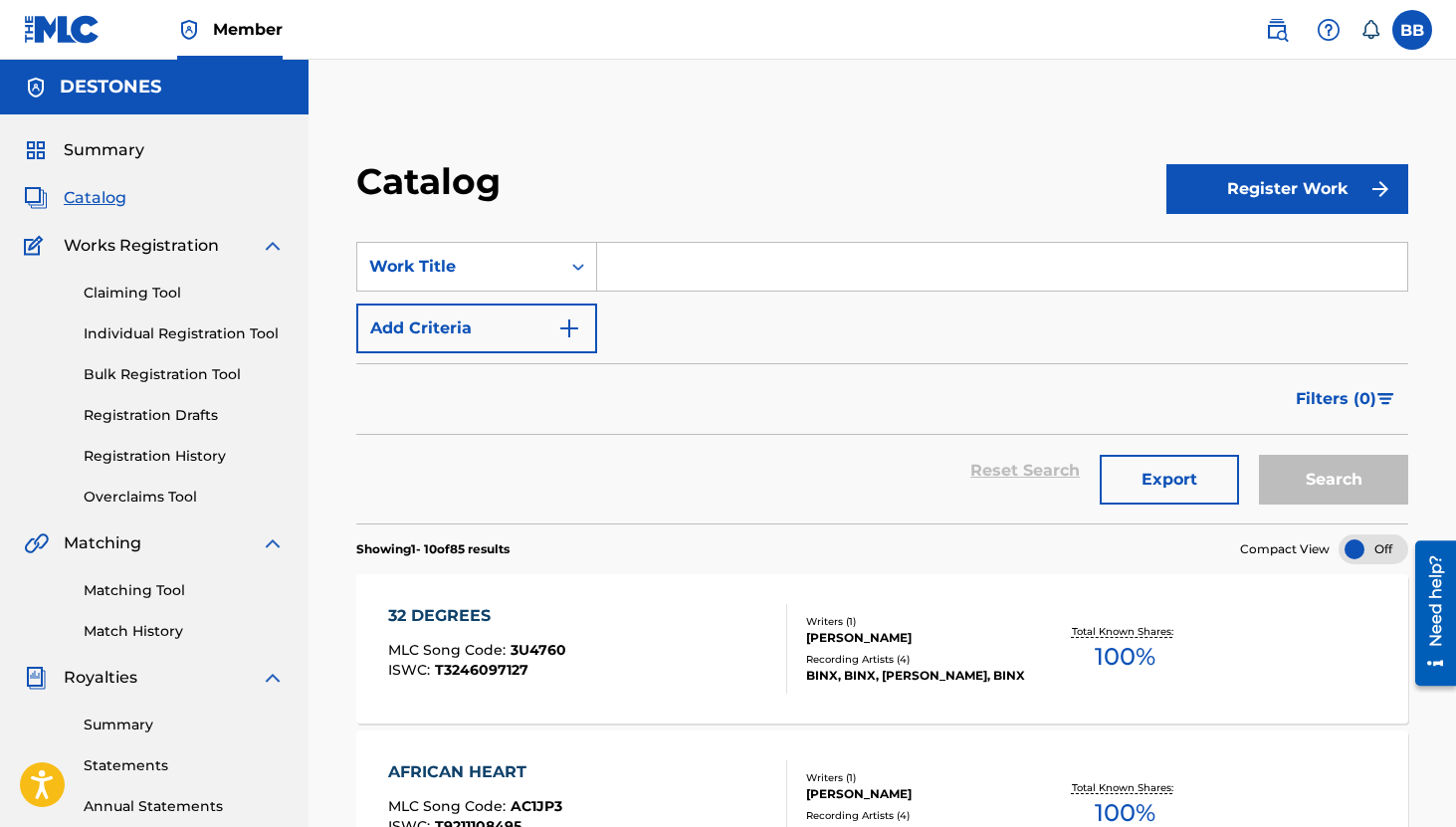click at bounding box center [1002, 267] 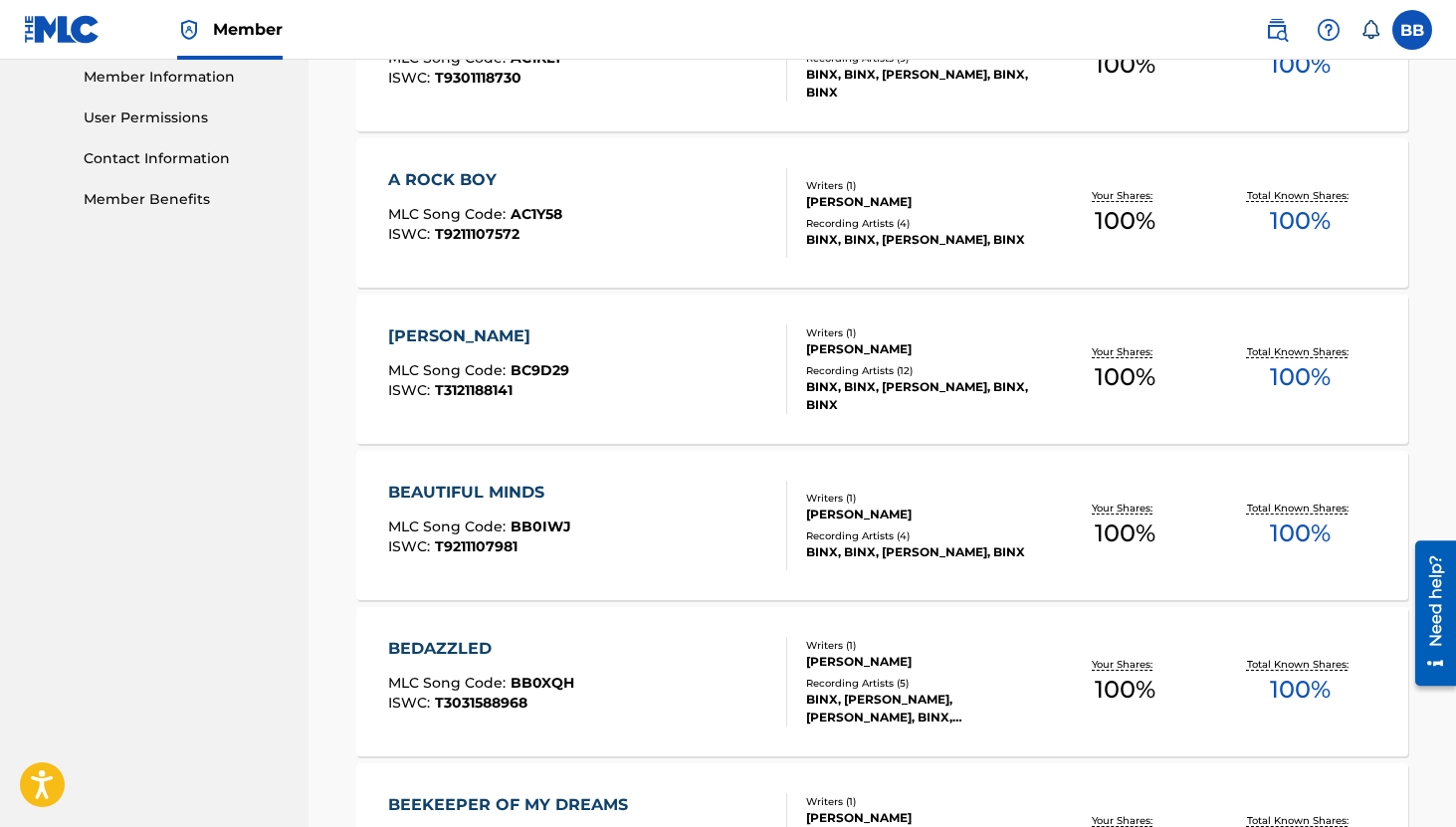 scroll, scrollTop: 916, scrollLeft: 0, axis: vertical 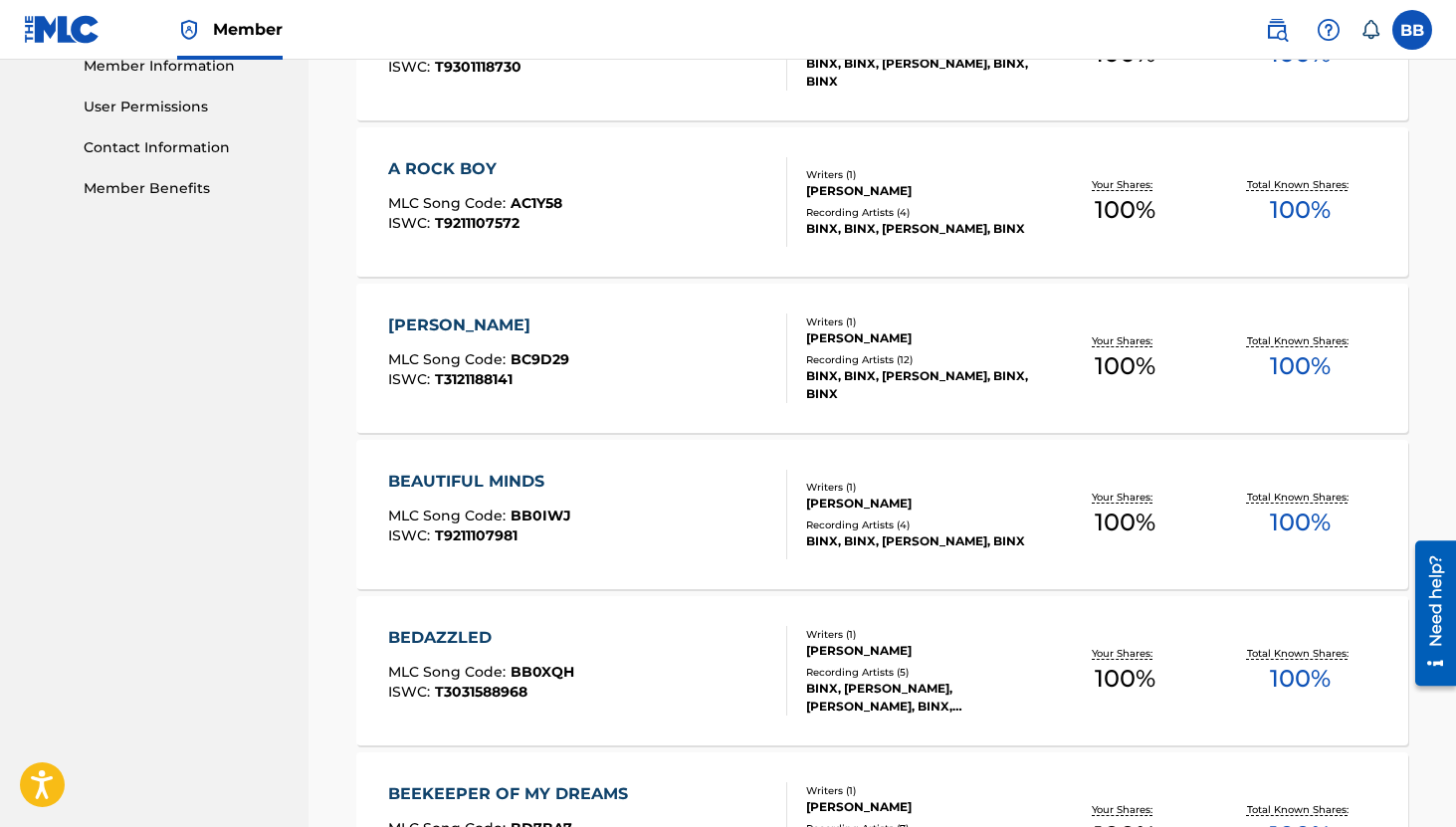 click on "BARBEE" at bounding box center [479, 325] 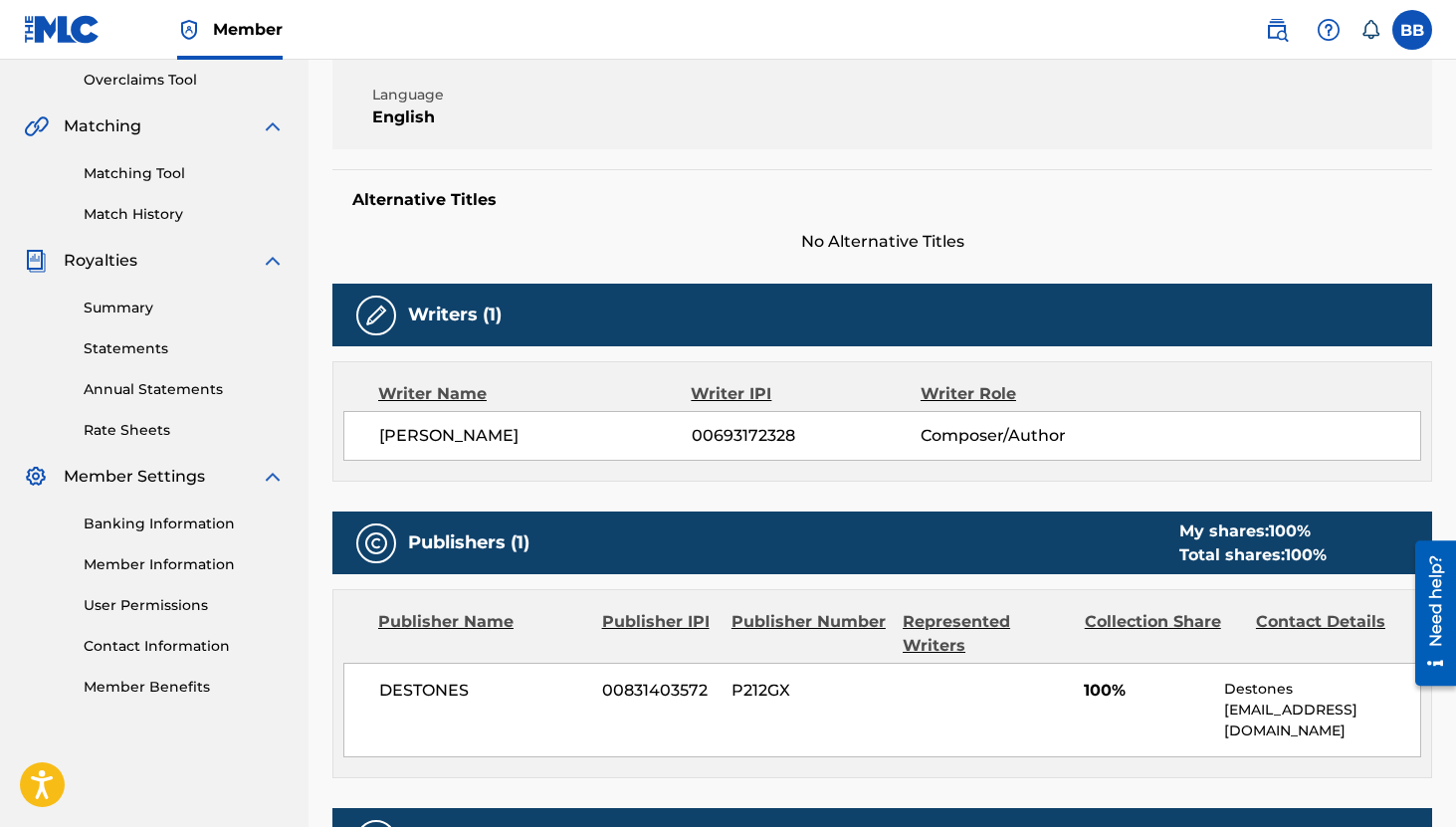 scroll, scrollTop: 1081, scrollLeft: 0, axis: vertical 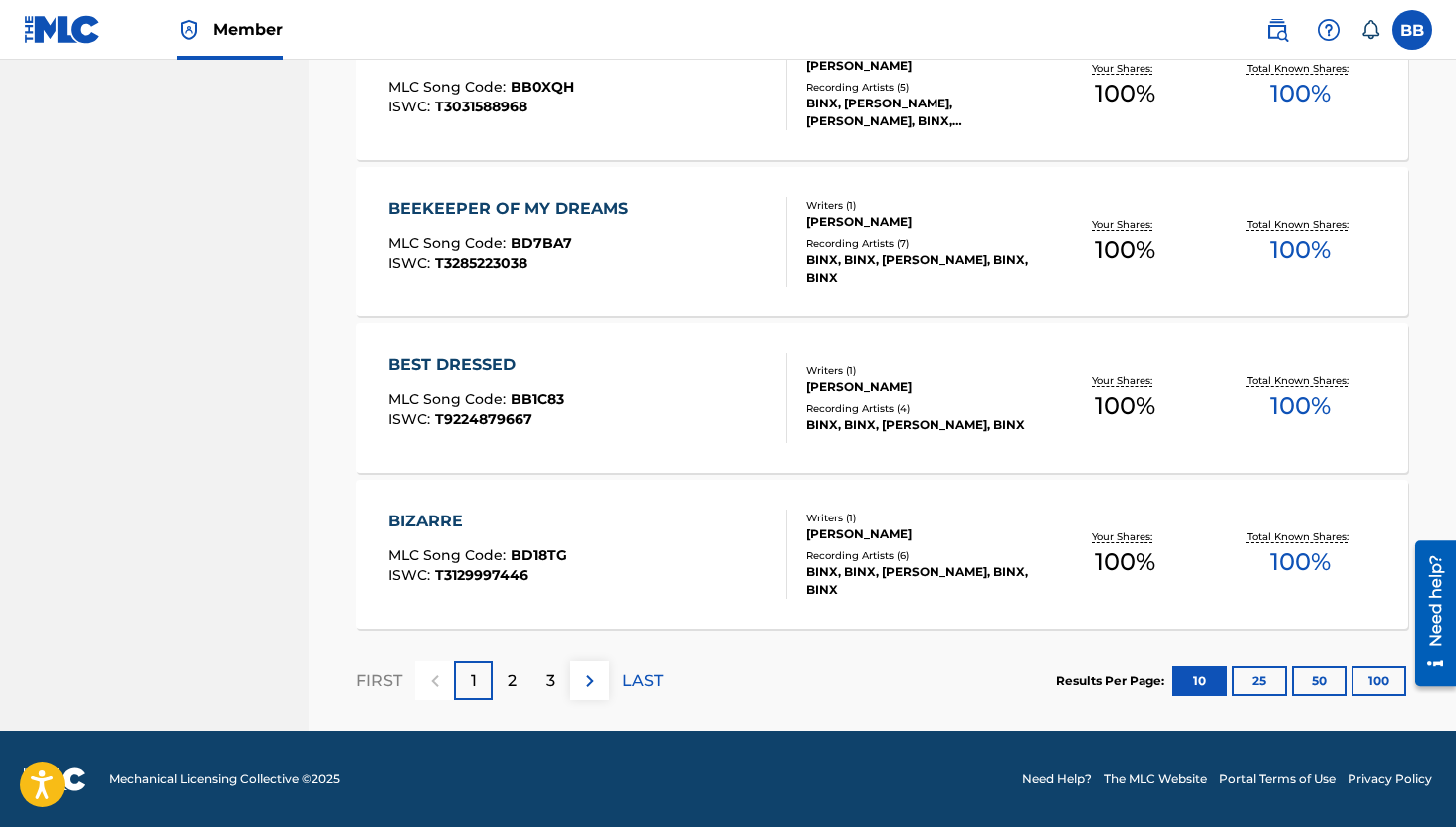 click on "BEEKEEPER OF MY DREAMS" at bounding box center (513, 209) 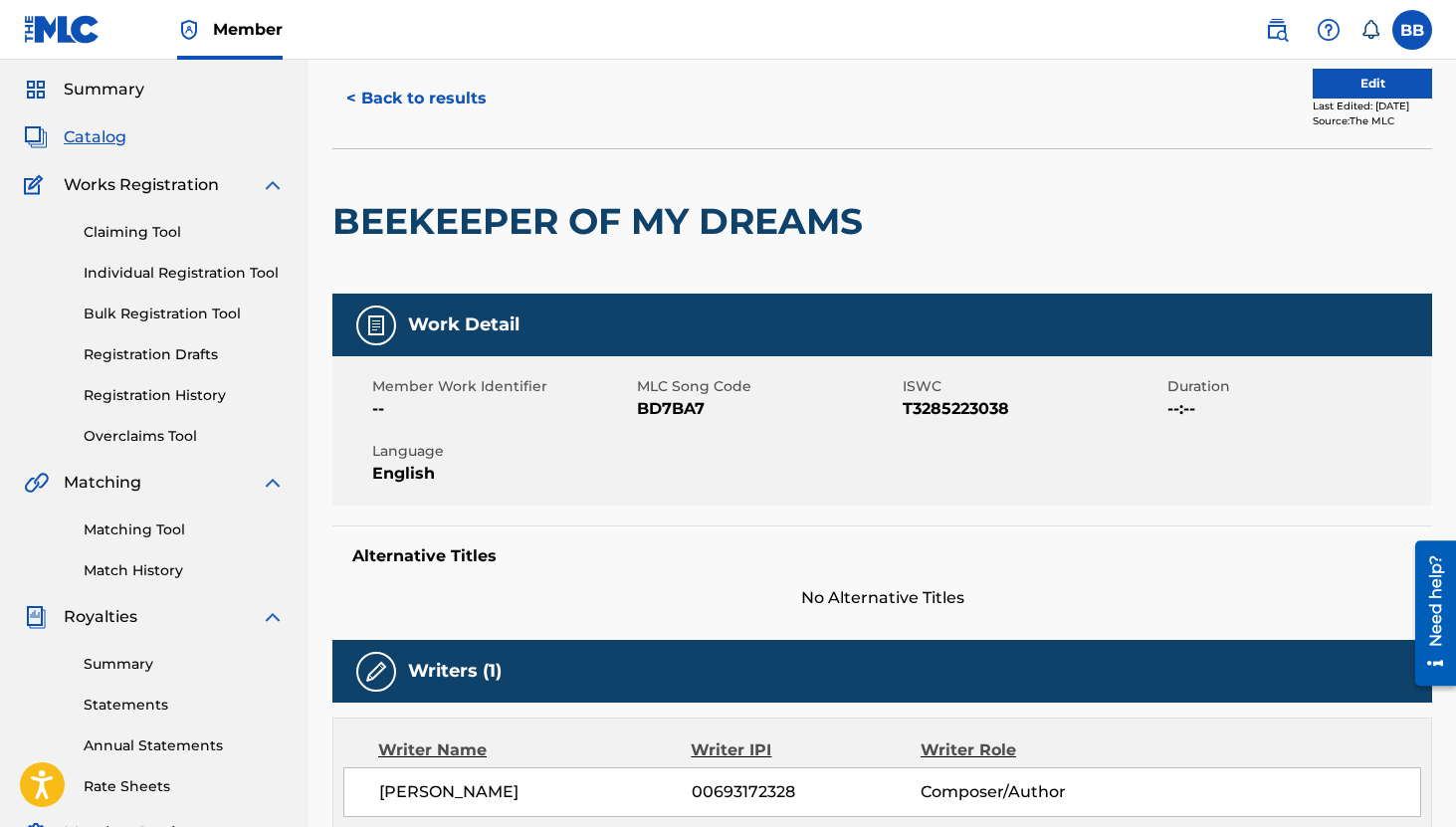 scroll, scrollTop: 53, scrollLeft: 0, axis: vertical 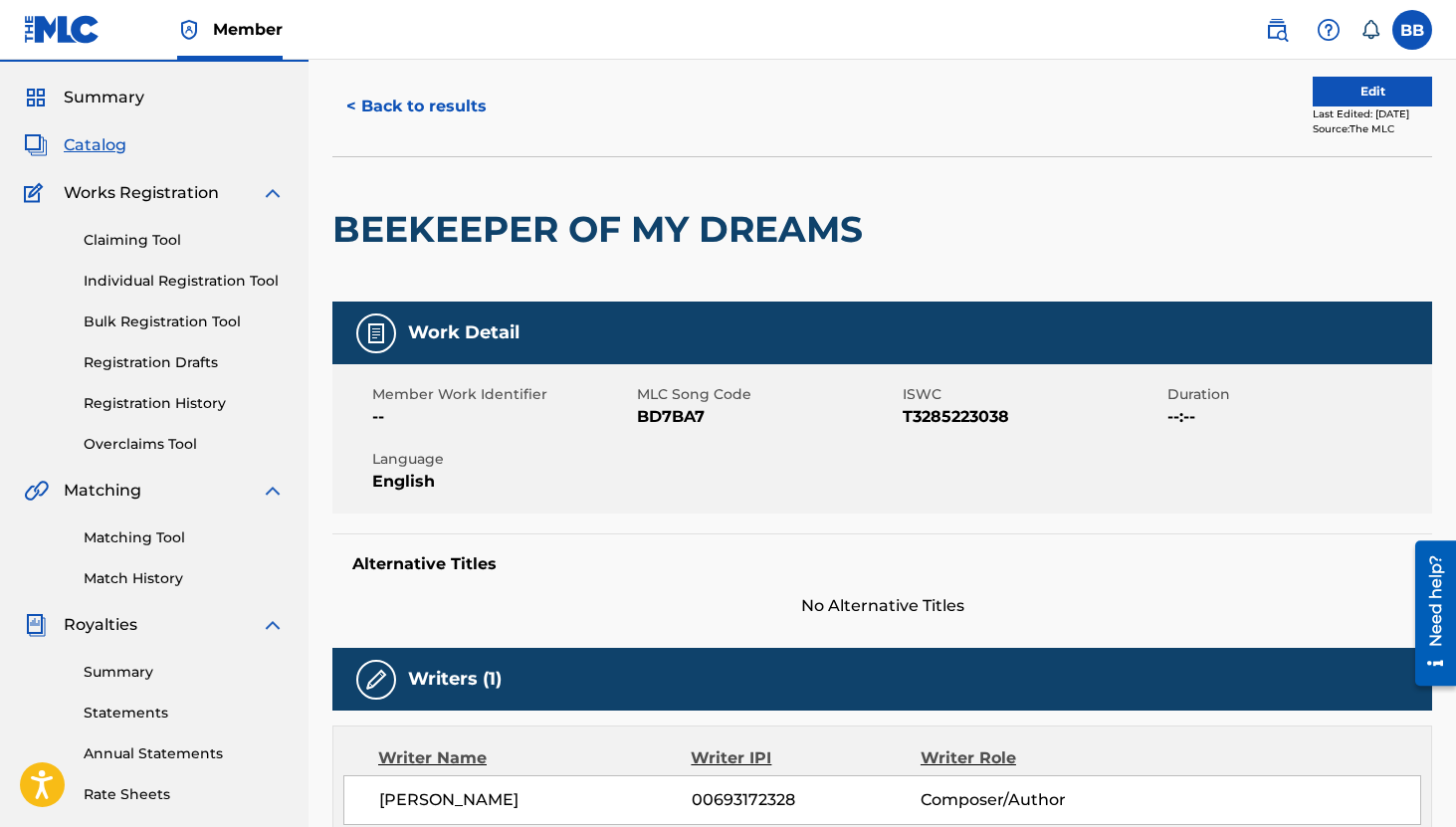 click on "Catalog" at bounding box center (95, 145) 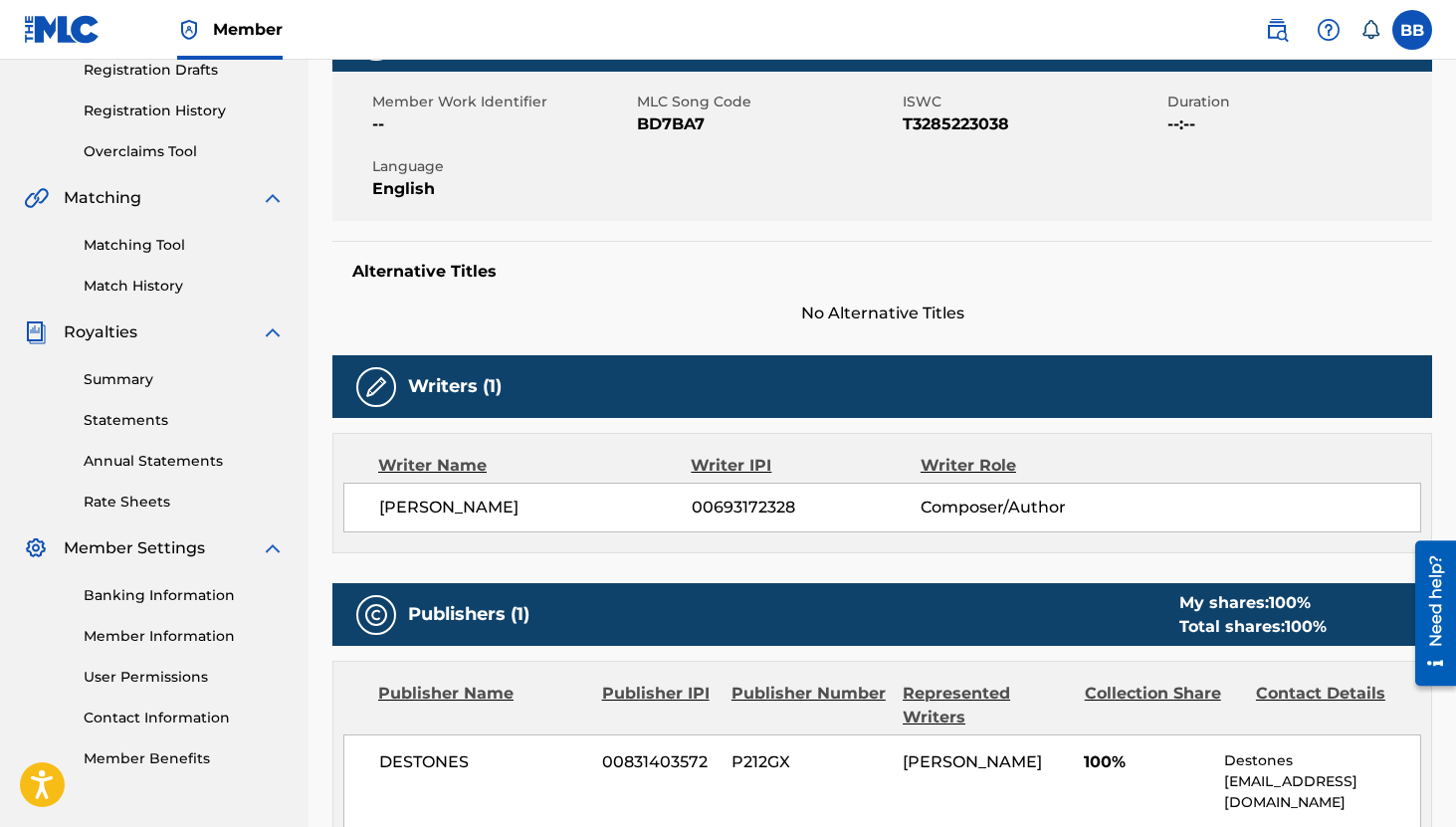 scroll, scrollTop: 341, scrollLeft: 0, axis: vertical 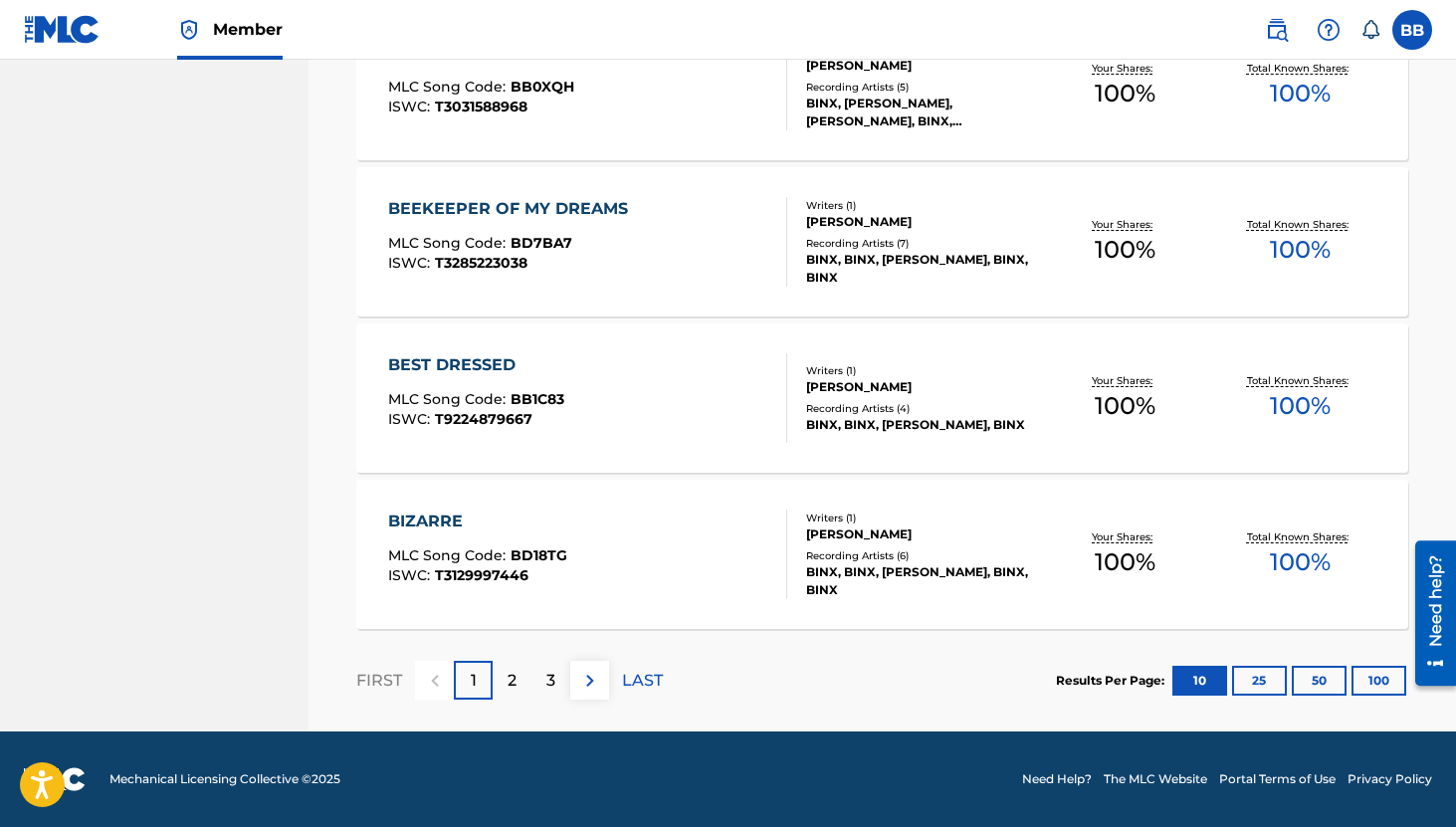 click on "2" at bounding box center (512, 681) 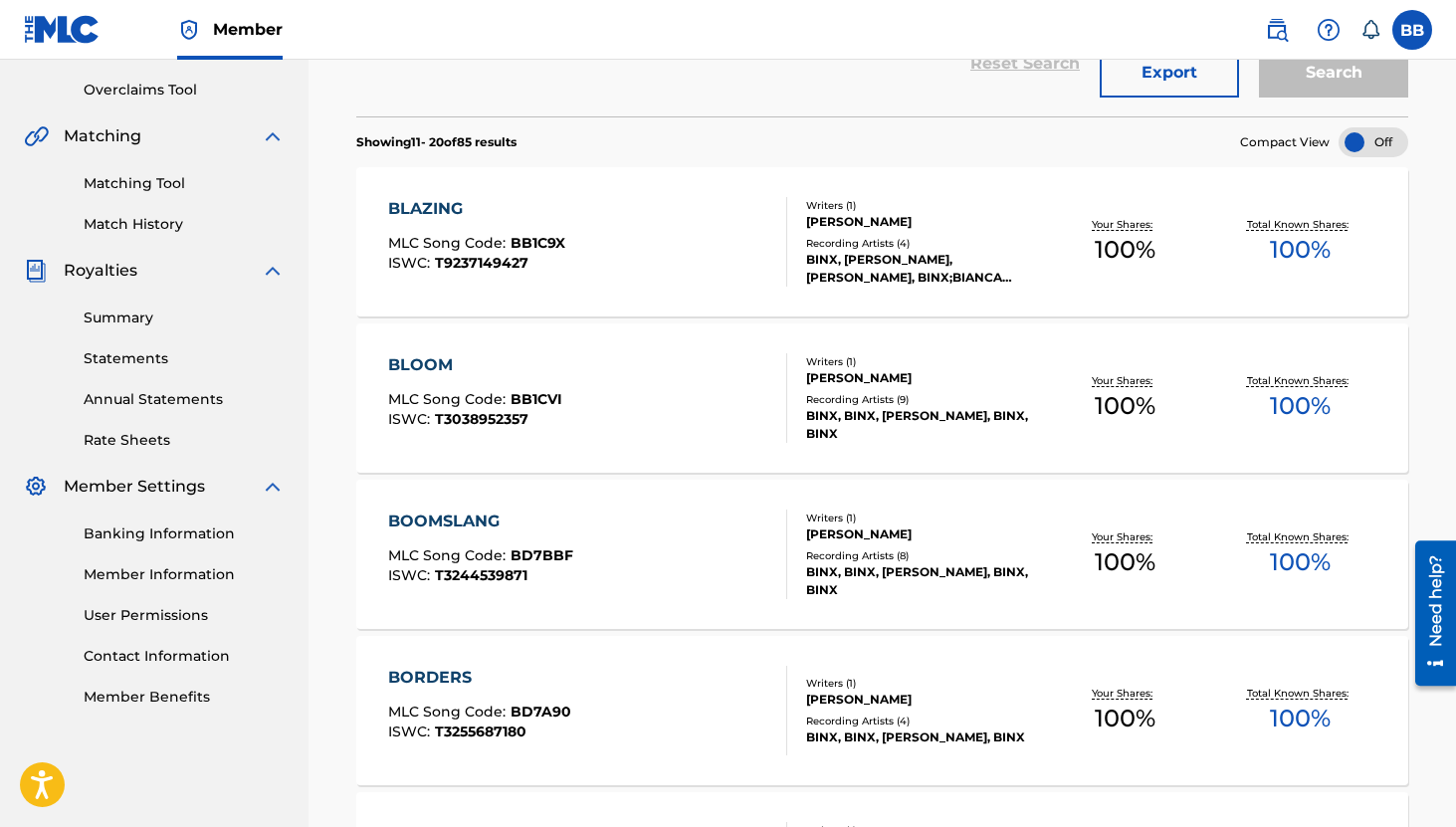 scroll, scrollTop: 1197, scrollLeft: 0, axis: vertical 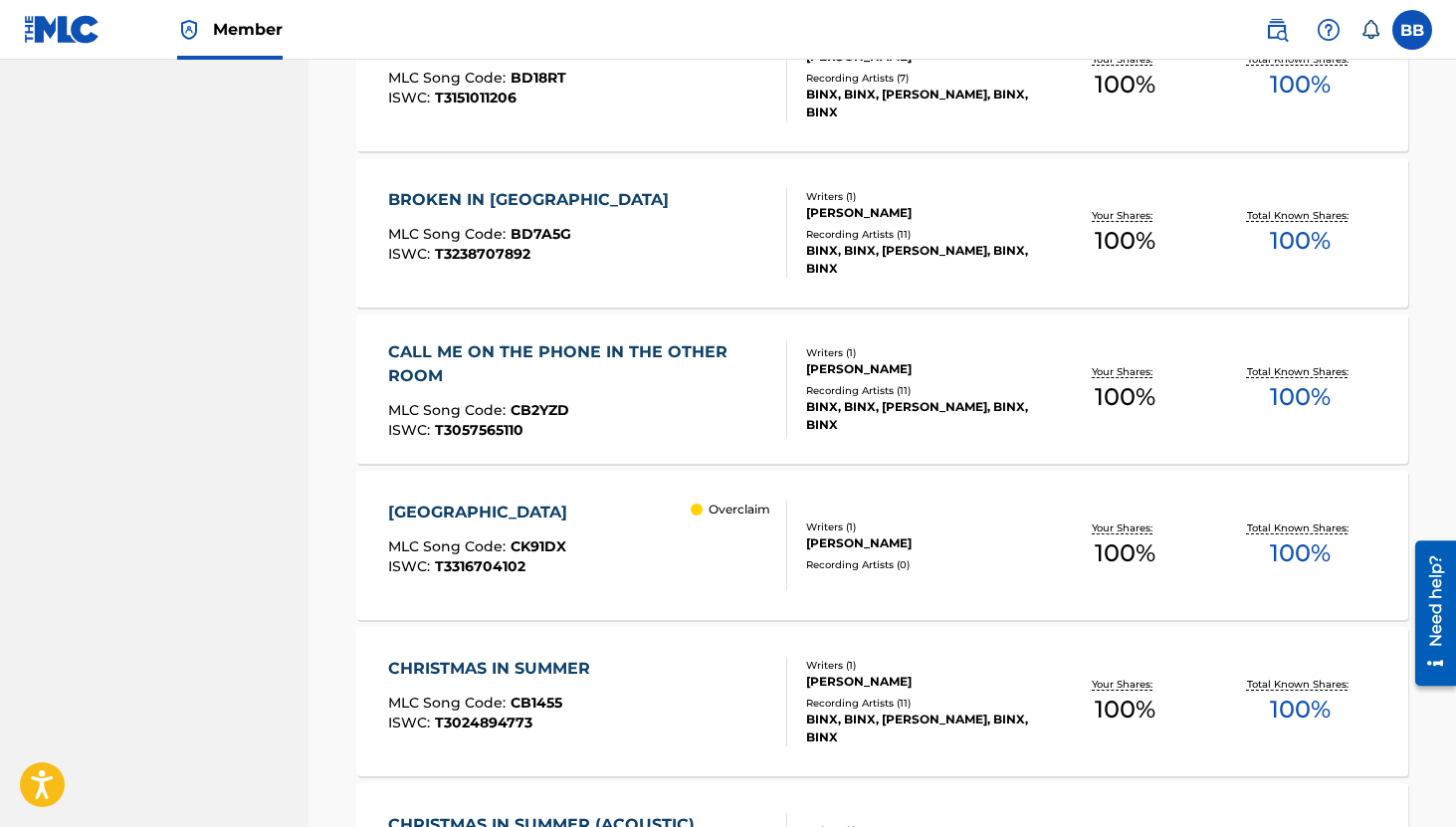 click on "CAPE TOWN MLC Song Code : CK91DX ISWC : T3316704102   Overclaim" at bounding box center (588, 545) 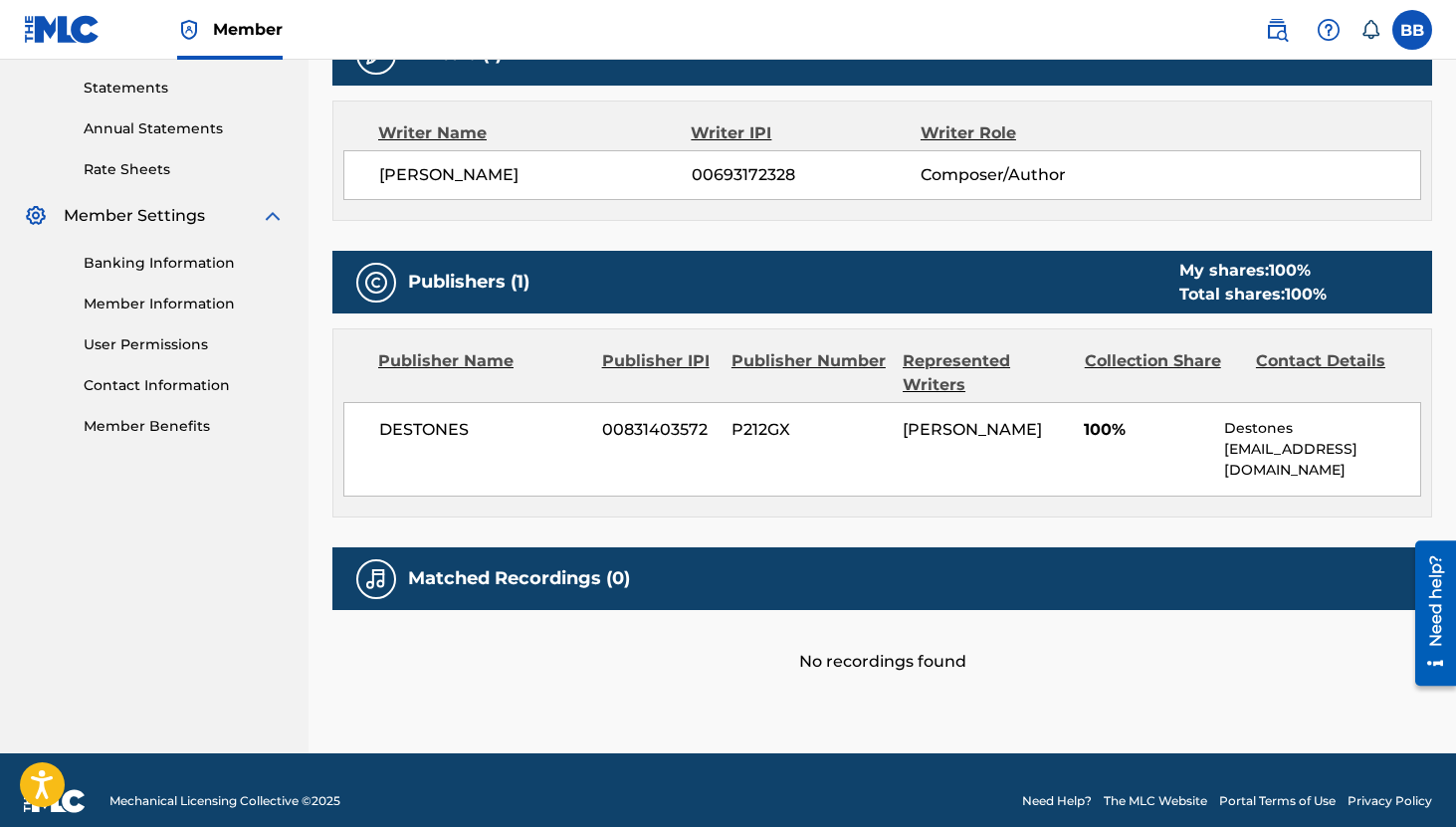 scroll, scrollTop: 175, scrollLeft: 0, axis: vertical 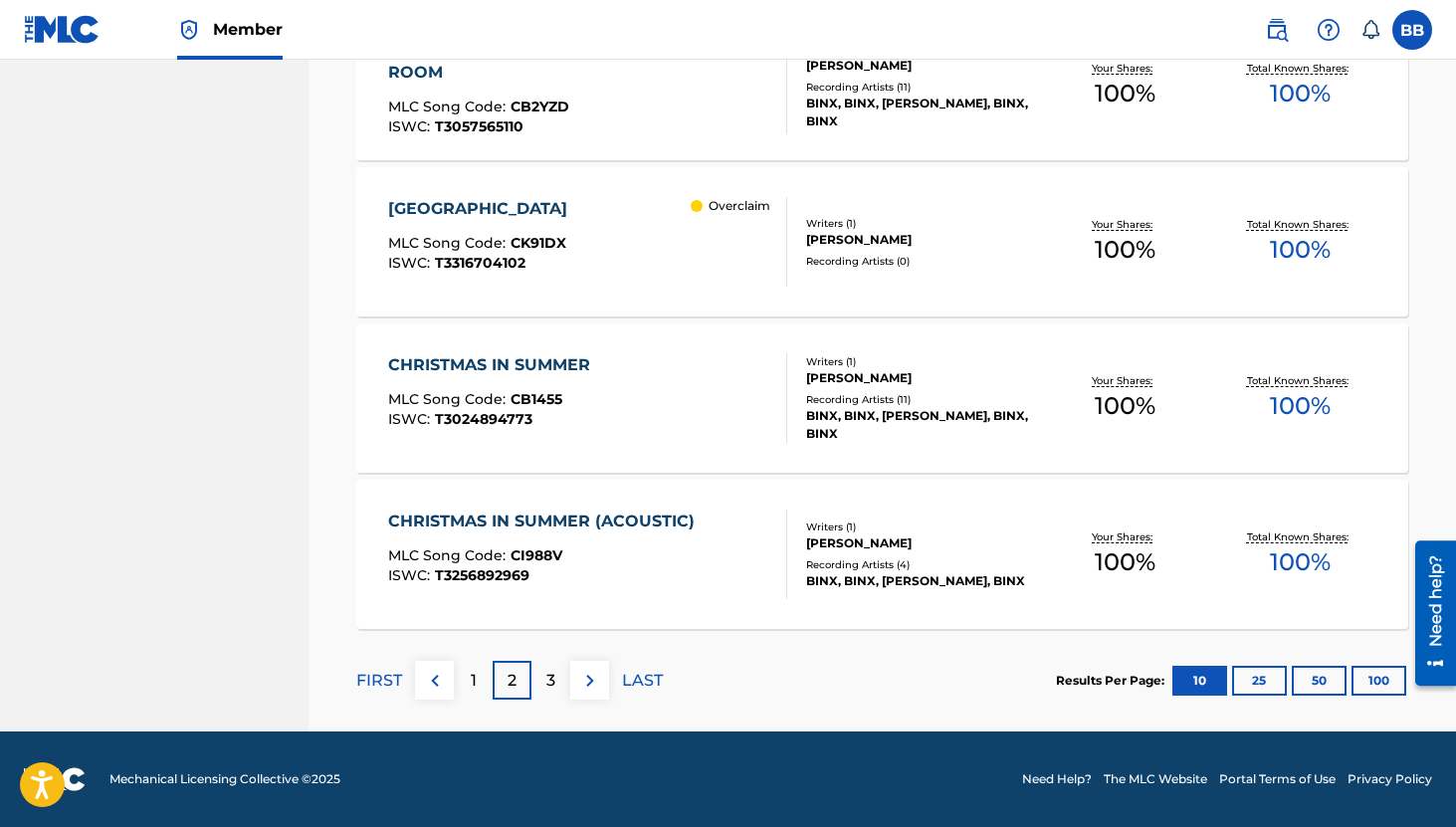 click on "100" at bounding box center [1378, 681] 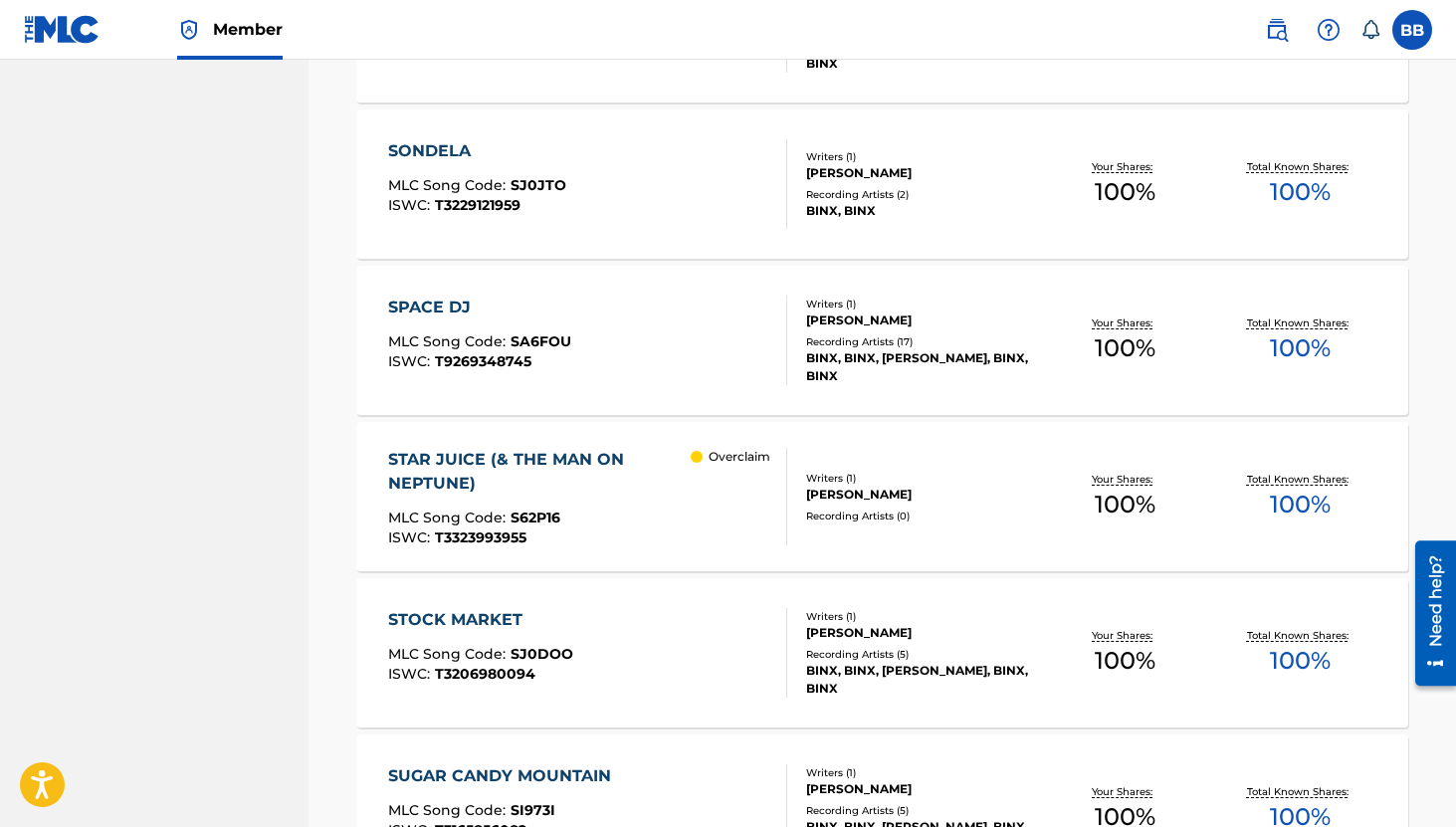 scroll, scrollTop: 10974, scrollLeft: 0, axis: vertical 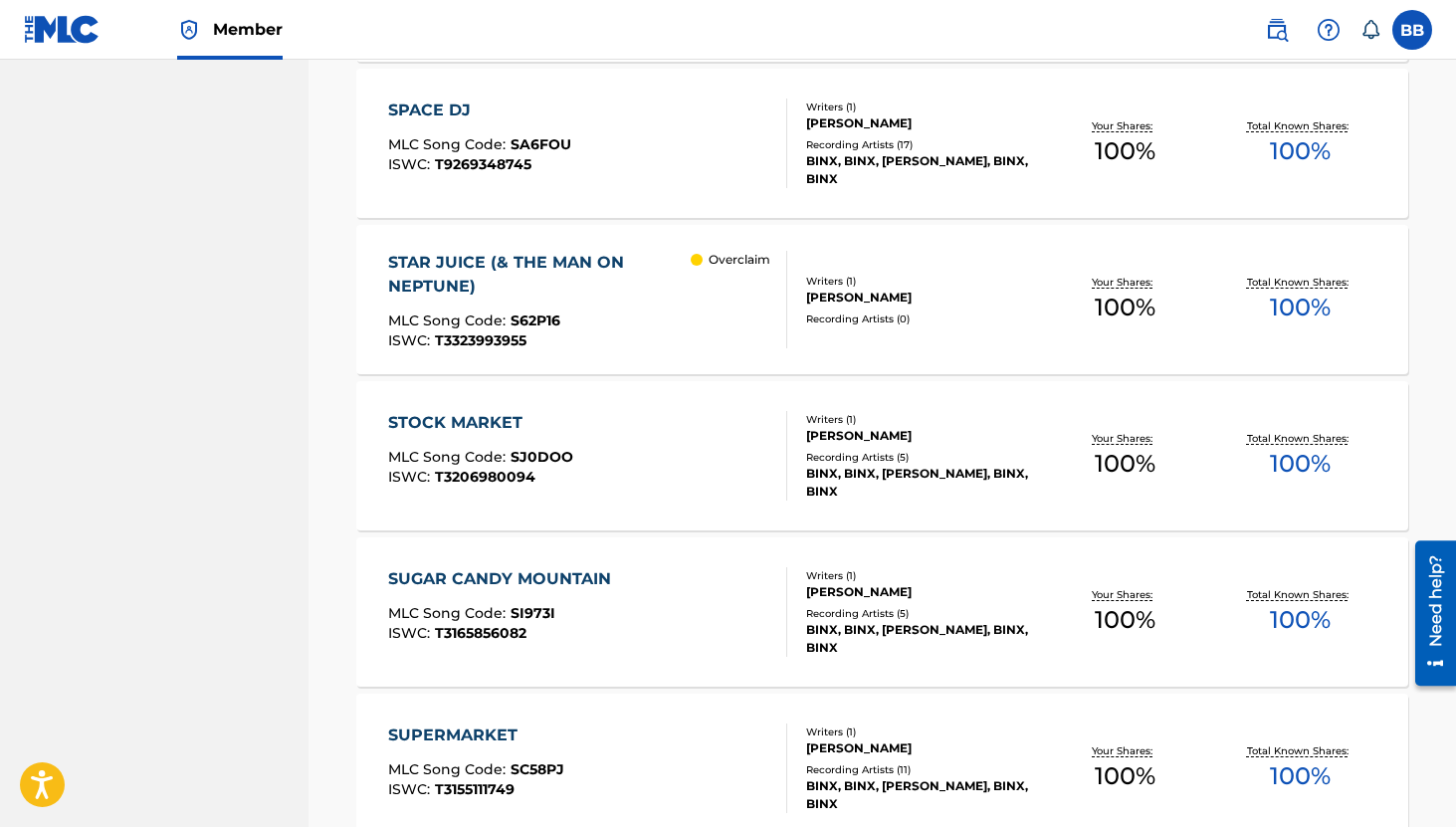 click on "STOCK MARKET MLC Song Code : SJ0DOO ISWC : T3206980094" at bounding box center [588, 456] 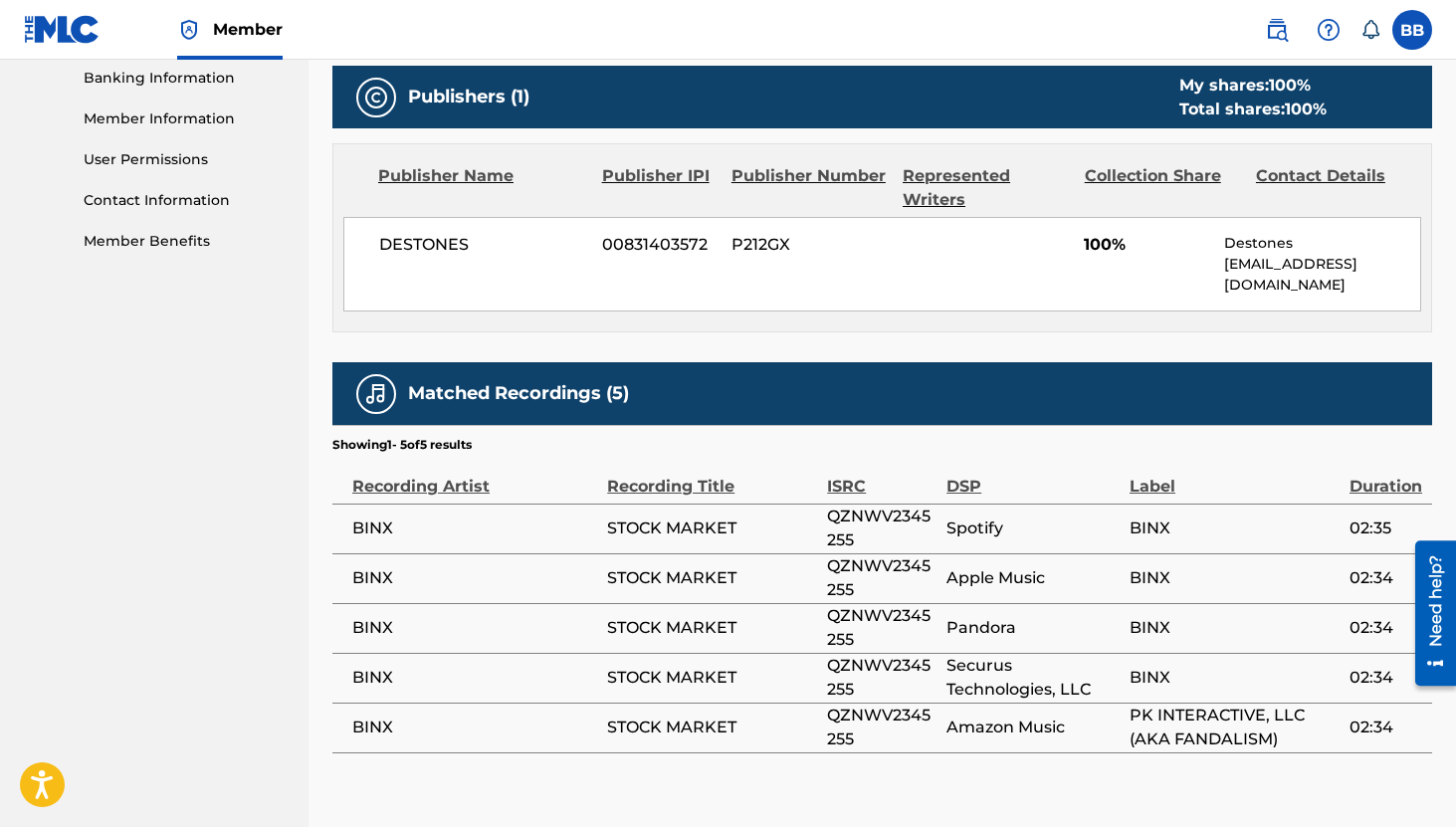 scroll, scrollTop: 864, scrollLeft: 0, axis: vertical 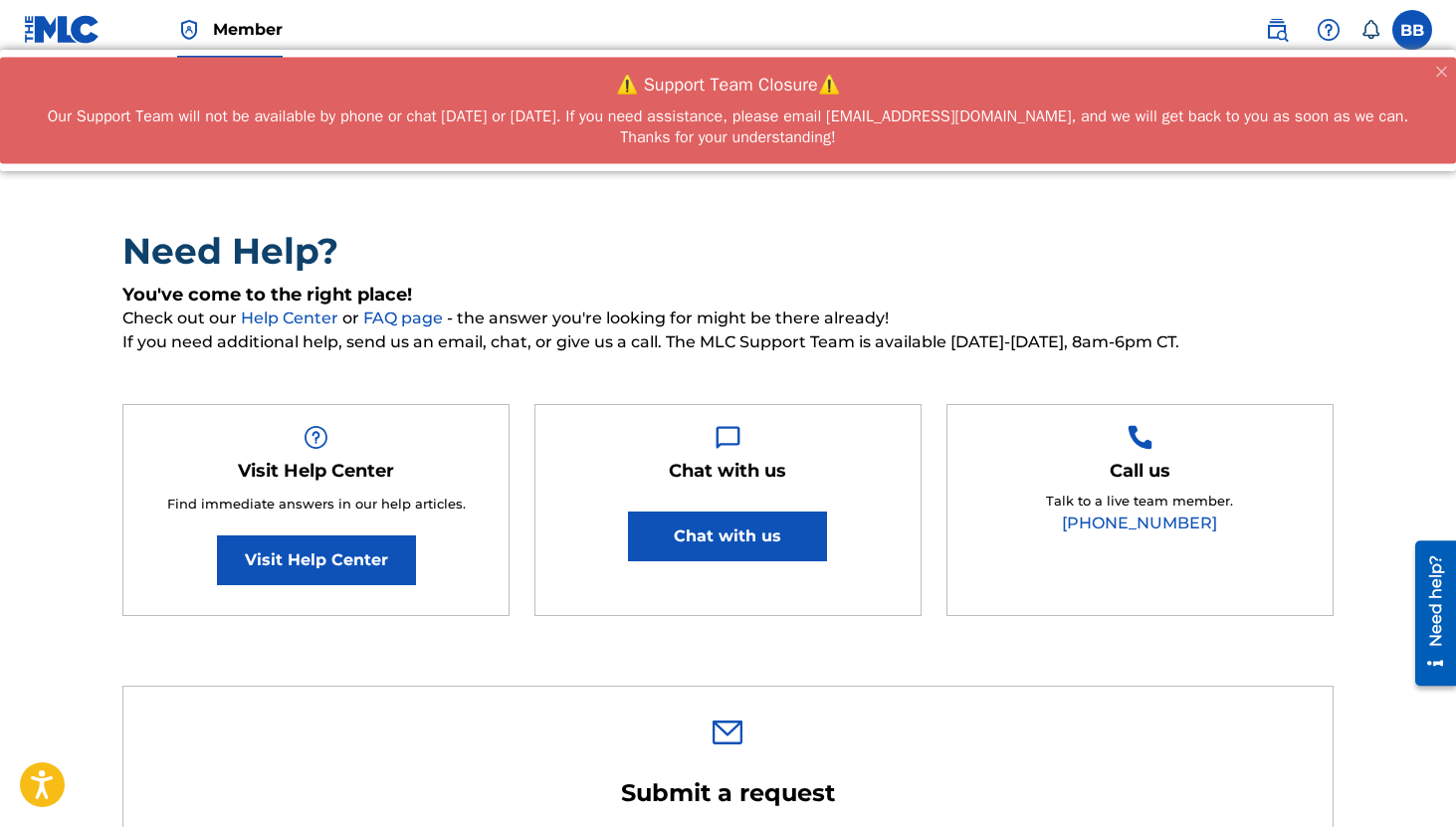 click on "Chat with us" at bounding box center [728, 536] 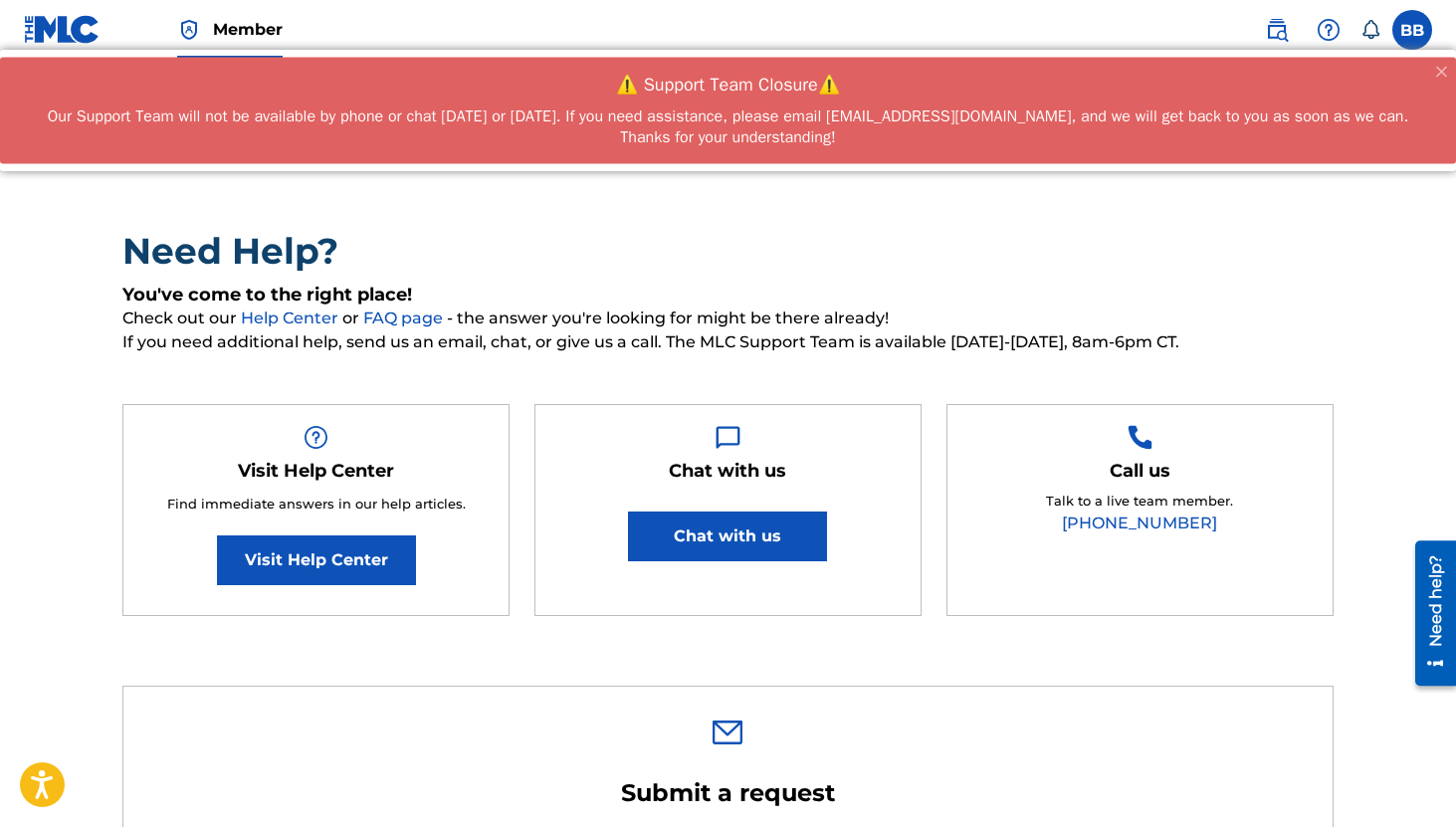 click on "Chat with us" at bounding box center (728, 536) 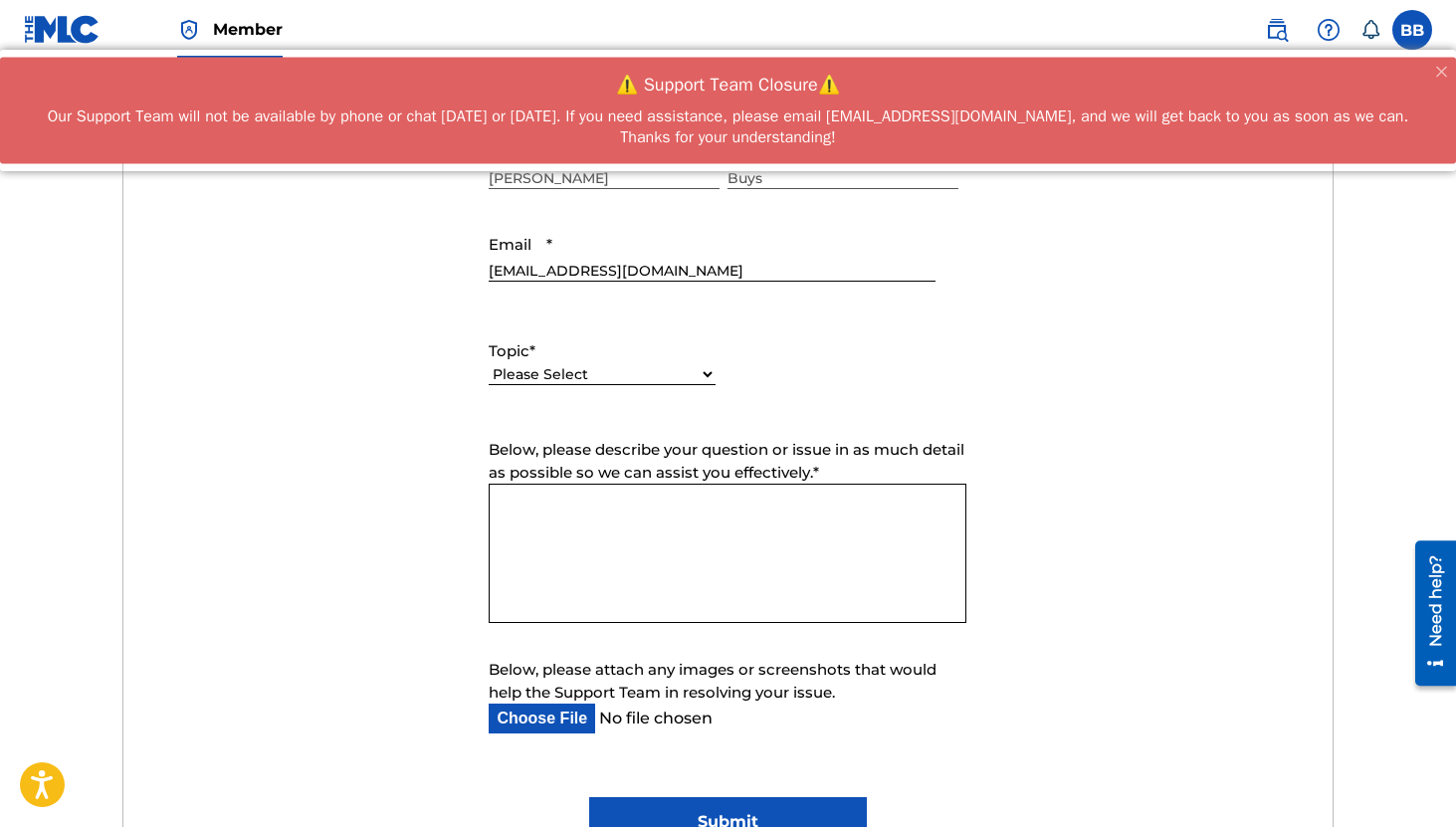 scroll, scrollTop: 719, scrollLeft: 0, axis: vertical 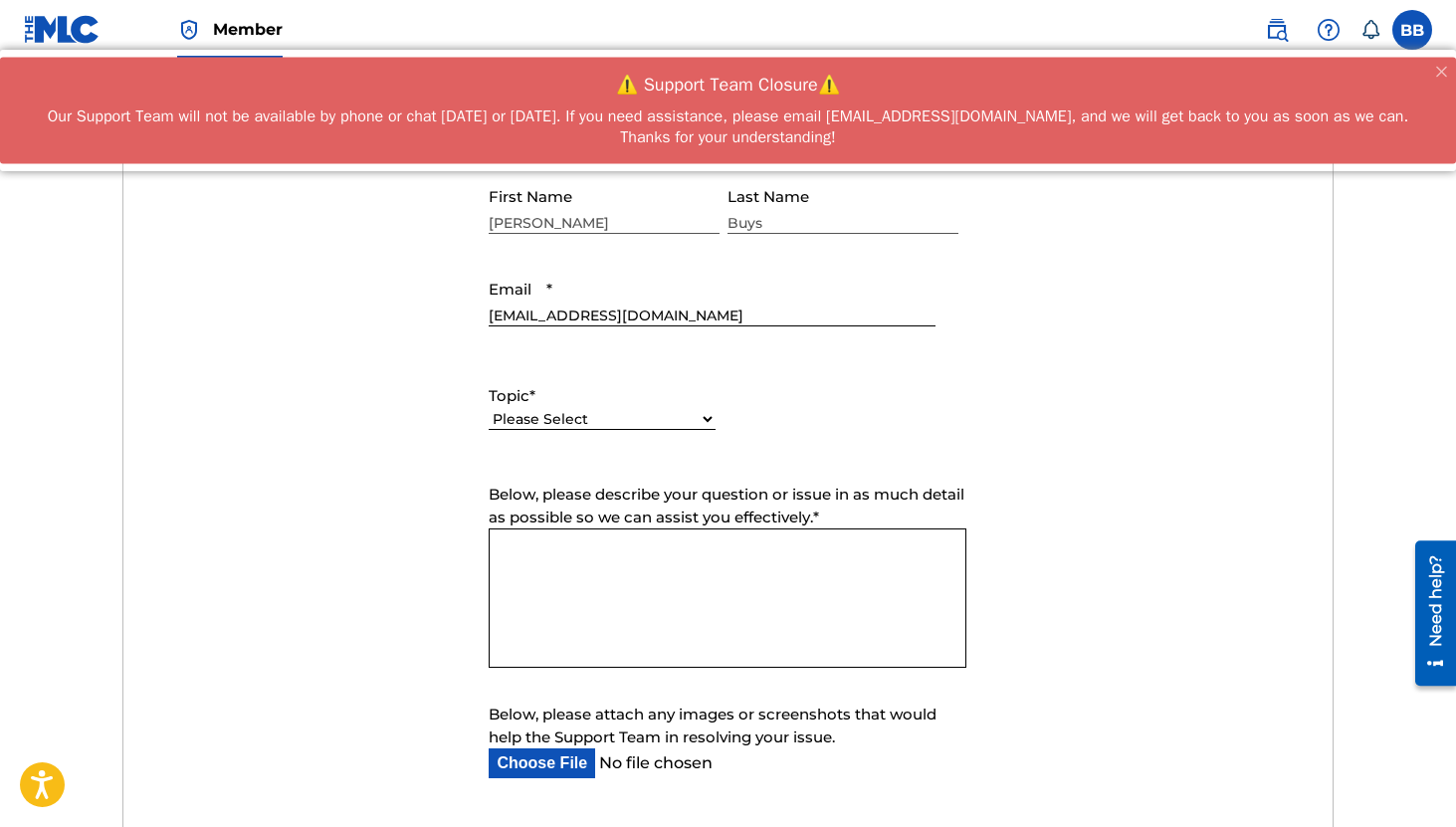 click on "Please Select I need help with my account I need help with managing my catalog I need help with the Public Search I need help with information about The MLC I need help with payment I need help with DQI" at bounding box center [602, 419] 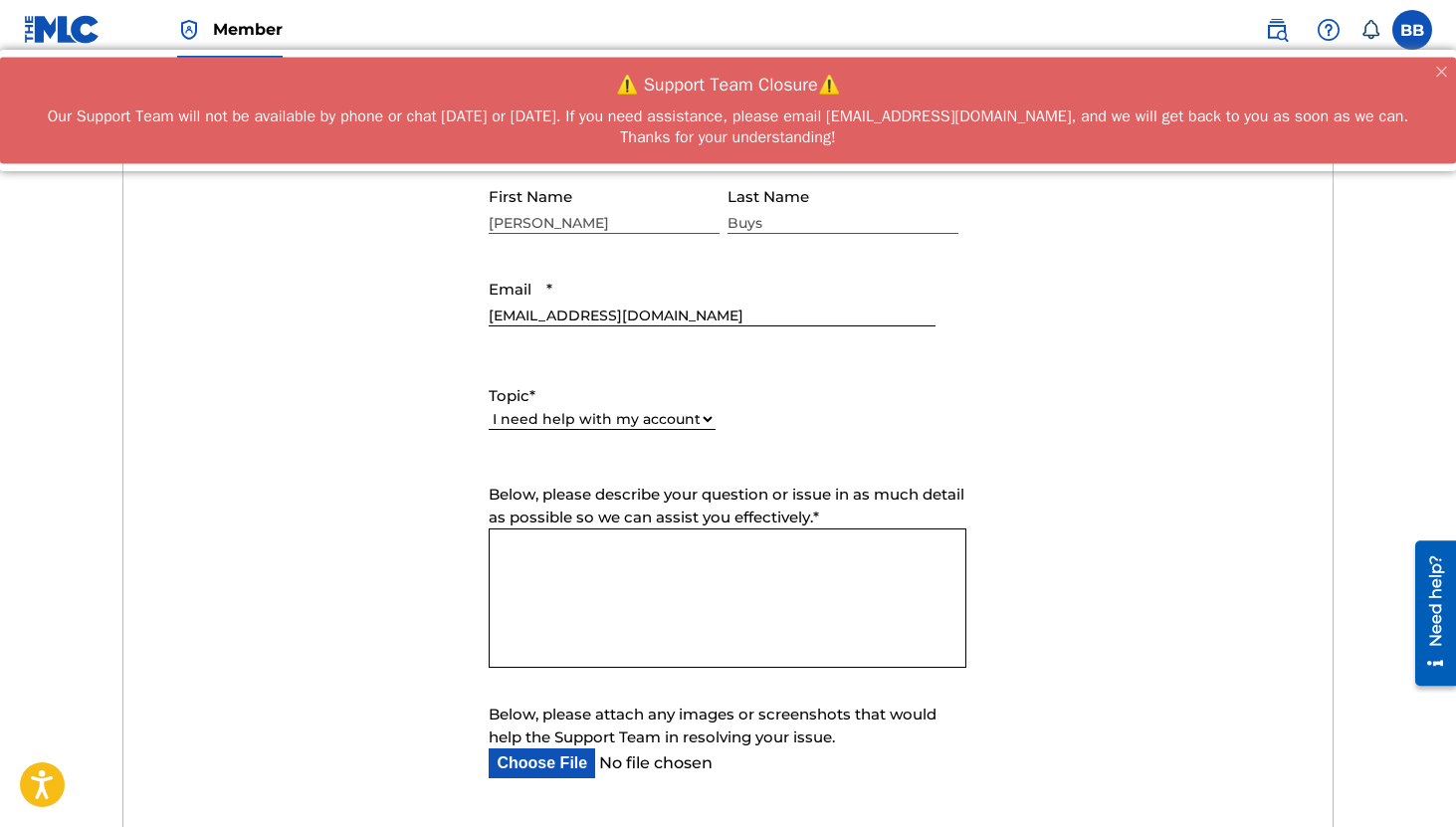 click on "Submit a request Typical reply time: within hours via email First Name [PERSON_NAME] Last Name Buys Email * [EMAIL_ADDRESS][DOMAIN_NAME] Topic * Please Select I need help with my account I need help with managing my catalog I need help with the Public Search I need help with information about The MLC I need help with payment I need help with DQI Below, please describe your question or issue in as much detail as possible so we can assist you effectively. * Below, please attach any images or screenshots that would help the Support Team in resolving your issue. Ticket Name Submit" at bounding box center (728, 476) 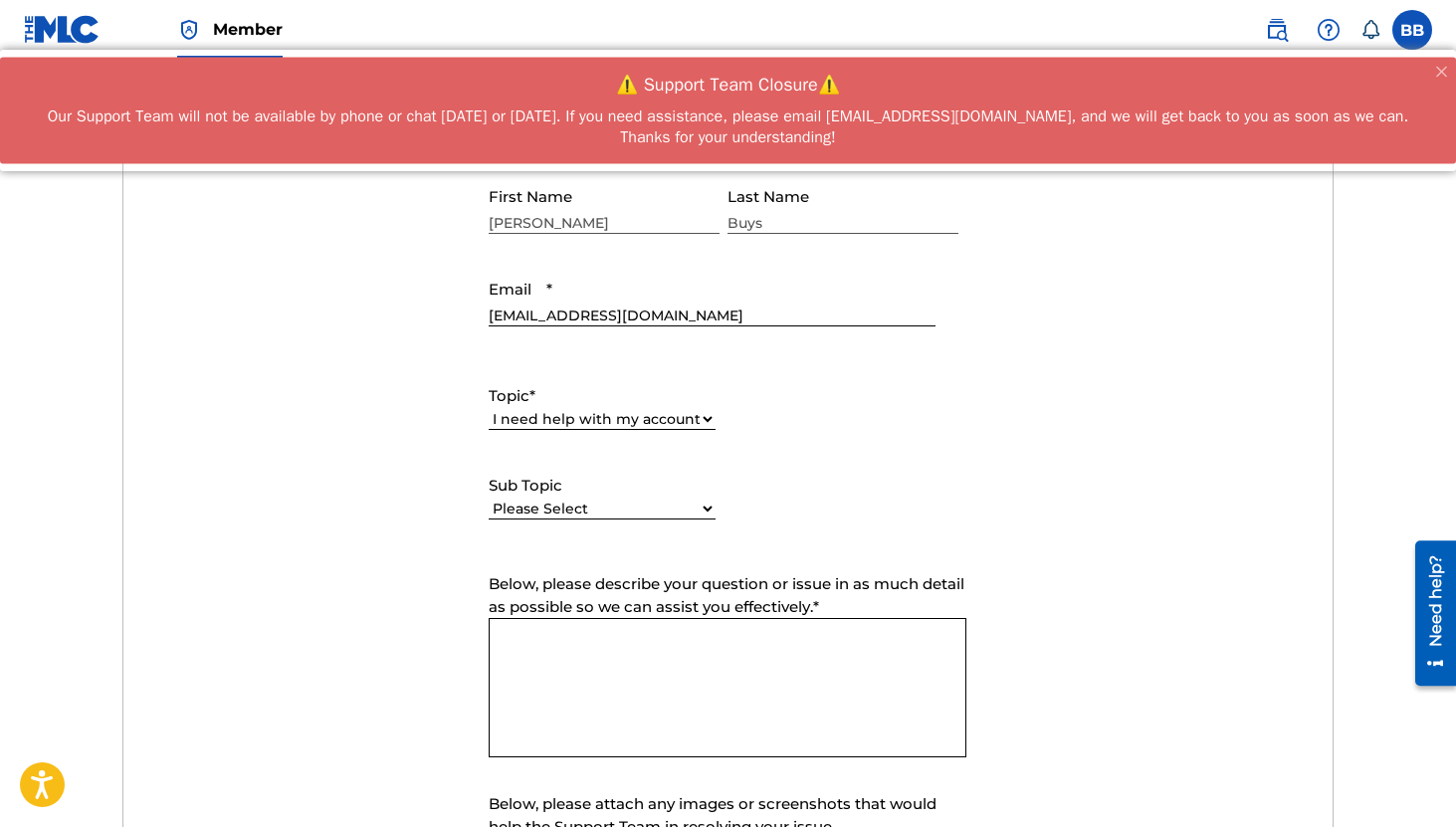 click on "Please Select I need help with my user account I can't log in to my user account I was not verified as a user I need help with my Member account" at bounding box center (602, 509) 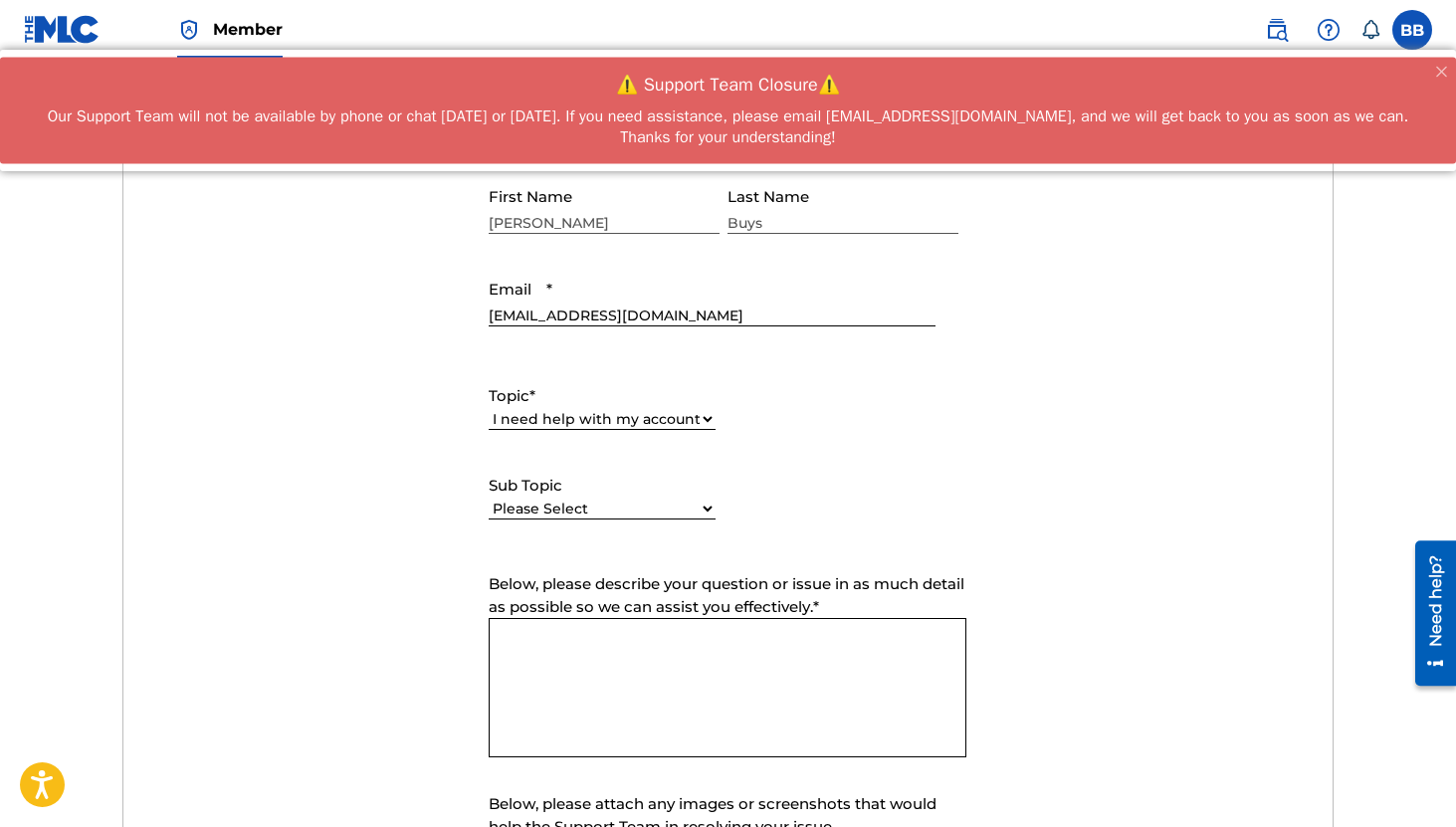 click on "Please Select I need help with my account I need help with managing my catalog I need help with the Public Search I need help with information about The MLC I need help with payment I need help with DQI" at bounding box center [602, 419] 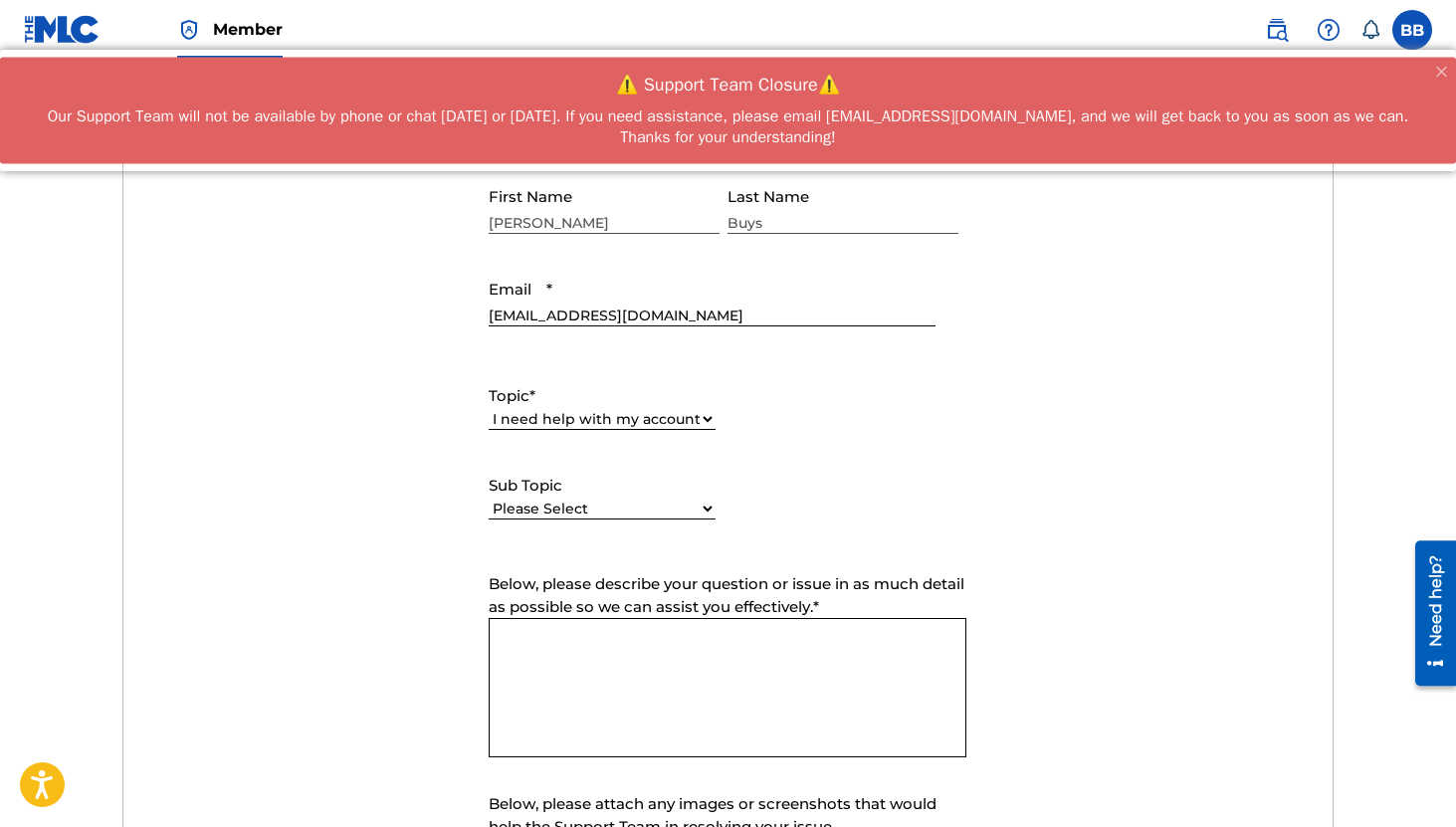 select on "I need help with managing my catalog" 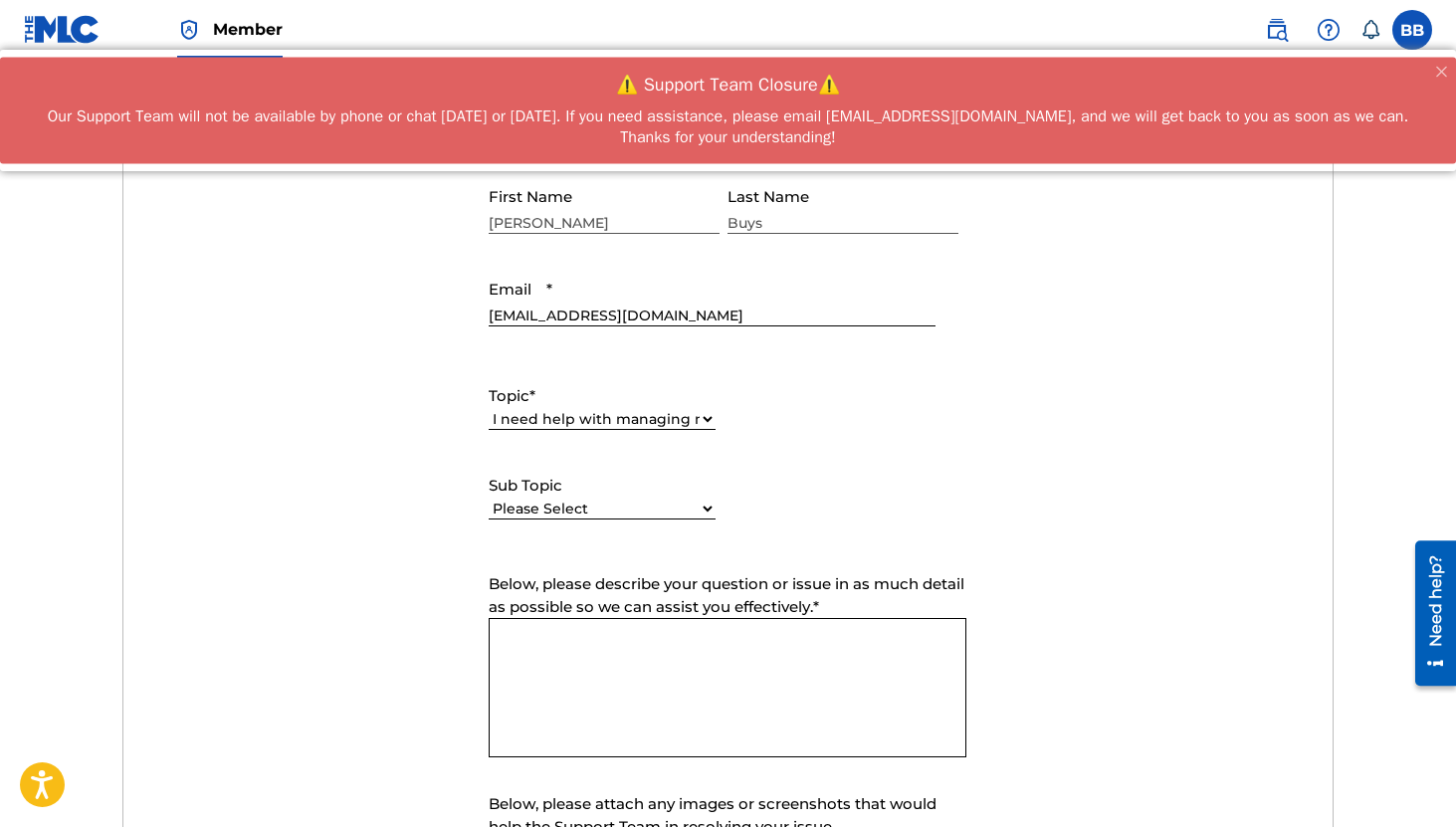 click on "Please Select I need help with CWR I need help registering my work(s) in The MLC Portal I need help with a catalog transfer I need help with a conflict or overclaim I need to relinquish a claim I need to remove a user from my Member and/or gain access to my Member I work for a DSP and need to report an error I need help editing my works I need help with the Matching Tool I need help with the Claiming Tool" at bounding box center [602, 509] 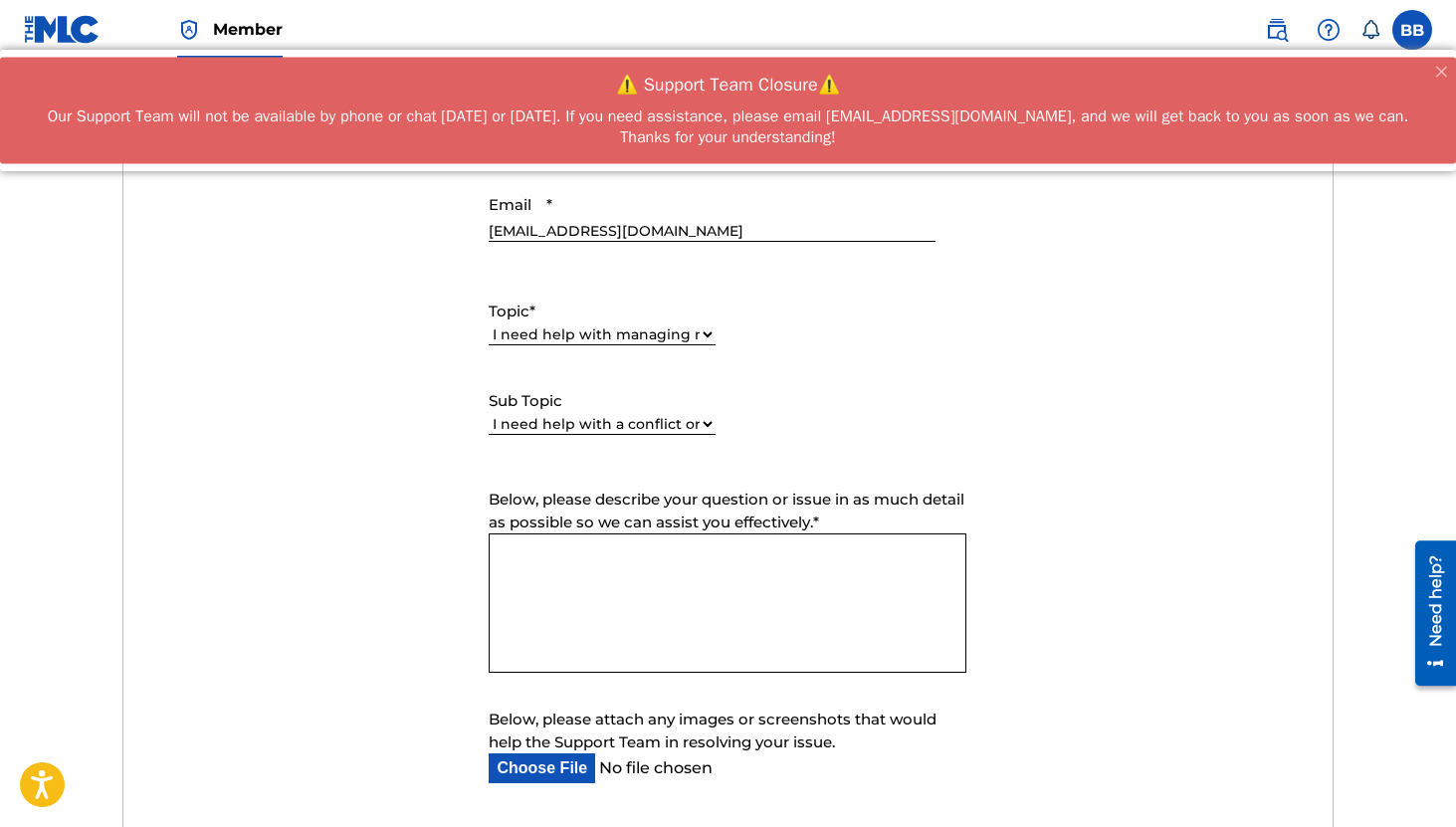 scroll, scrollTop: 817, scrollLeft: 0, axis: vertical 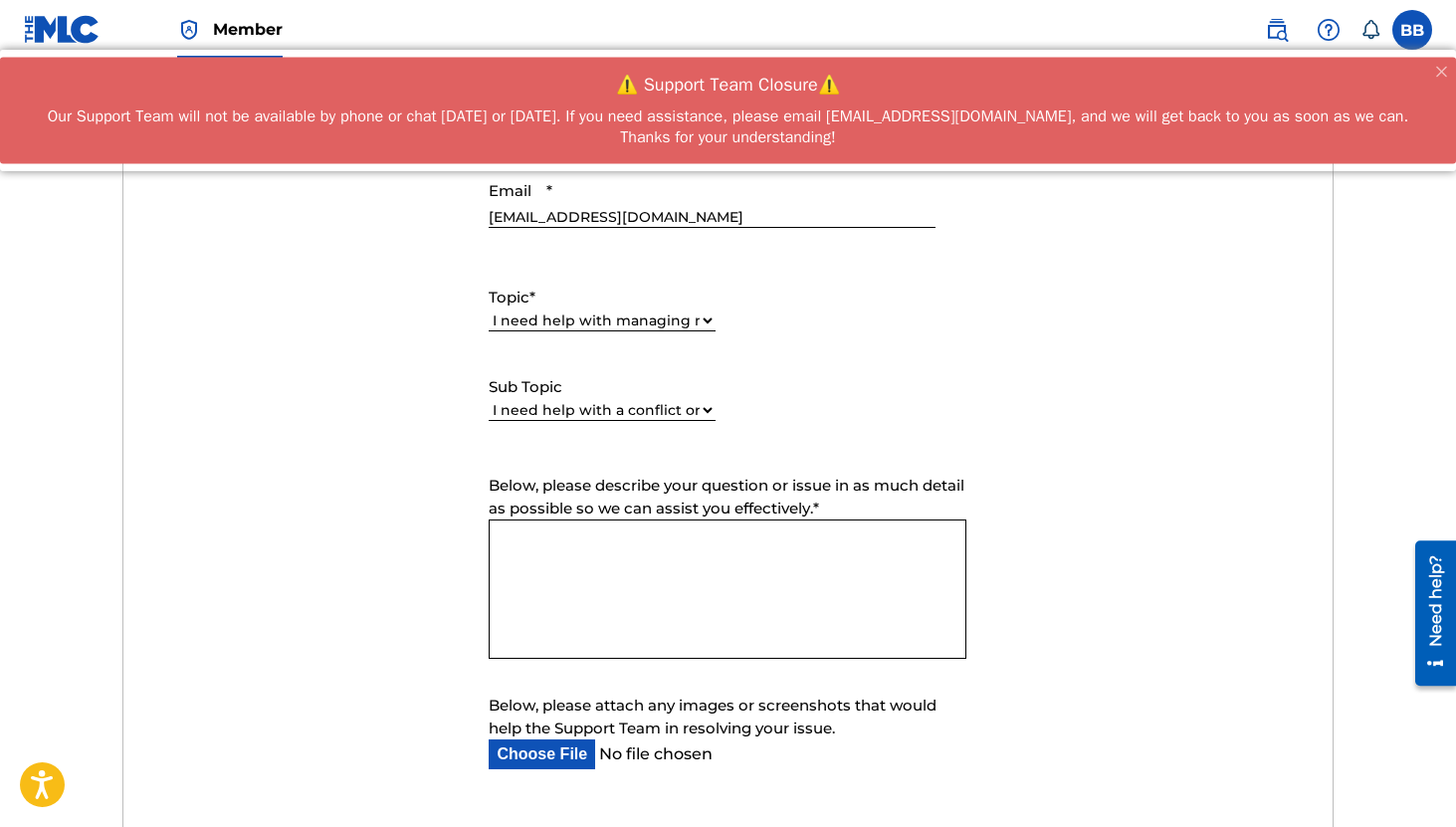 click on "Below, please describe your question or issue in as much detail as possible so we can assist you effectively. *" at bounding box center [728, 589] 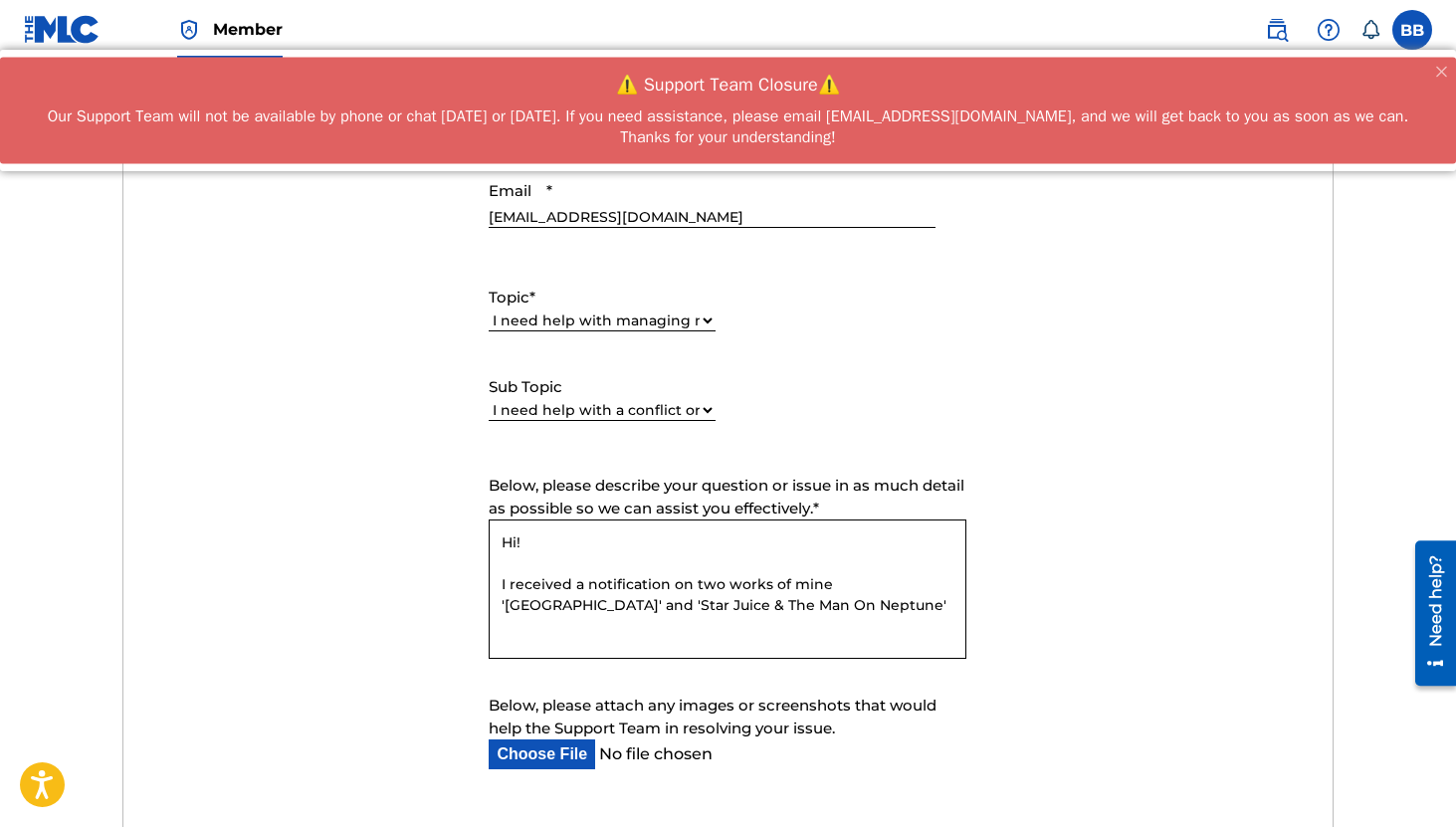 click on "Hi!
I received a notification on two works of mine '[GEOGRAPHIC_DATA]' and 'Star Juice & The Man On Neptune'" at bounding box center (728, 589) 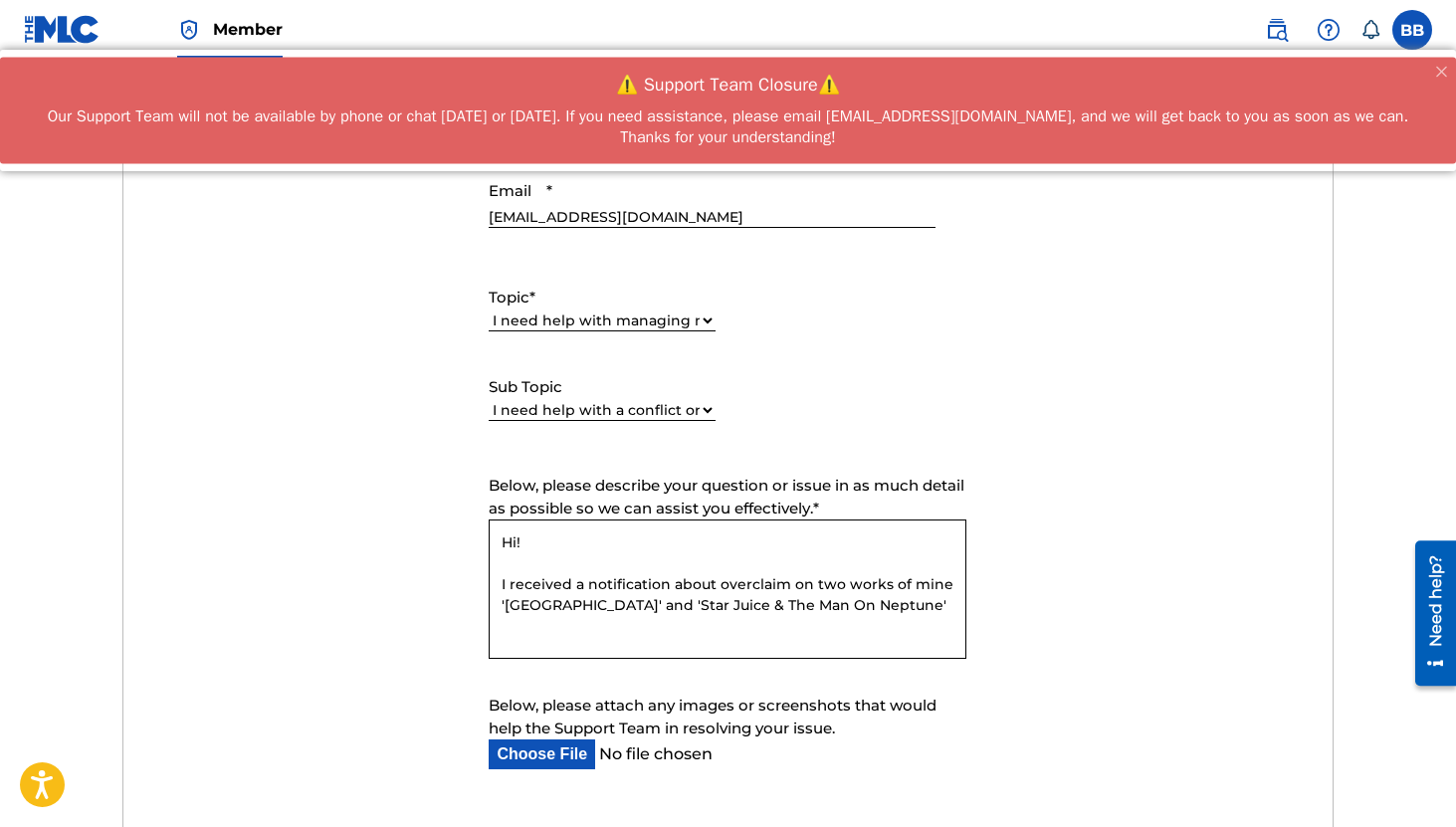 click on "Hi!
I received a notification about overclaim on two works of mine '[GEOGRAPHIC_DATA]' and 'Star Juice & The Man On Neptune'" at bounding box center [728, 589] 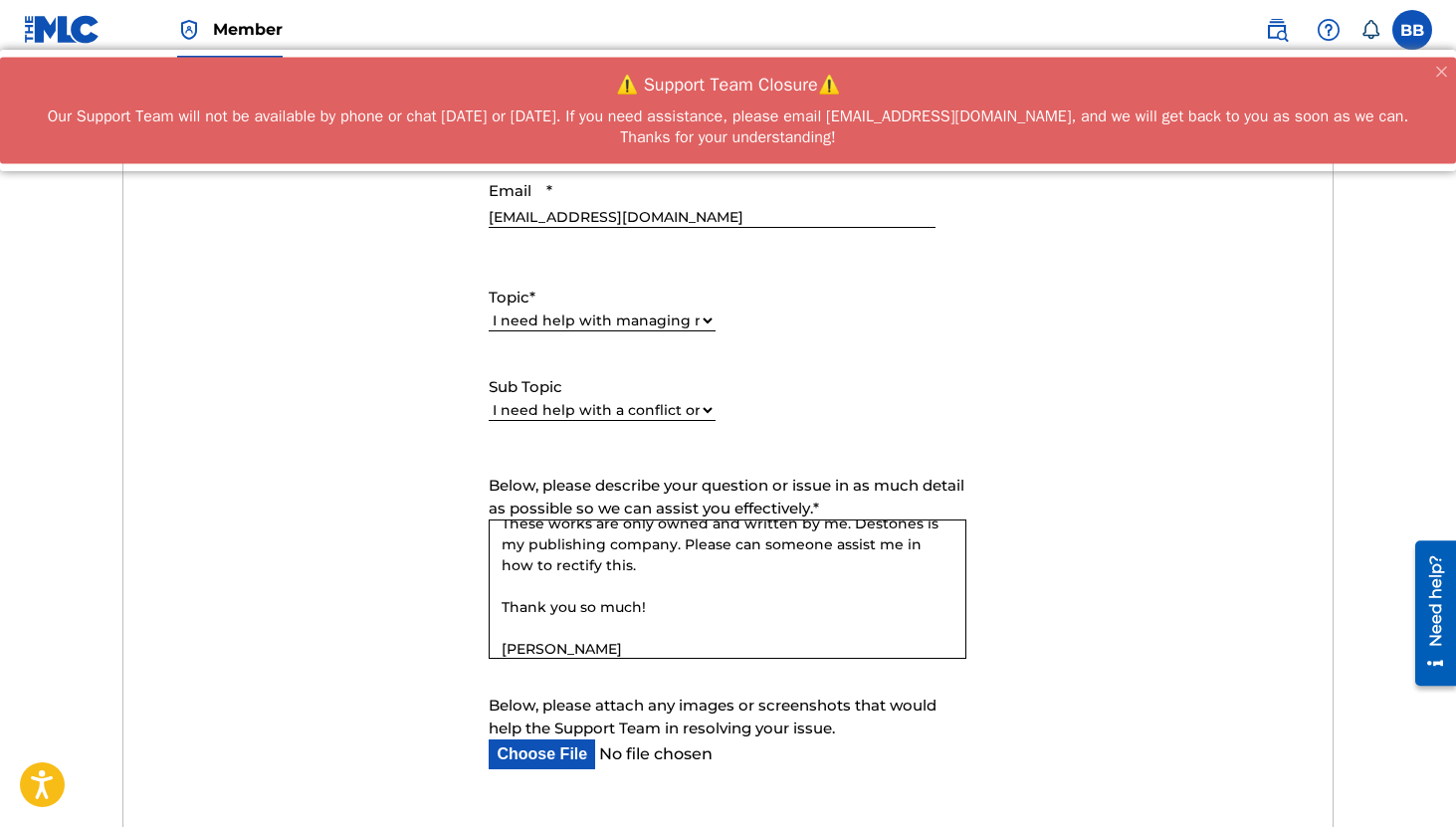 scroll, scrollTop: 137, scrollLeft: 0, axis: vertical 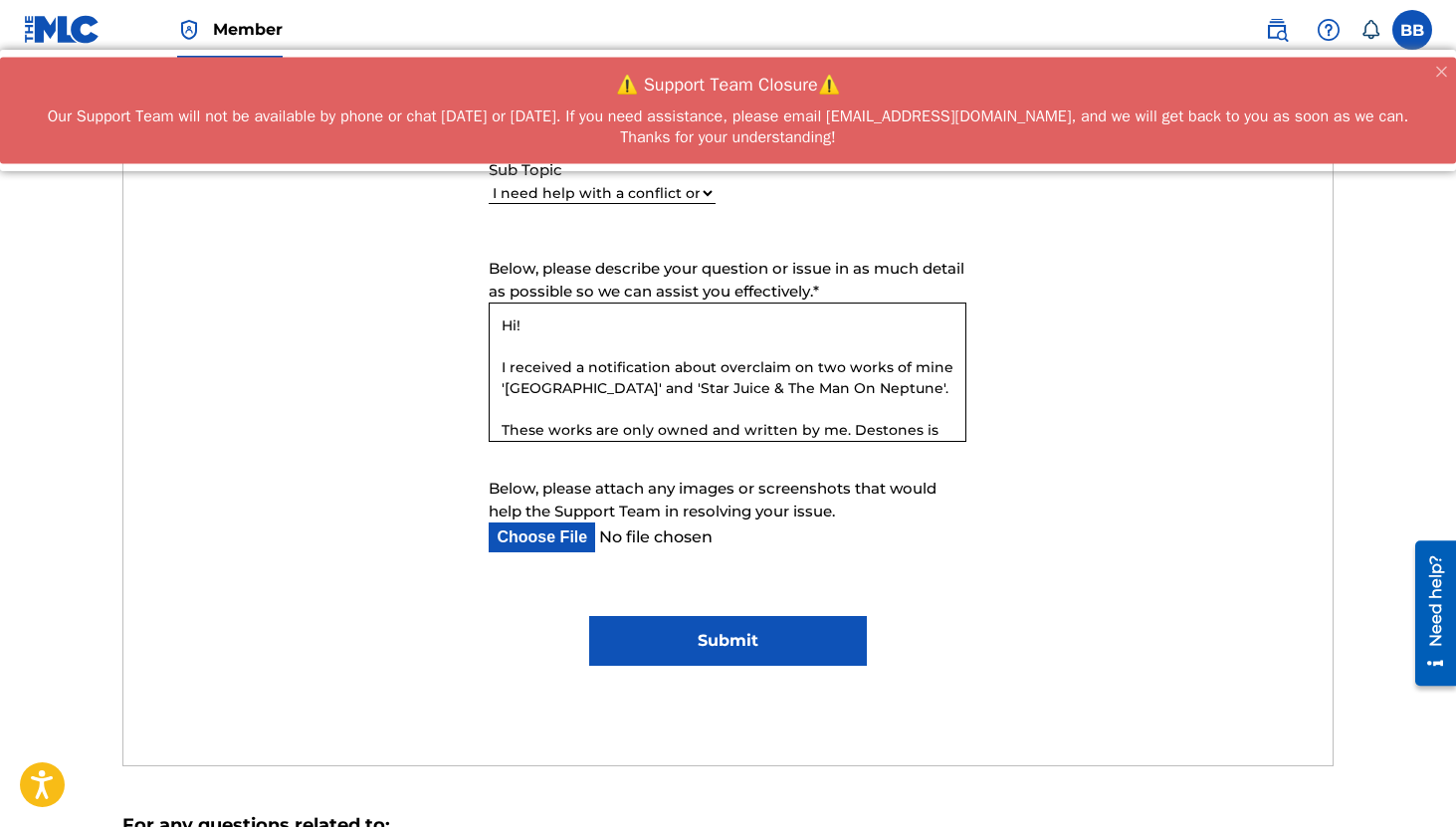 click on "Hi!
I received a notification about overclaim on two works of mine '[GEOGRAPHIC_DATA]' and 'Star Juice & The Man On Neptune'.
These works are only owned and written by me. Destones is my publishing company. Please can someone assist me in how to rectify this.
Thank you so much!
[PERSON_NAME]" at bounding box center [728, 372] 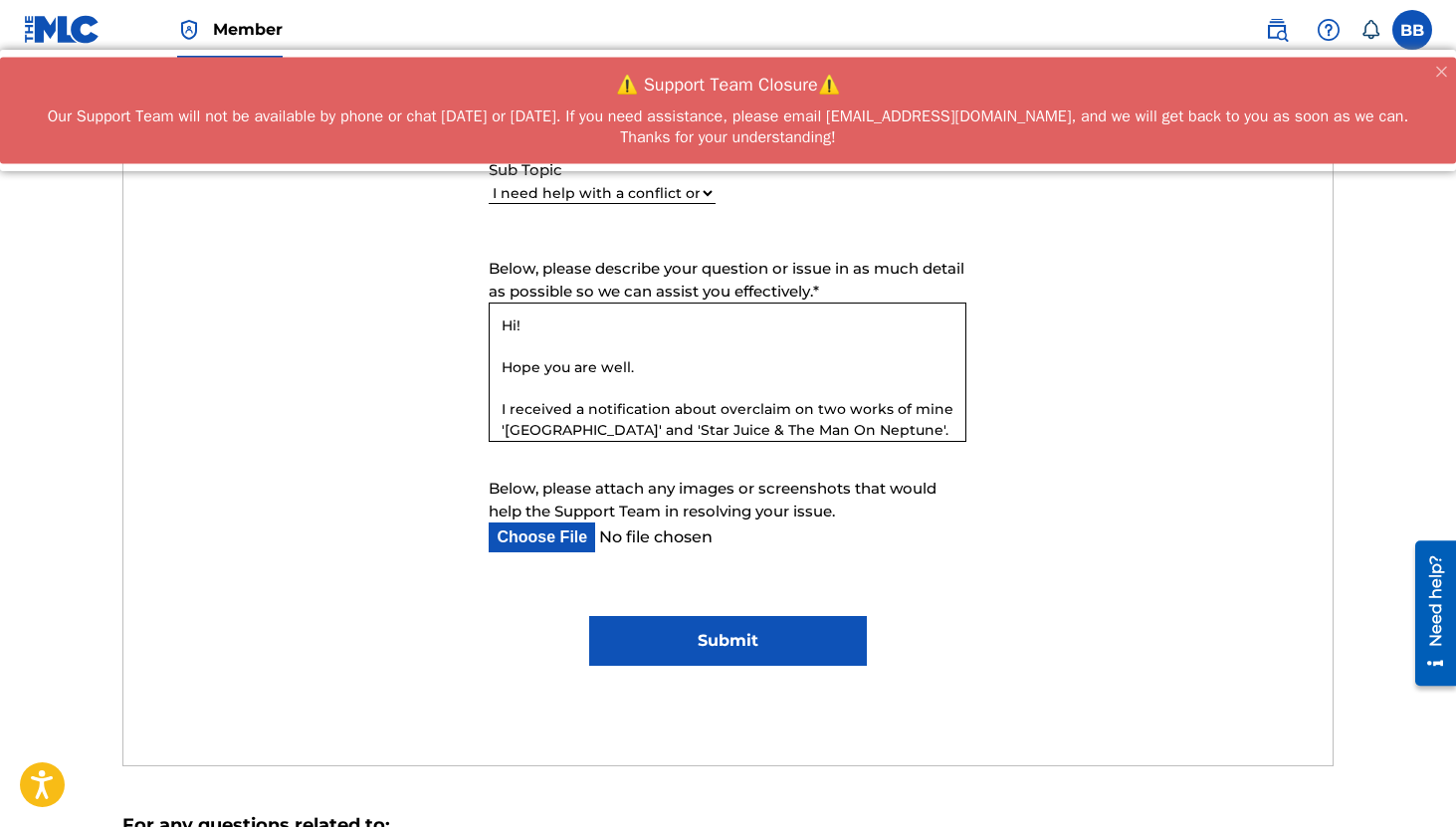 type on "Hi!
Hope you are well.
I received a notification about overclaim on two works of mine '[GEOGRAPHIC_DATA]' and 'Star Juice & The Man On Neptune'.
These works are only owned and written by me. Destones is my publishing company. Please can someone assist me in how to rectify this.
Thank you so much!
[PERSON_NAME]" 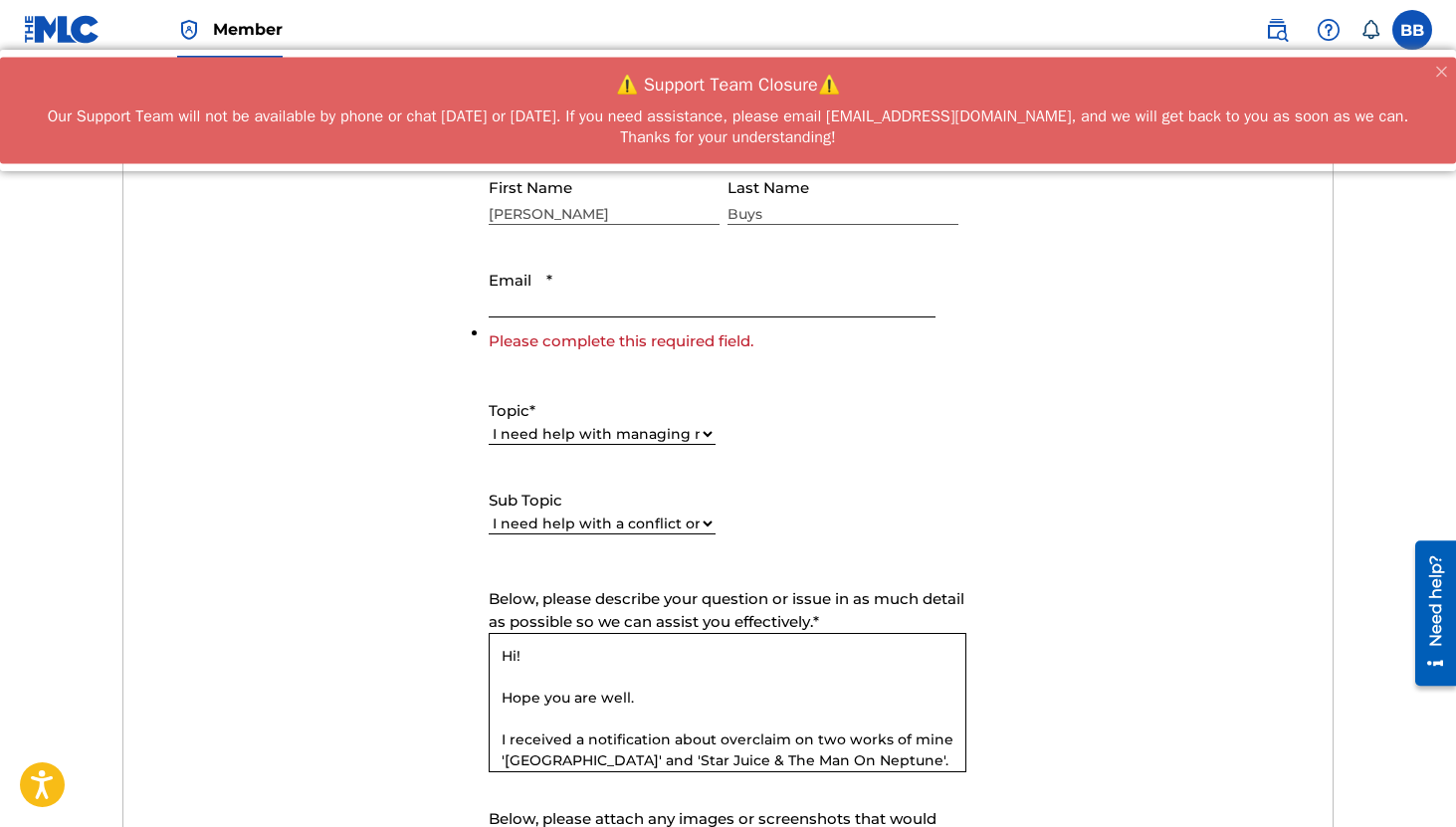 scroll, scrollTop: 726, scrollLeft: 0, axis: vertical 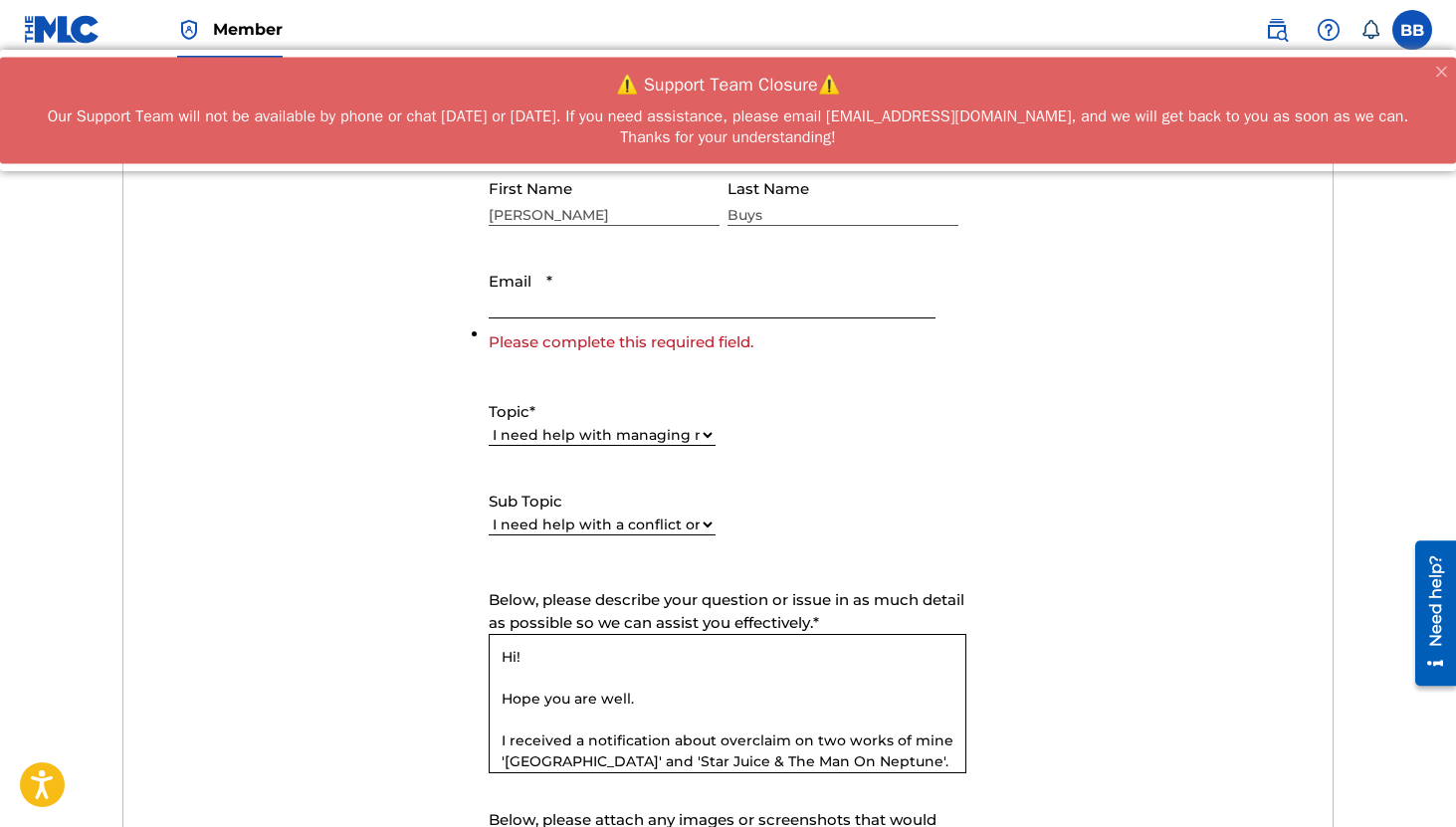 click on "Email *" at bounding box center [712, 290] 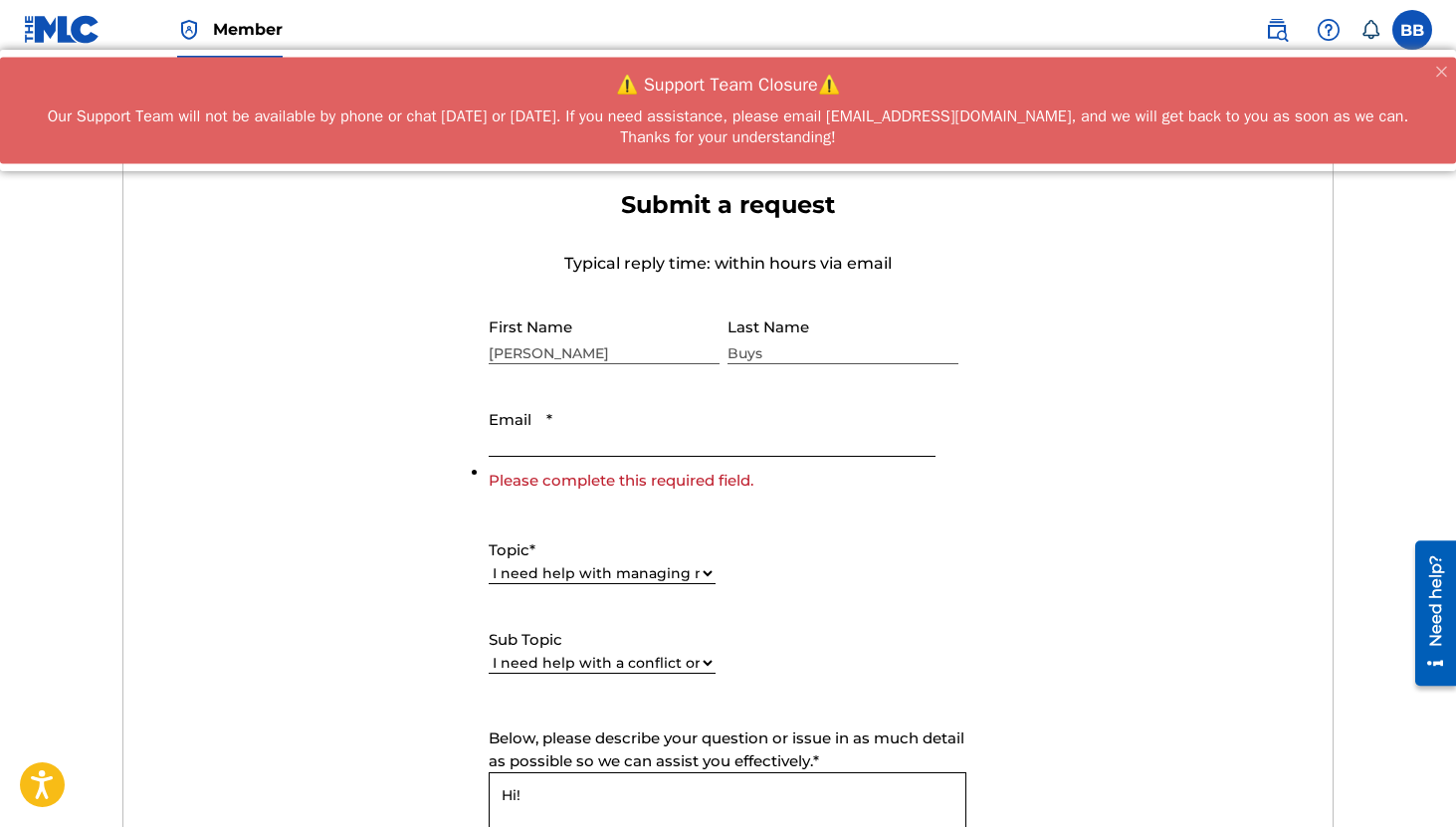 scroll, scrollTop: 575, scrollLeft: 0, axis: vertical 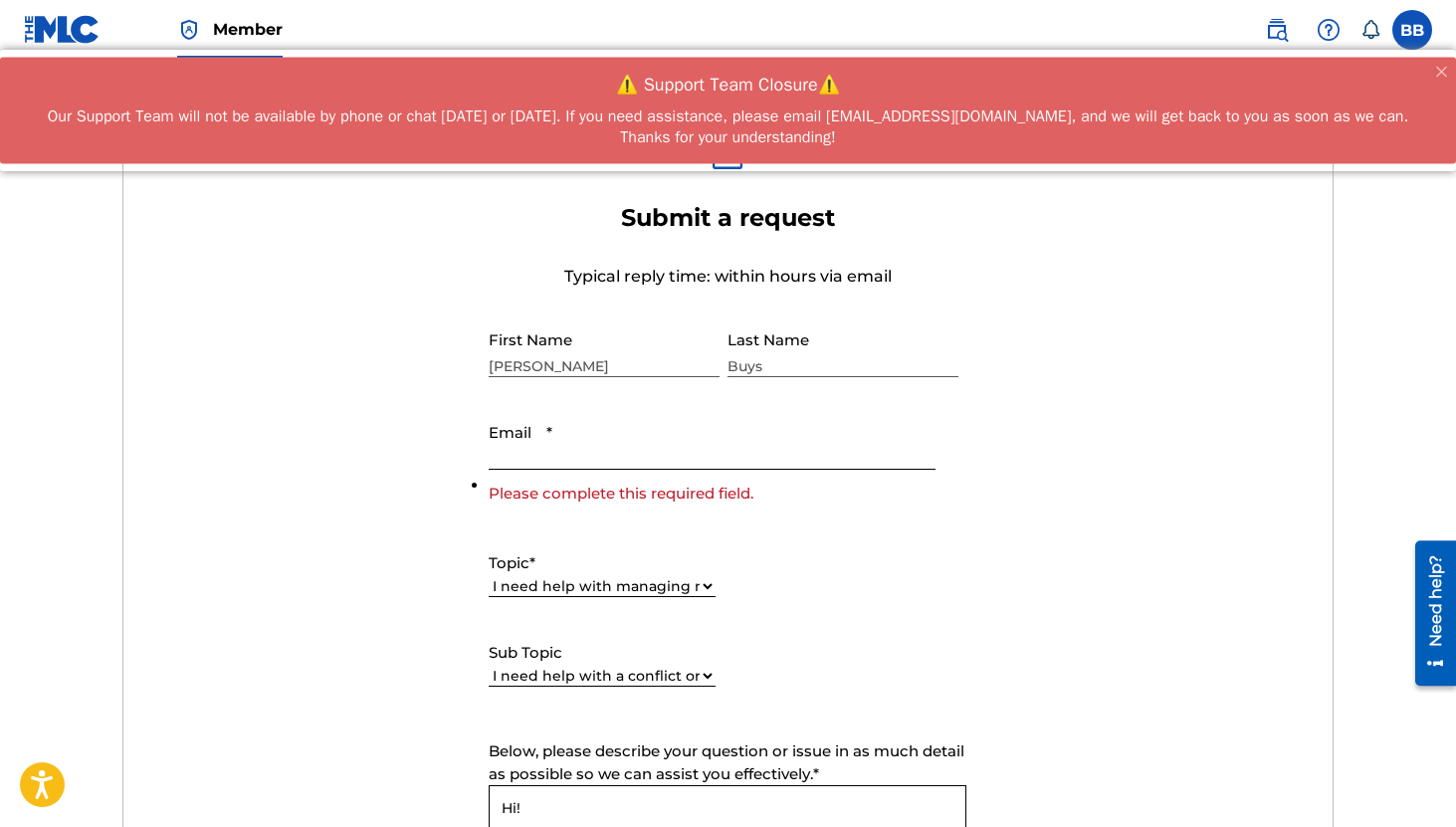 click on "Email *" at bounding box center (712, 441) 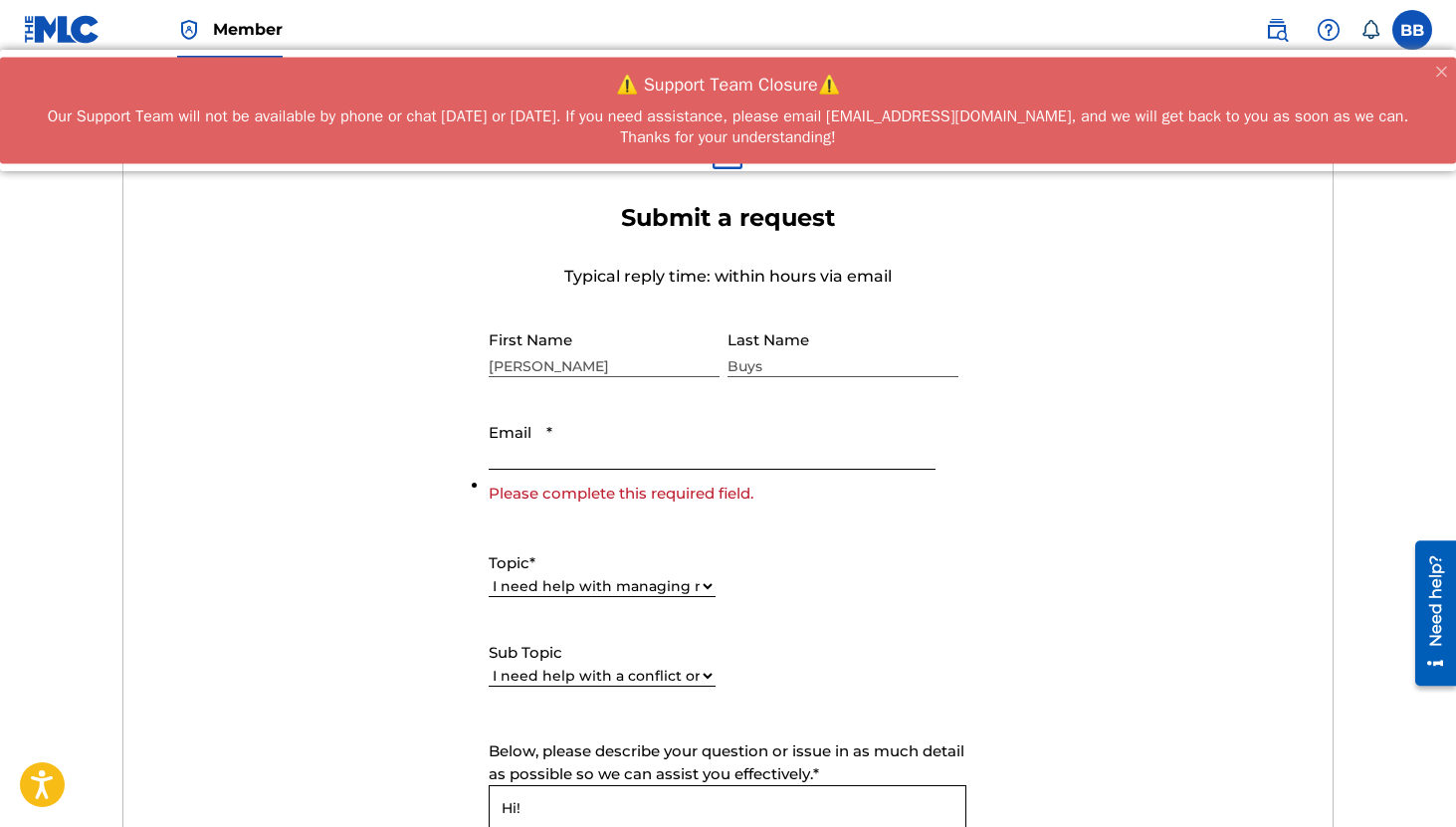 type on "[EMAIL_ADDRESS][DOMAIN_NAME]" 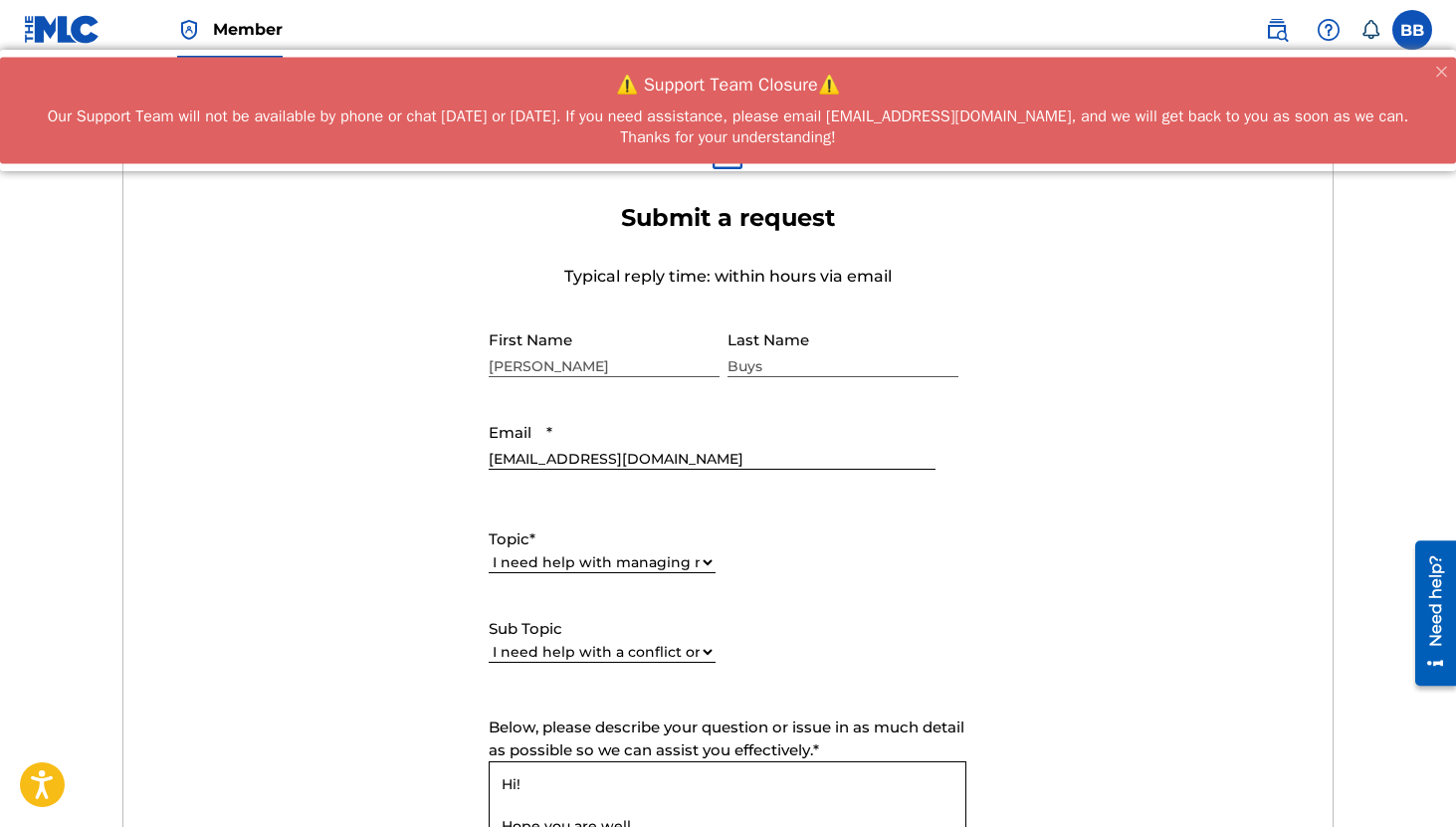 click on "Submit a request Typical reply time: within hours via email First Name [PERSON_NAME] Last Name Buys Email * [EMAIL_ADDRESS][DOMAIN_NAME] Topic * Please Select I need help with my account I need help with managing my catalog I need help with the Public Search I need help with information about The MLC I need help with payment I need help with DQI Sub Topic Please Select I need help with CWR I need help registering my work(s) in The MLC Portal I need help with a catalog transfer I need help with a conflict or overclaim I need to relinquish a claim I need to remove a user from my Member and/or gain access to my Member I work for a DSP and need to report an error I need help editing my works I need help with the Matching Tool I need help with the Claiming Tool Below, please describe your question or issue in as much detail as possible so we can assist you effectively. * Below, please attach any images or screenshots that would help the Support Team in resolving your issue. Ticket Name Submit" at bounding box center [728, 664] 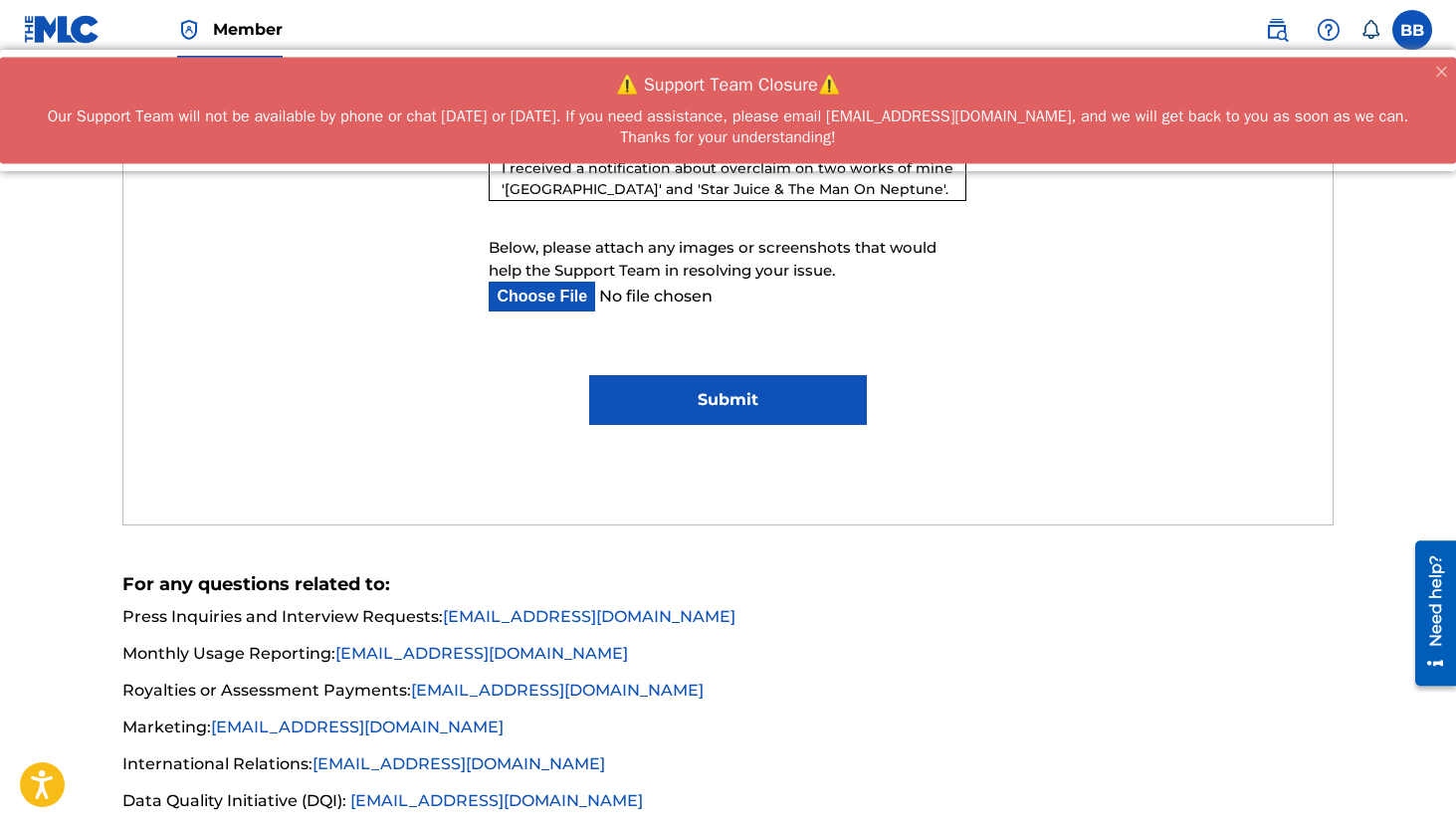 scroll, scrollTop: 1339, scrollLeft: 0, axis: vertical 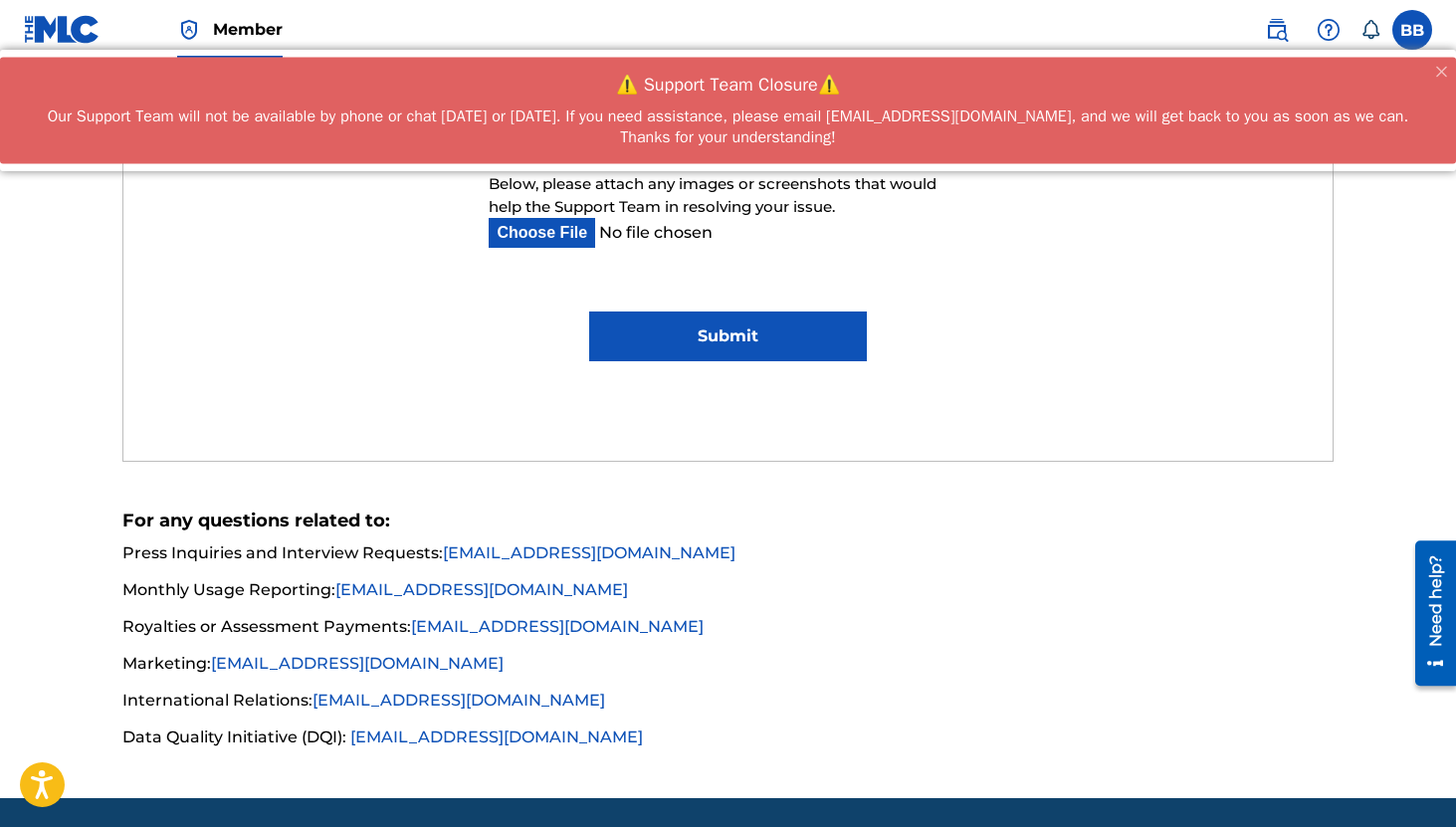 click on "Submit" at bounding box center [728, 336] 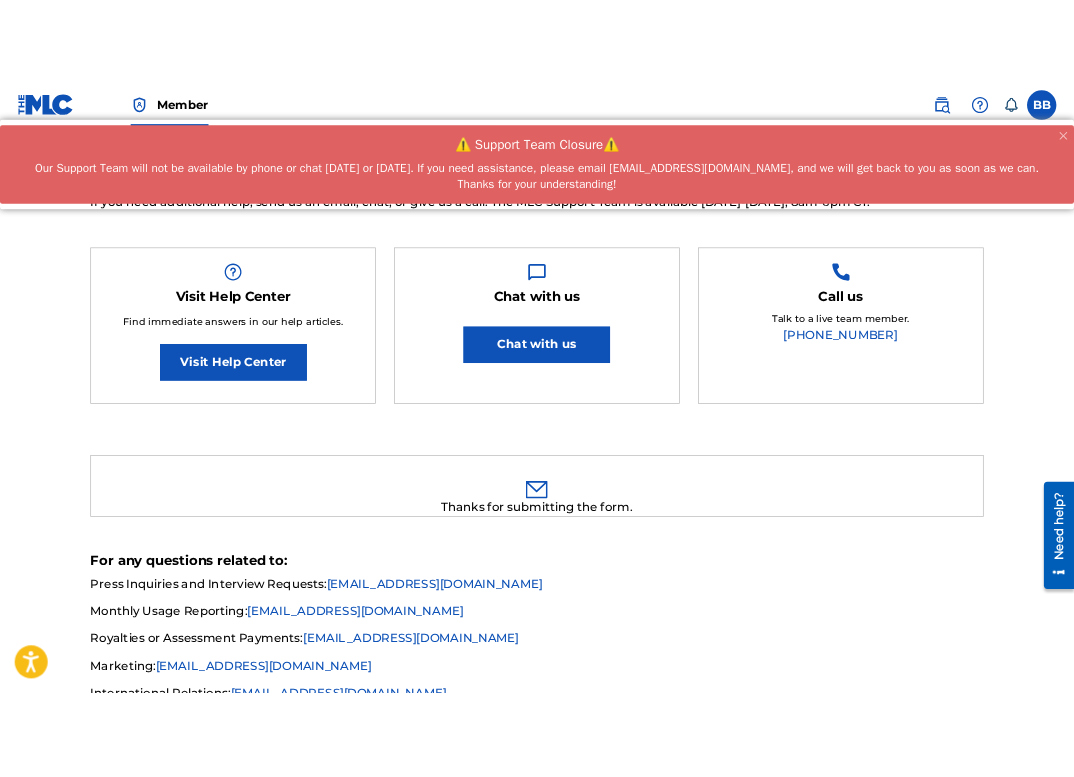 scroll, scrollTop: 0, scrollLeft: 0, axis: both 